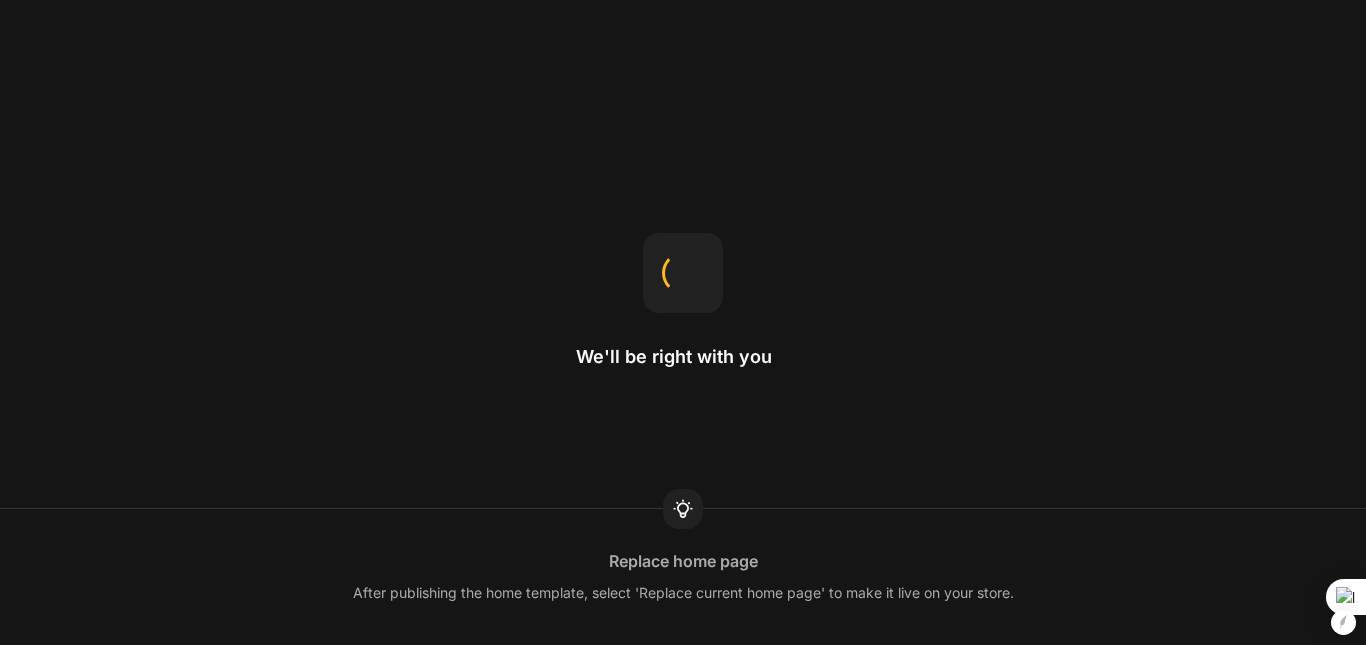 scroll, scrollTop: 0, scrollLeft: 0, axis: both 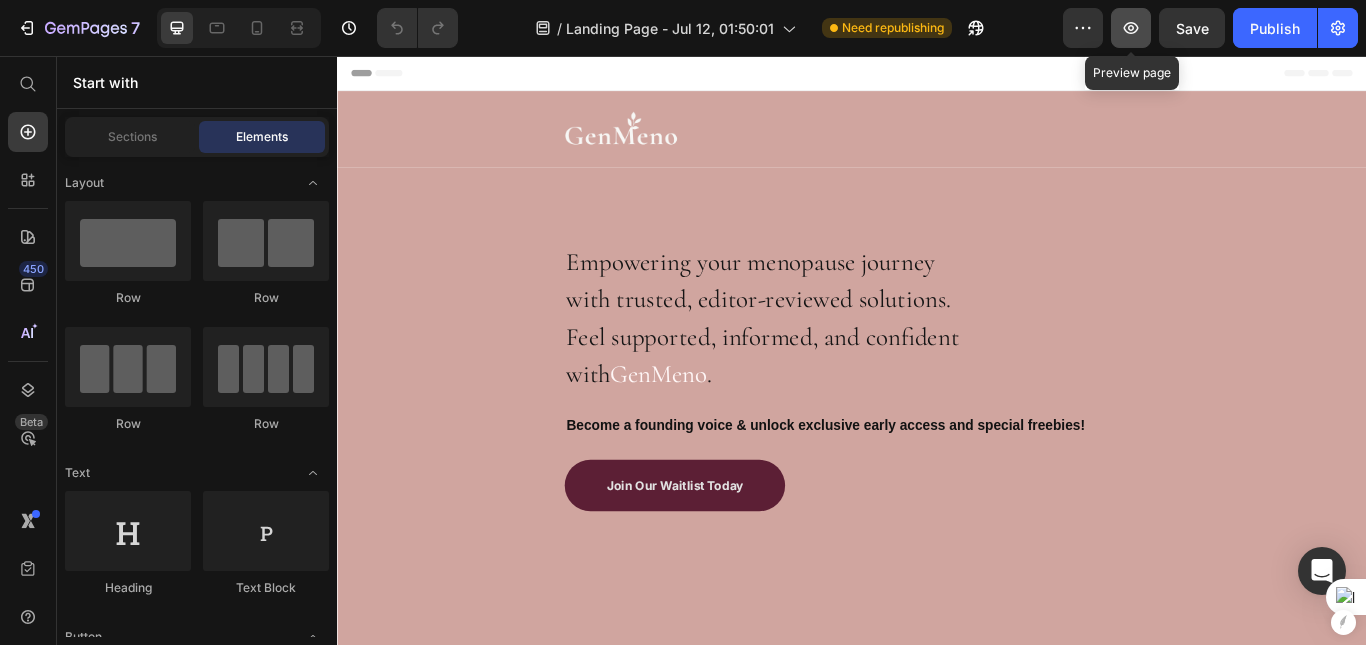 click 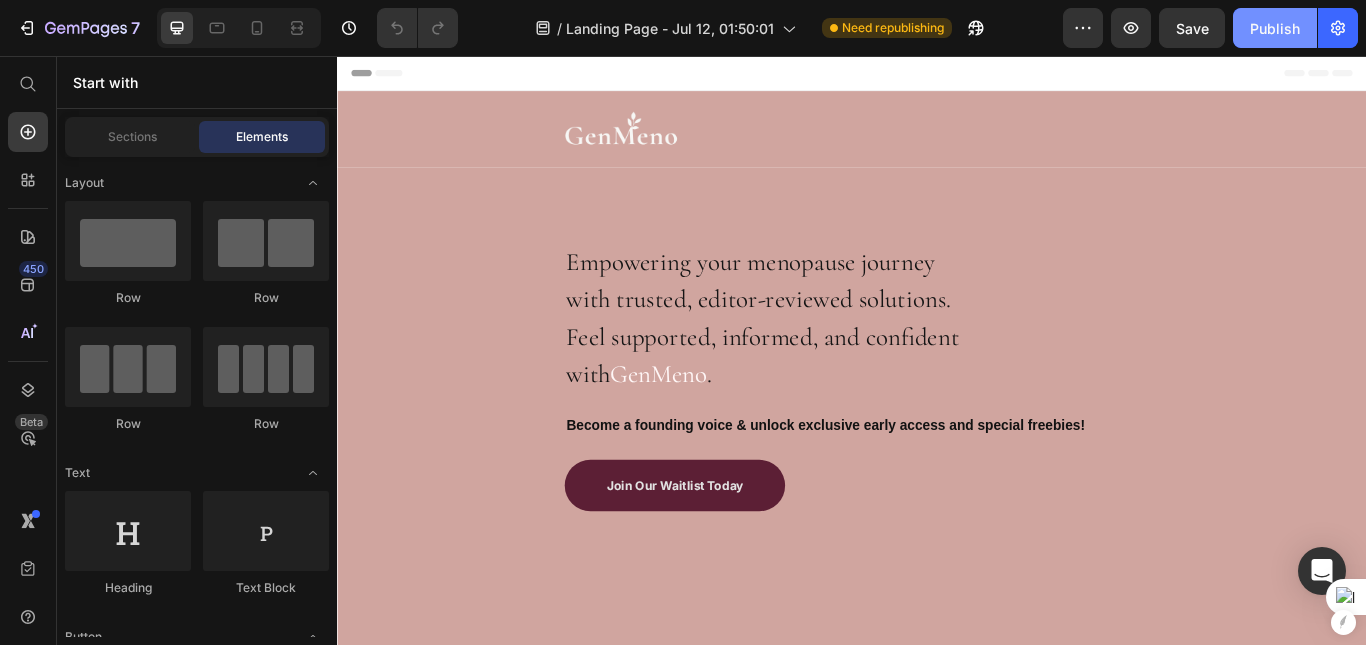 click on "Publish" 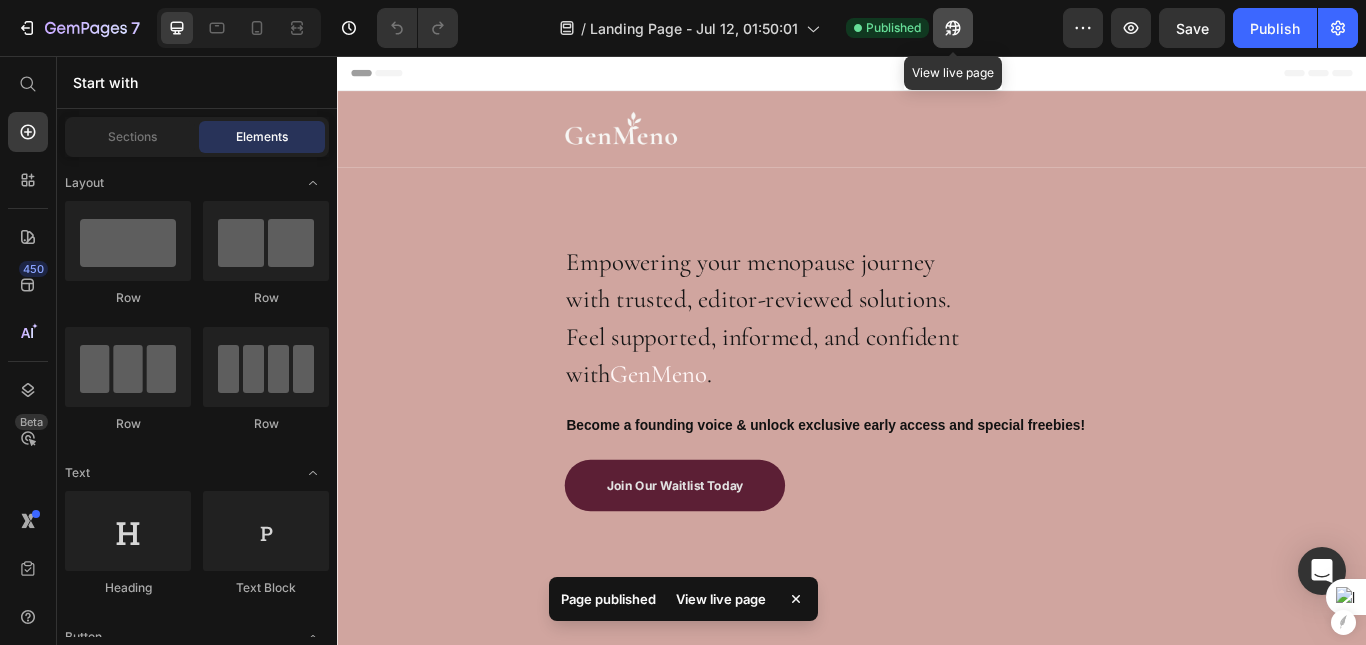 click 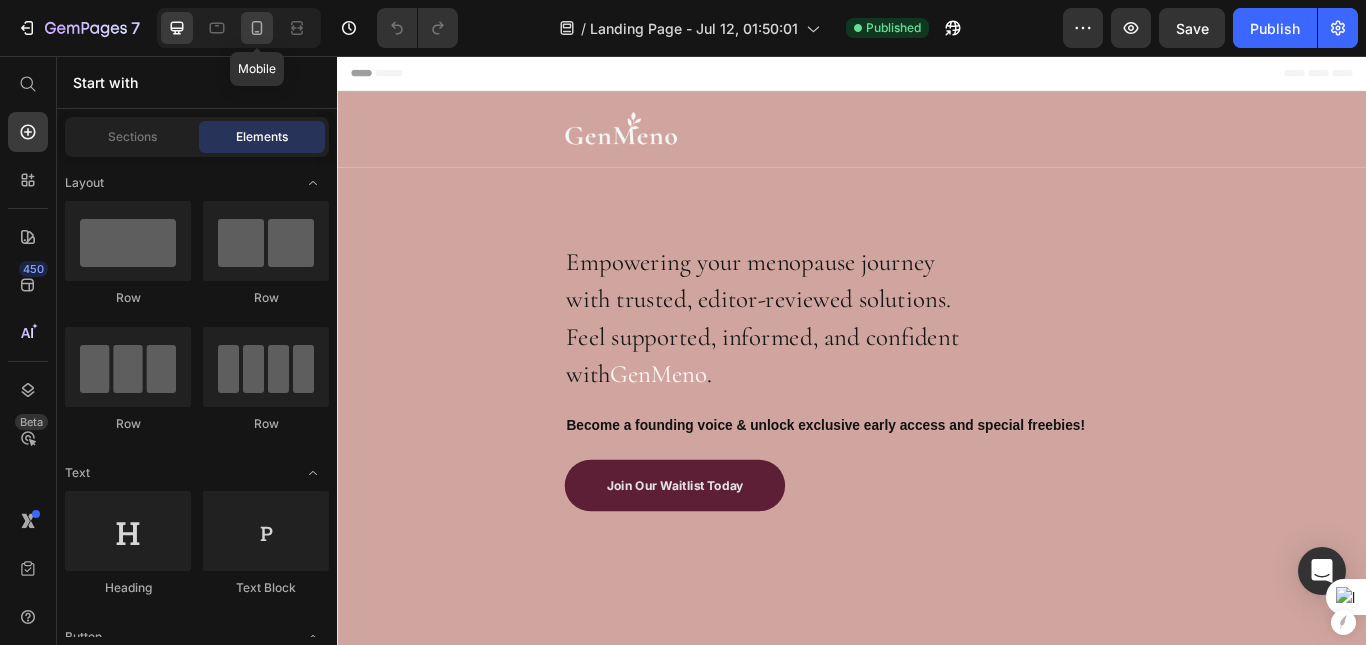 click 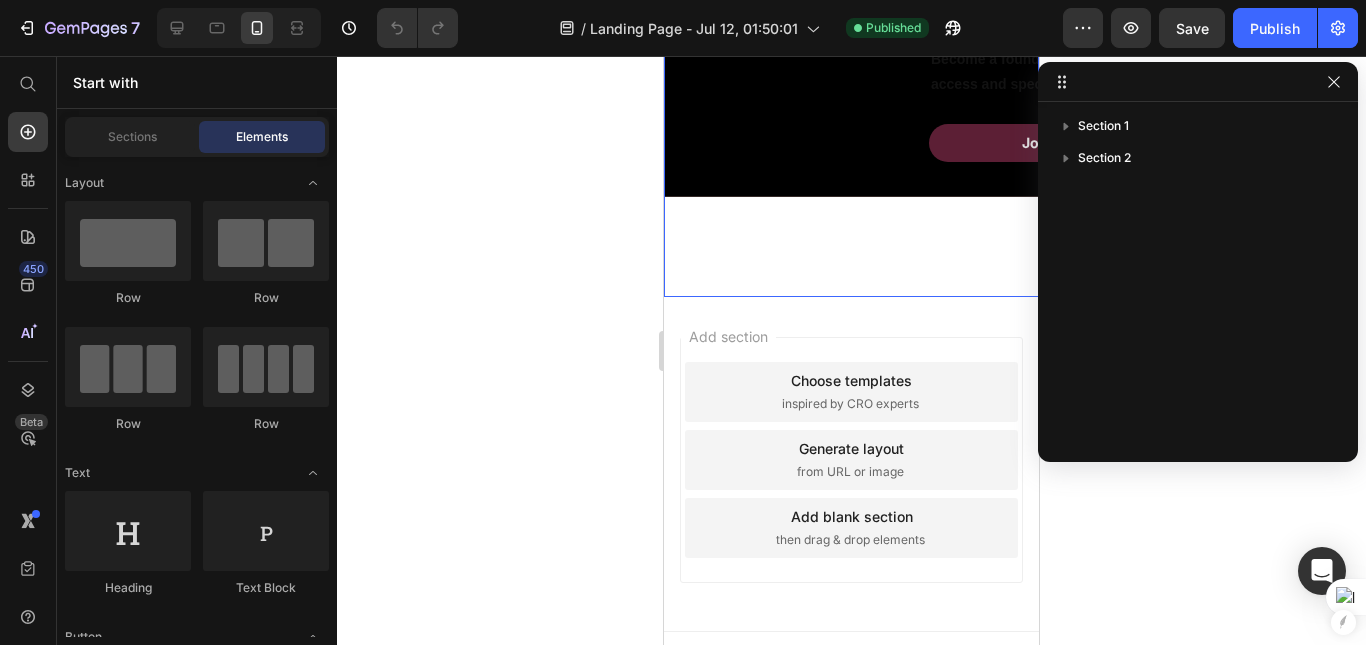 scroll, scrollTop: 0, scrollLeft: 0, axis: both 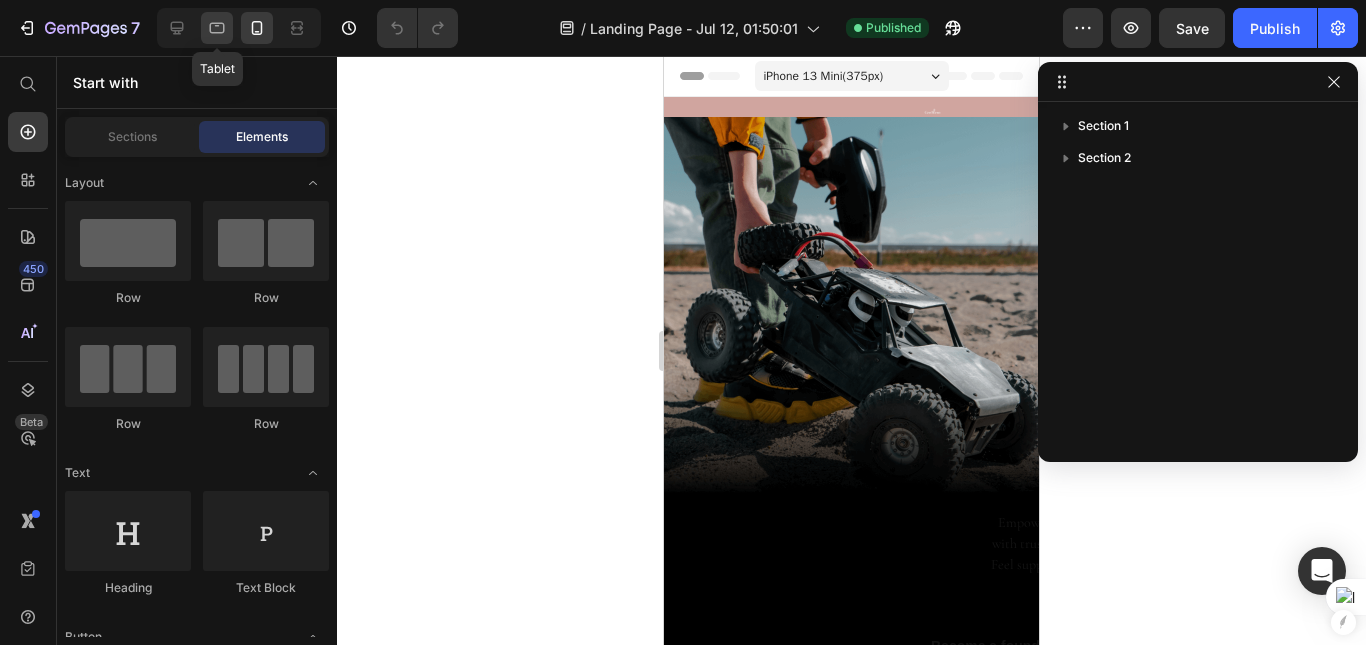 click 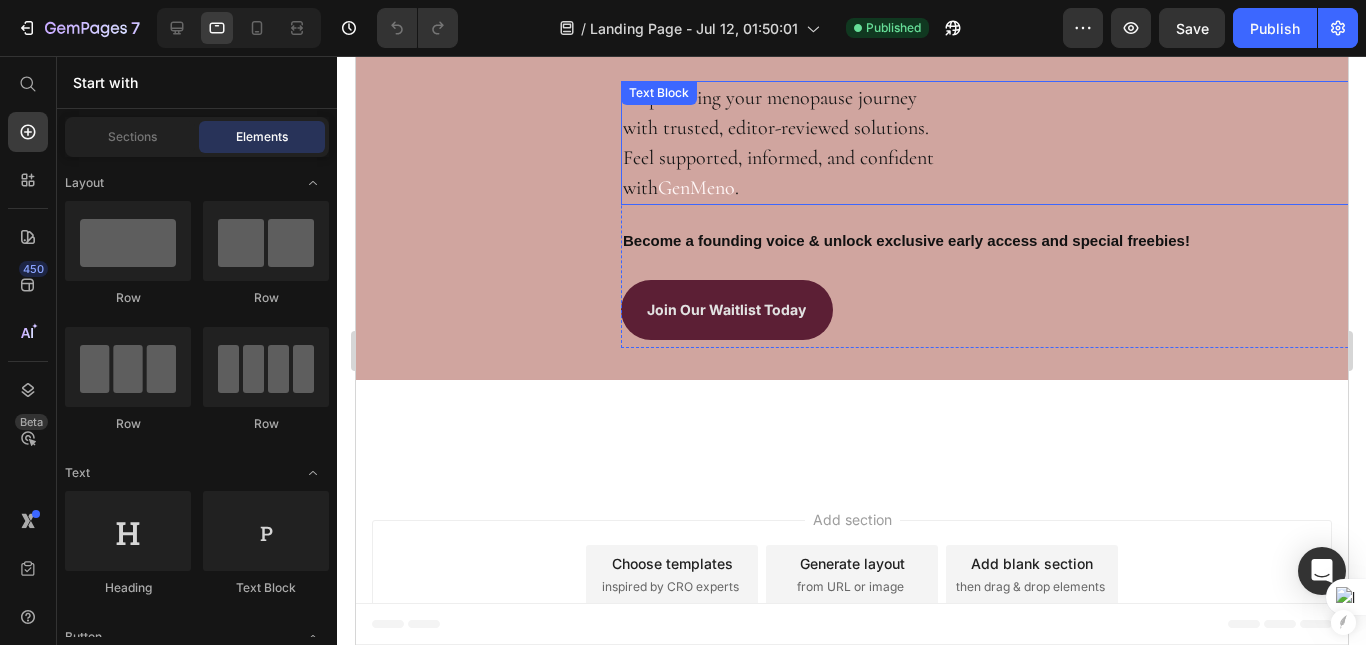 scroll, scrollTop: 0, scrollLeft: 0, axis: both 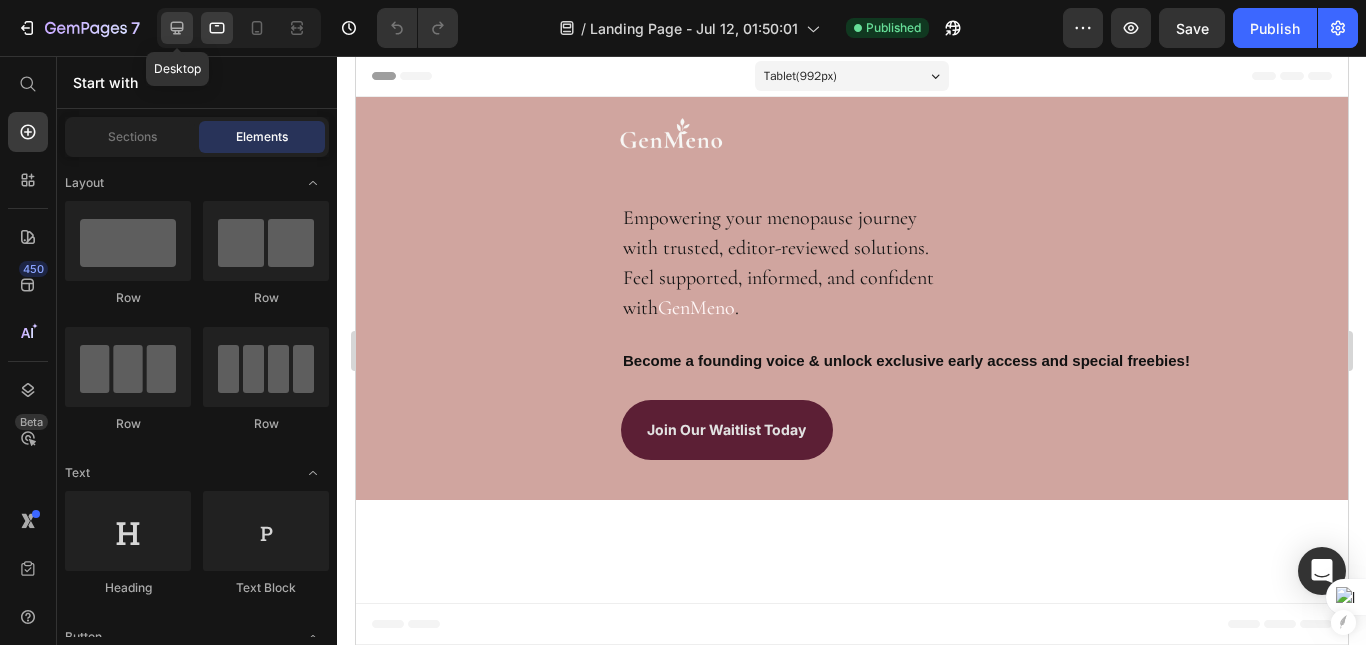 click 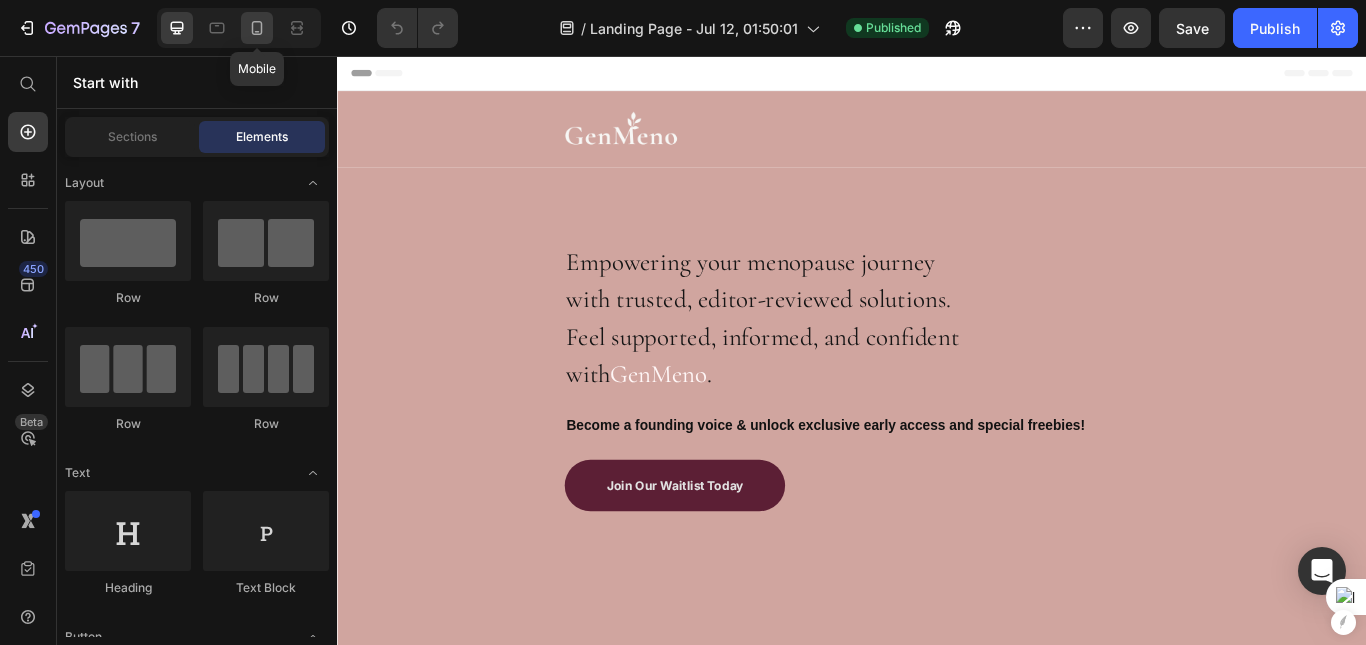 click 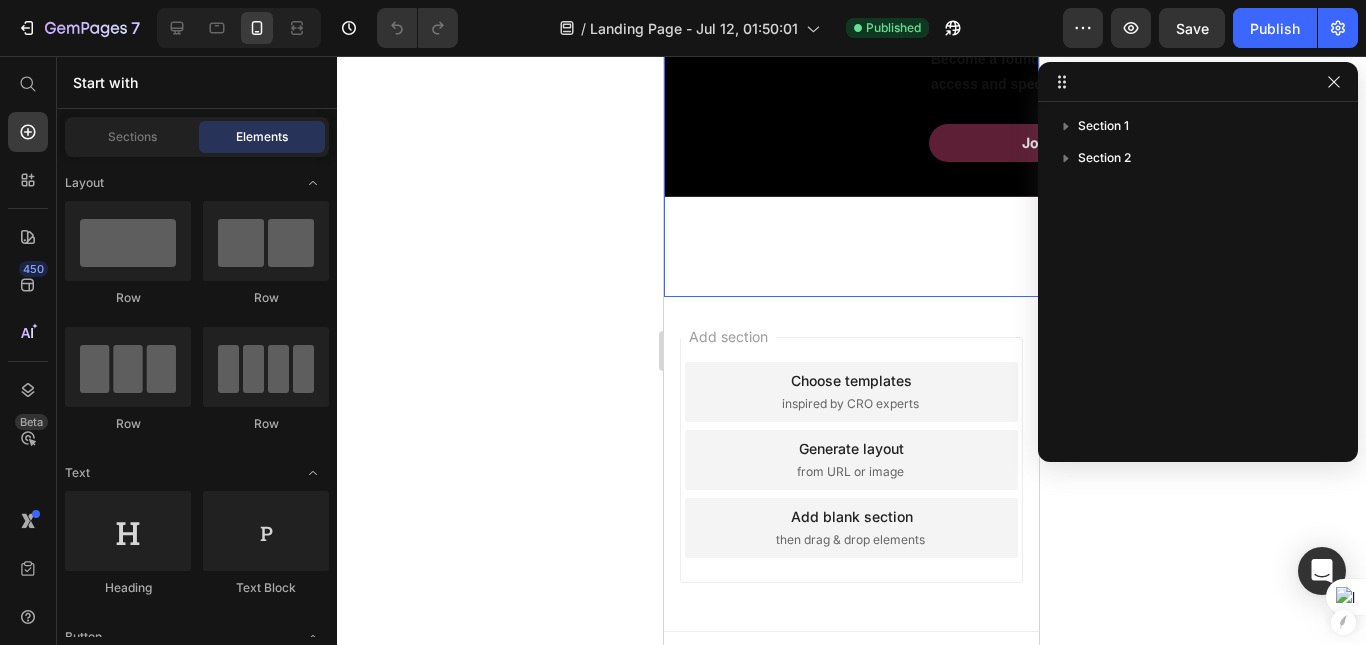 scroll, scrollTop: 0, scrollLeft: 0, axis: both 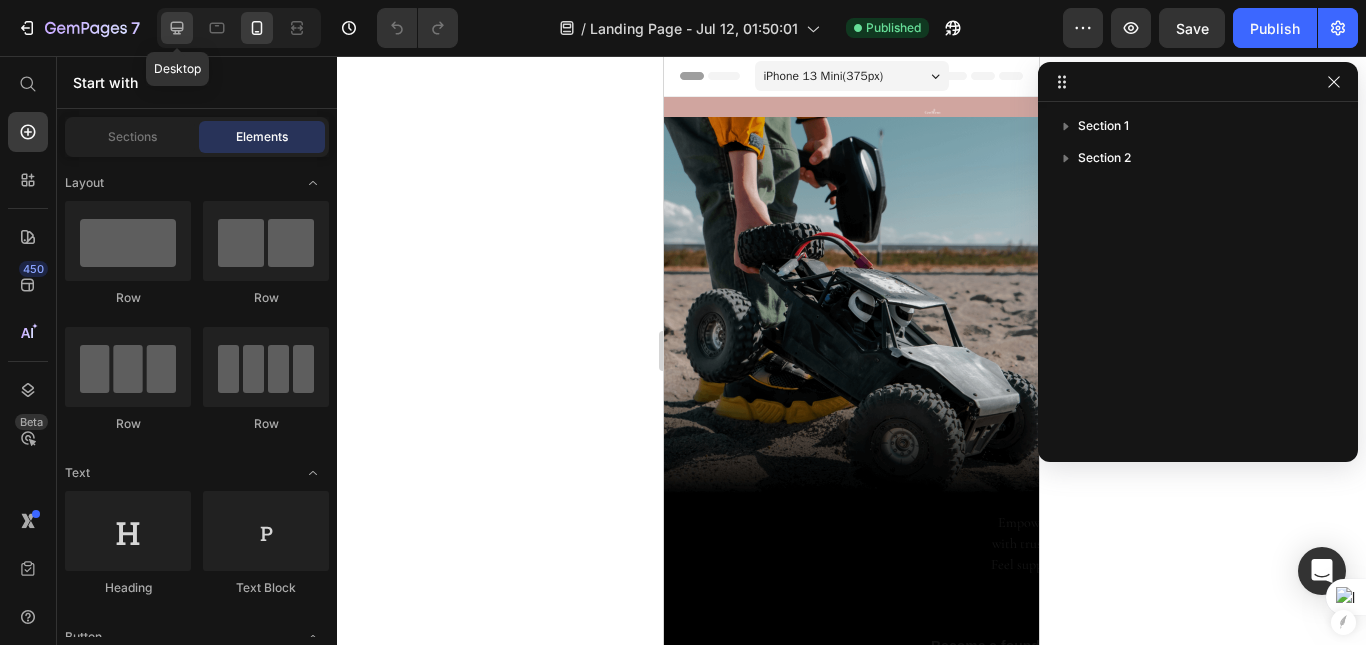 click 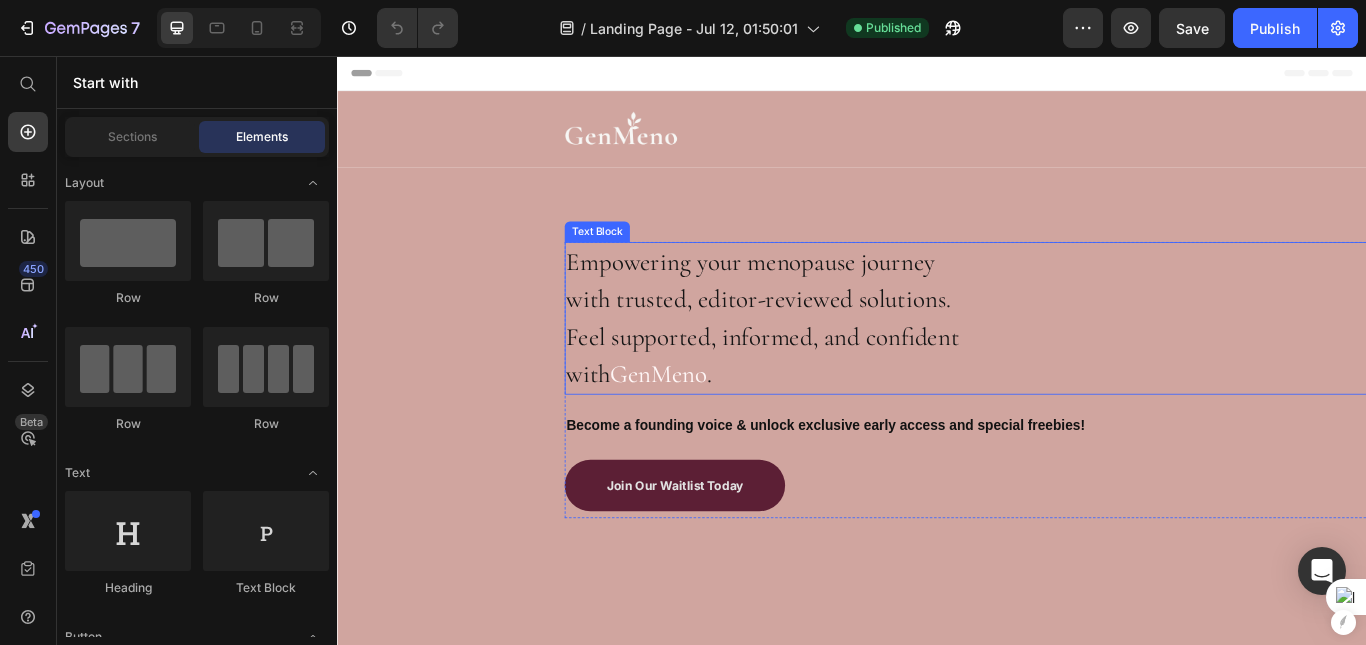 click on "Empowering your menopause journey  with trusted, editor-reviewed solutions.  Feel supported, informed, and confident  with  GenMeno ." at bounding box center (1187, 362) 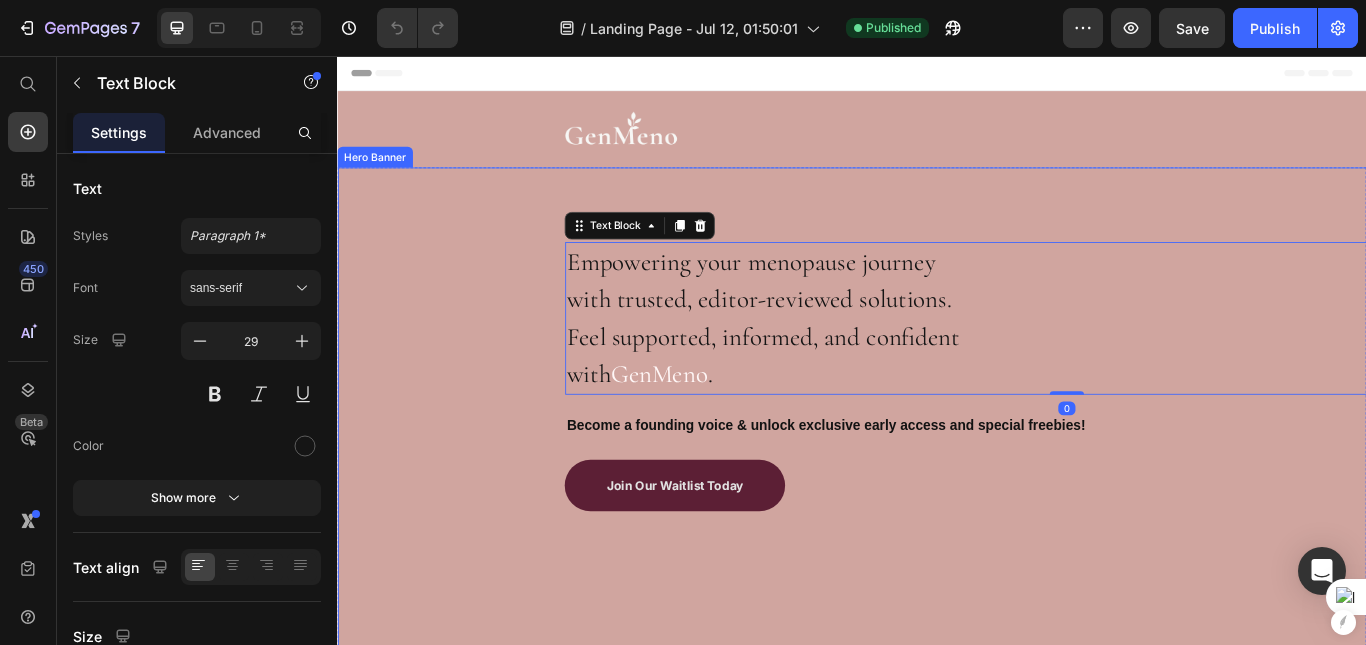 click on "Empowering your menopause journey  with trusted, editor-reviewed solutions.  Feel supported, informed, and confident  with  GenMeno . Text Block   0 Become a founding voice & unlock exclusive early access and special freebies! Text Block Join Our Waitlist Today Button Row" at bounding box center [937, 434] 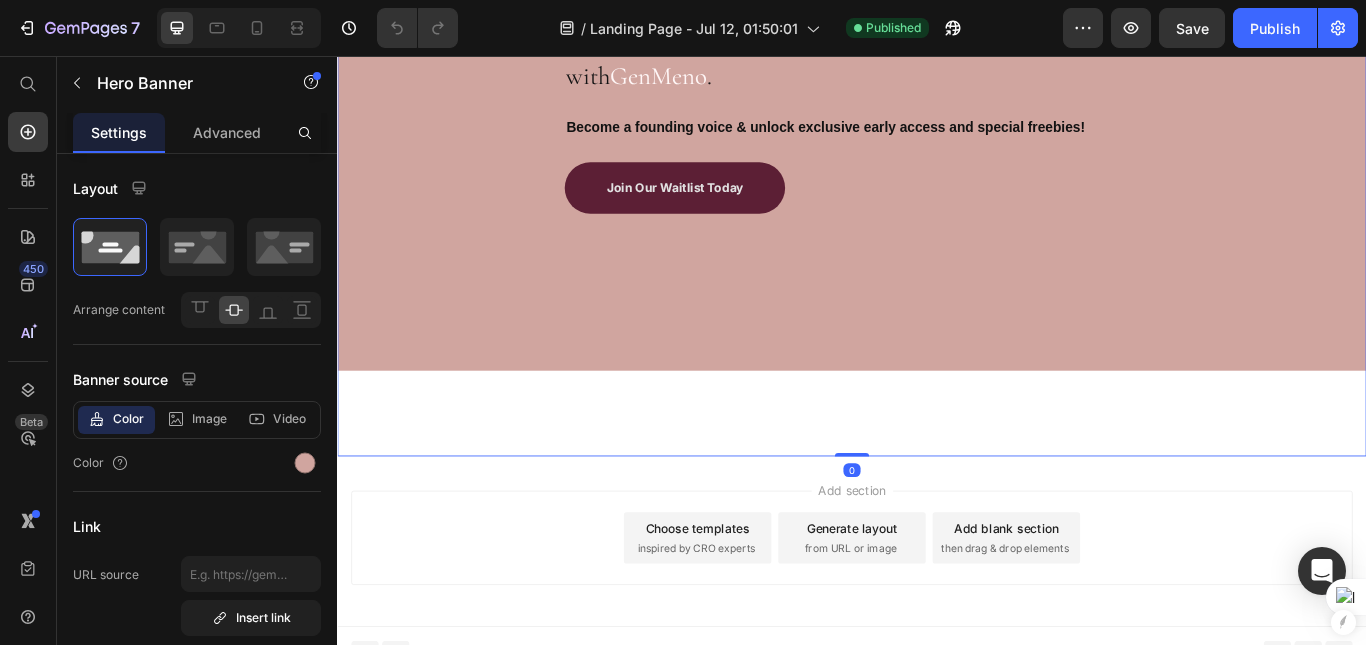 scroll, scrollTop: 358, scrollLeft: 0, axis: vertical 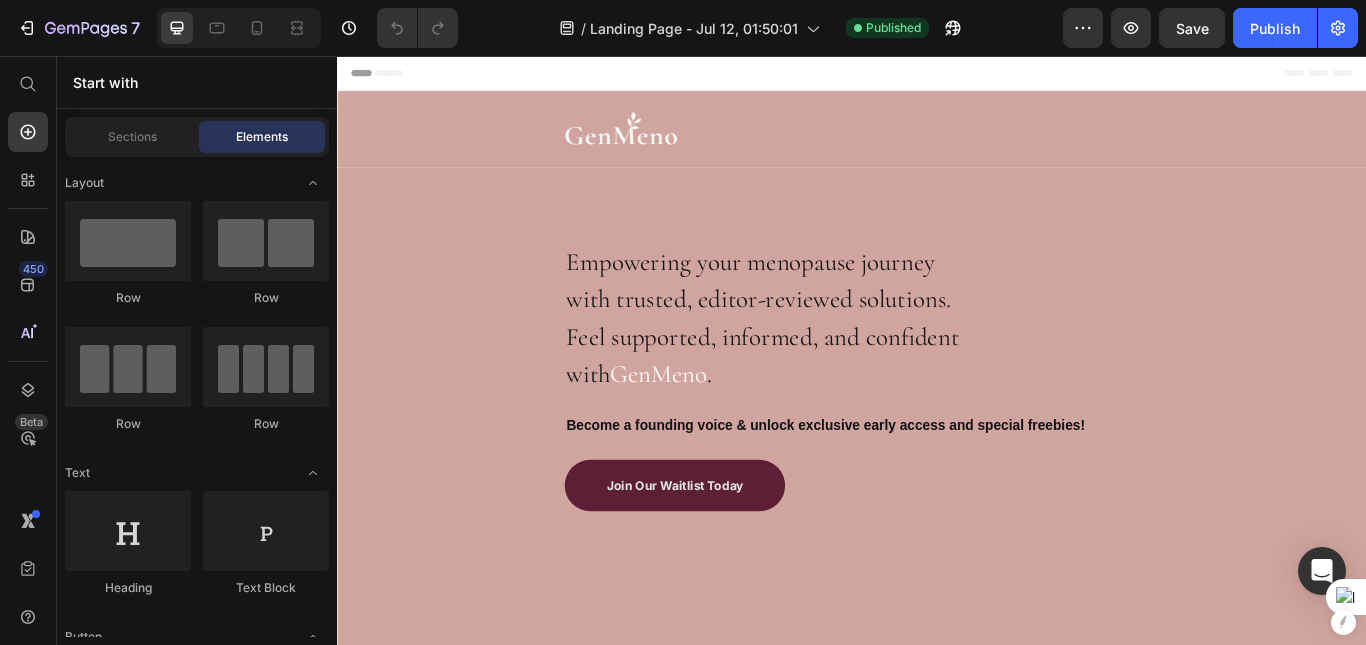 click on "Header" at bounding box center (937, 76) 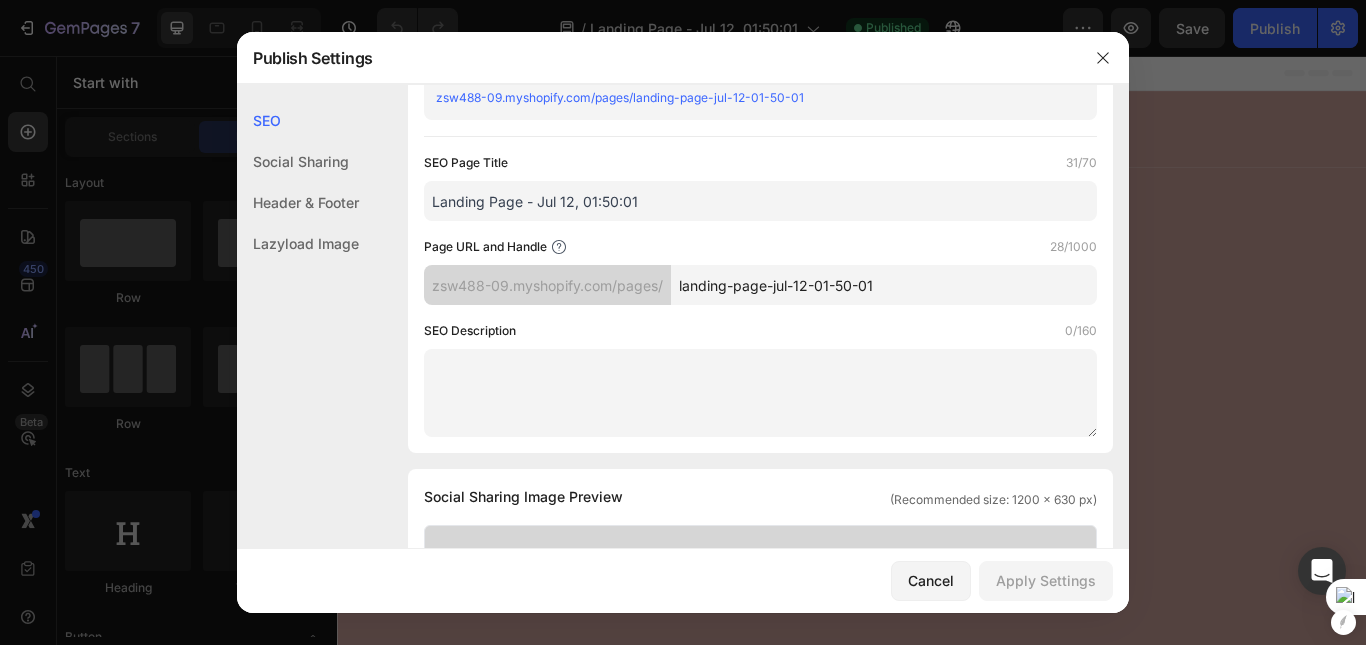 scroll, scrollTop: 71, scrollLeft: 0, axis: vertical 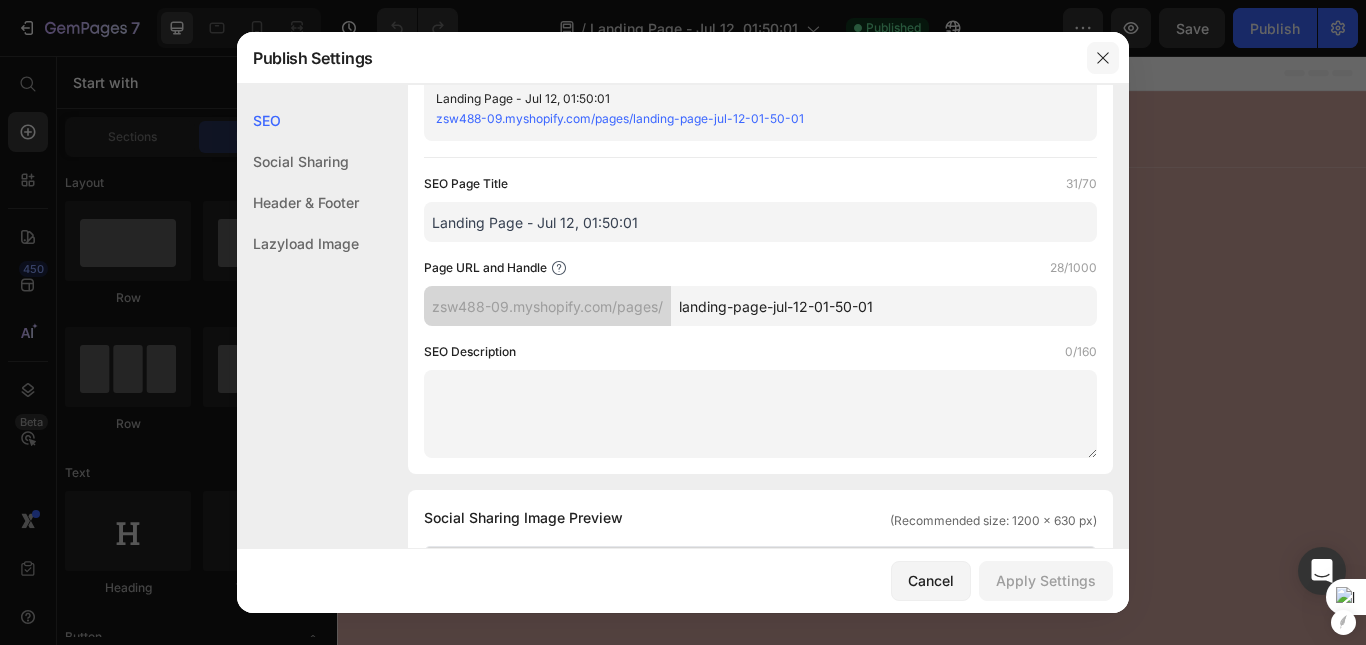 click 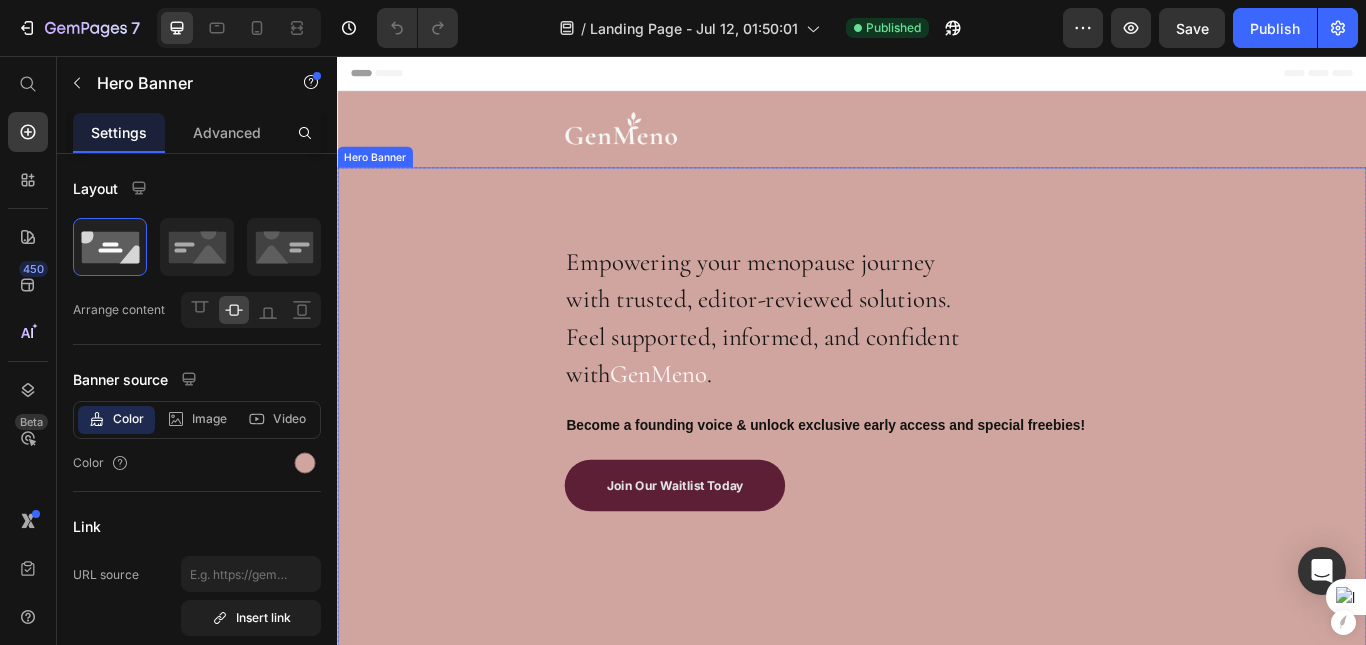 click on "Empowering your menopause journey  with trusted, editor-reviewed solutions.  Feel supported, informed, and confident  with  GenMeno . Text Block Become a founding voice & unlock exclusive early access and special freebies! Text Block Join Our Waitlist Today Button Row" at bounding box center (937, 434) 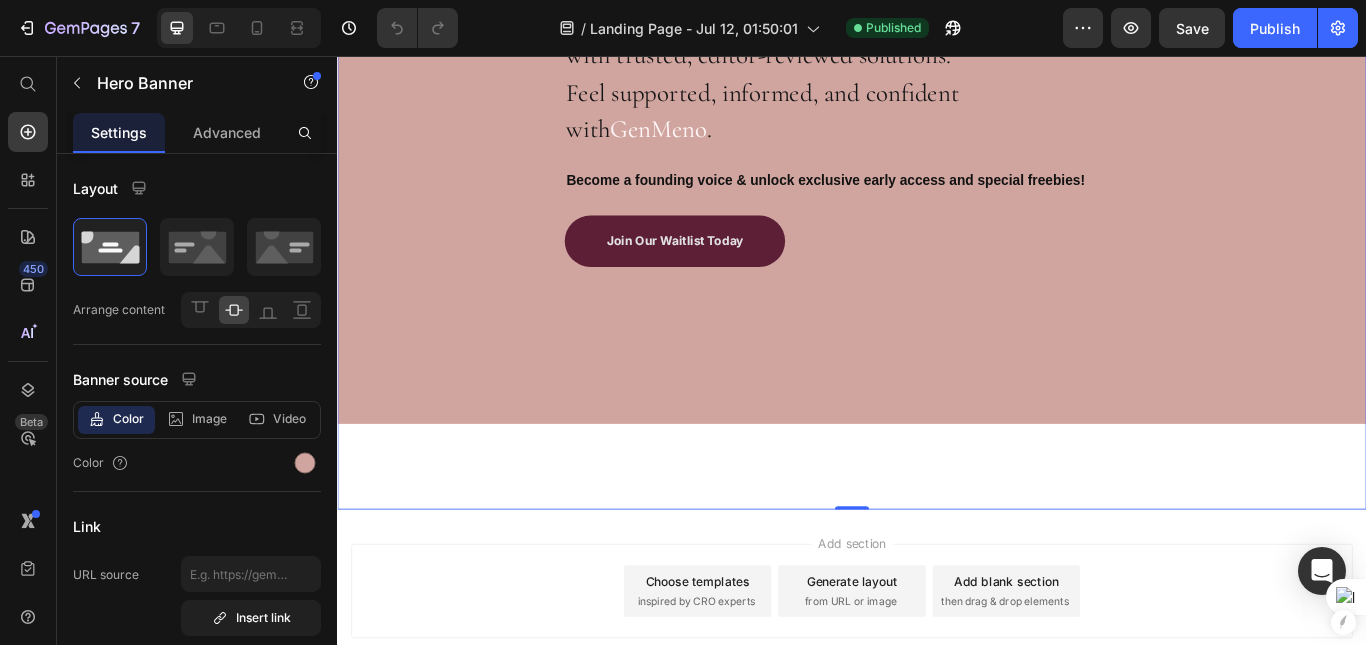 scroll, scrollTop: 358, scrollLeft: 0, axis: vertical 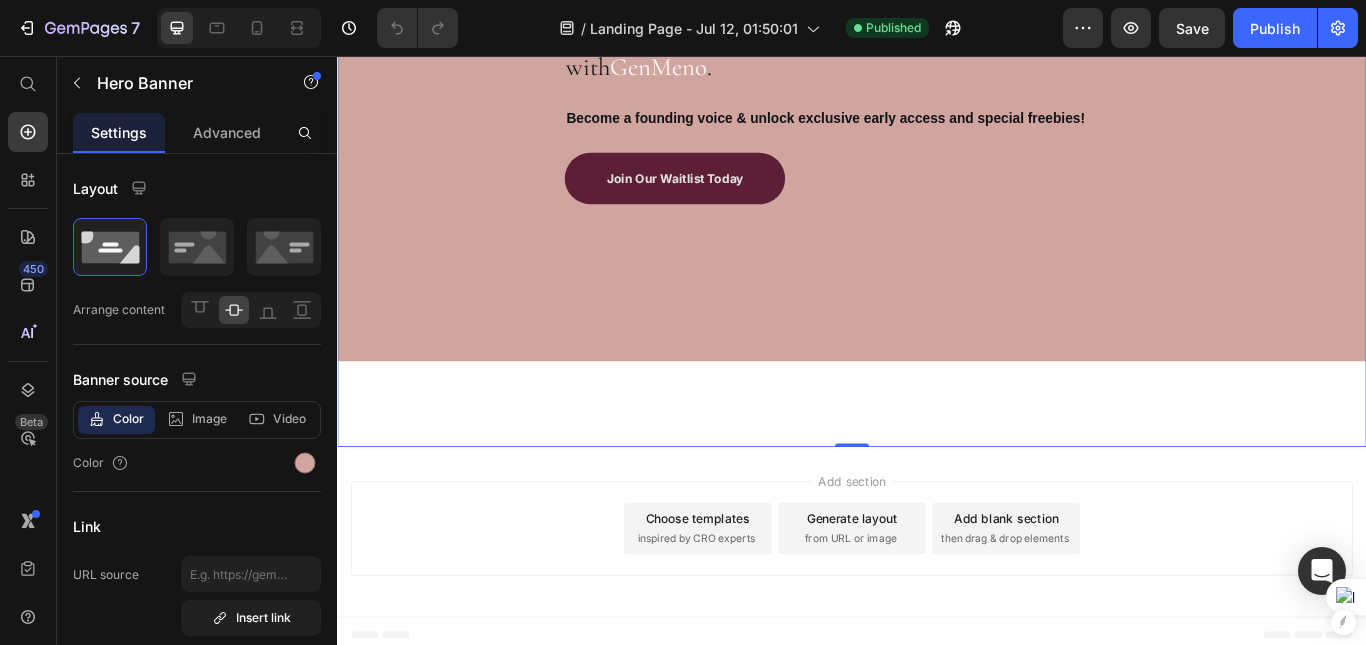click on "Empowering your menopause journey  with trusted, editor-reviewed solutions.  Feel supported, informed, and confident  with  GenMeno . Text Block Become a founding voice & unlock exclusive early access and special freebies! Text Block Join Our Waitlist Today Button Row Hero Banner   0" at bounding box center [937, 169] 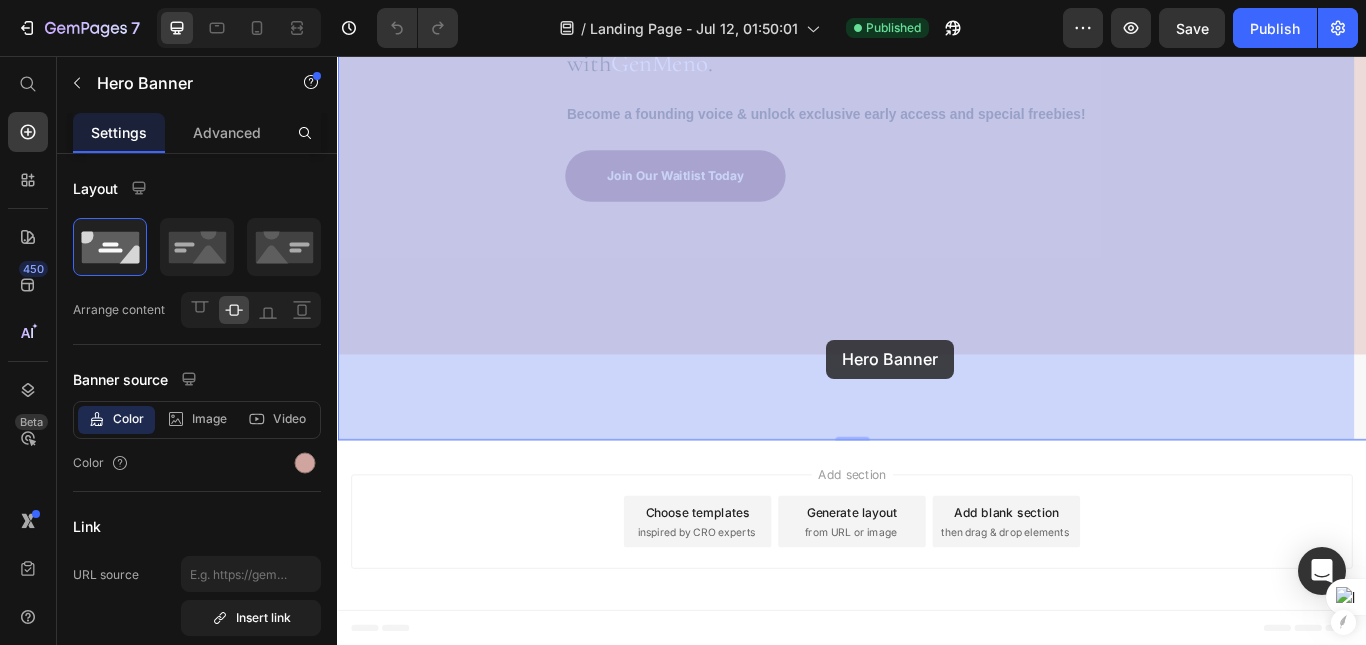 drag, startPoint x: 914, startPoint y: 457, endPoint x: 907, endPoint y: 387, distance: 70.34913 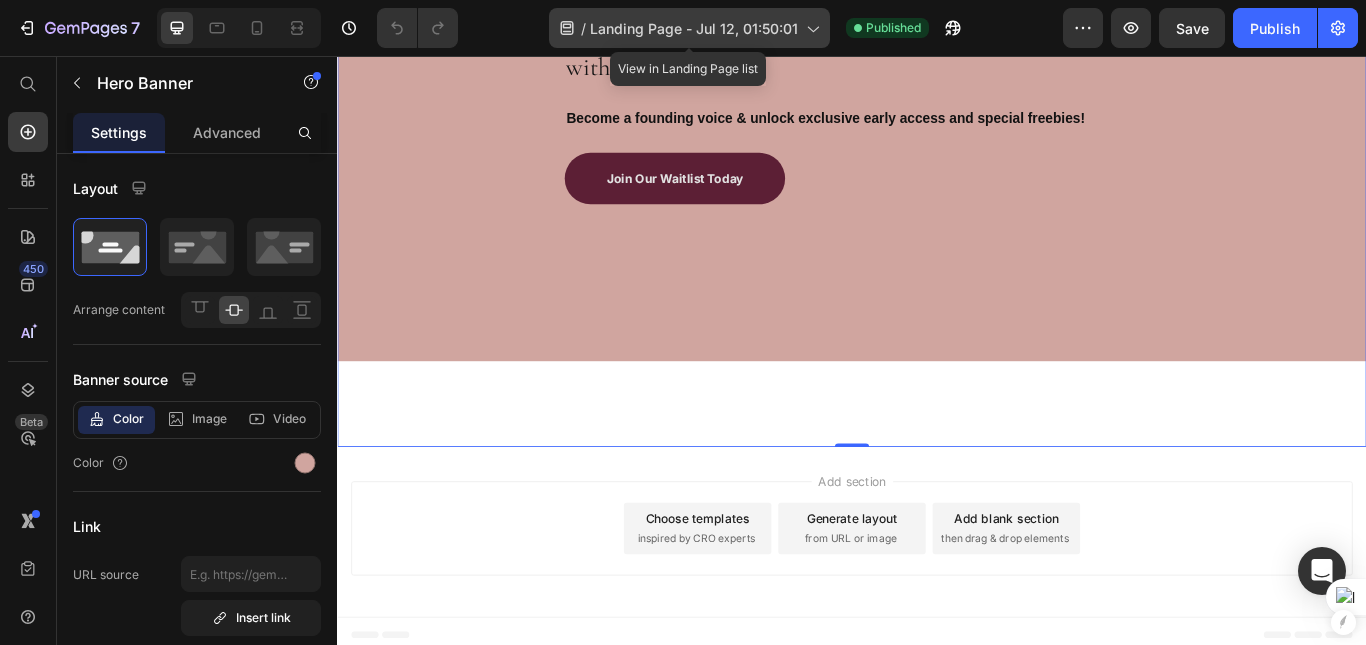 click on "Landing Page - Jul 12, 01:50:01" at bounding box center [694, 28] 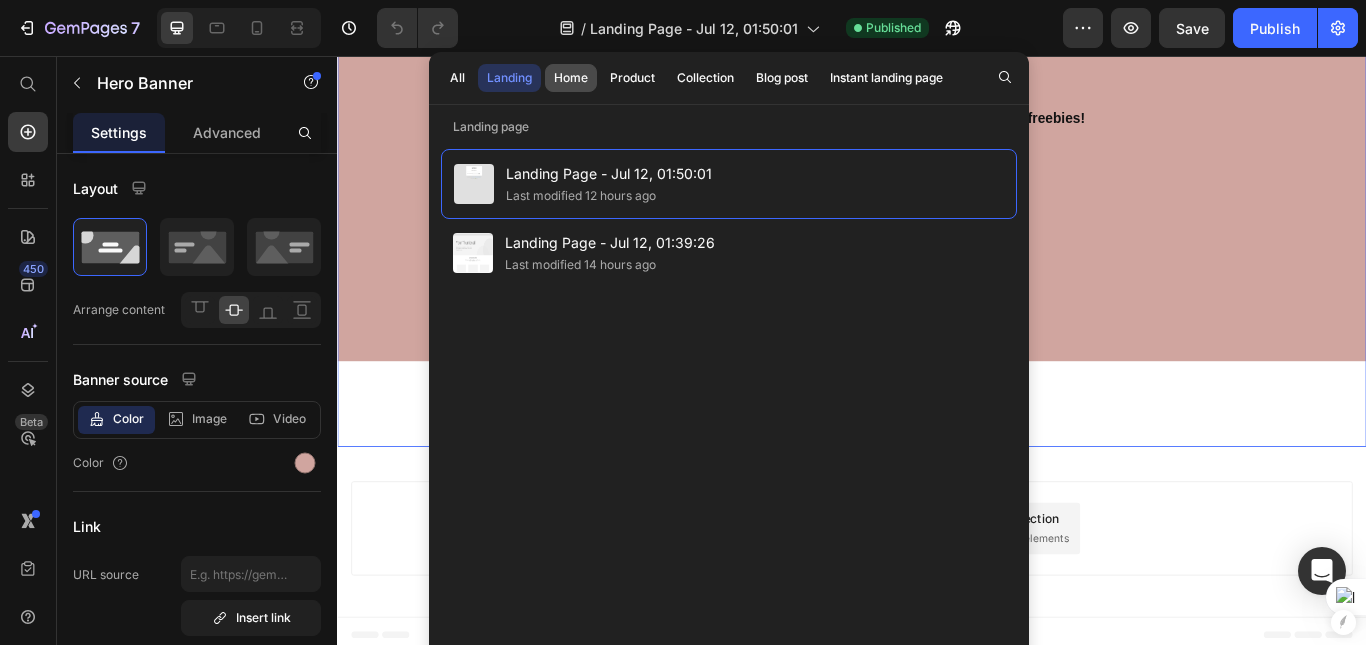 click on "Home" 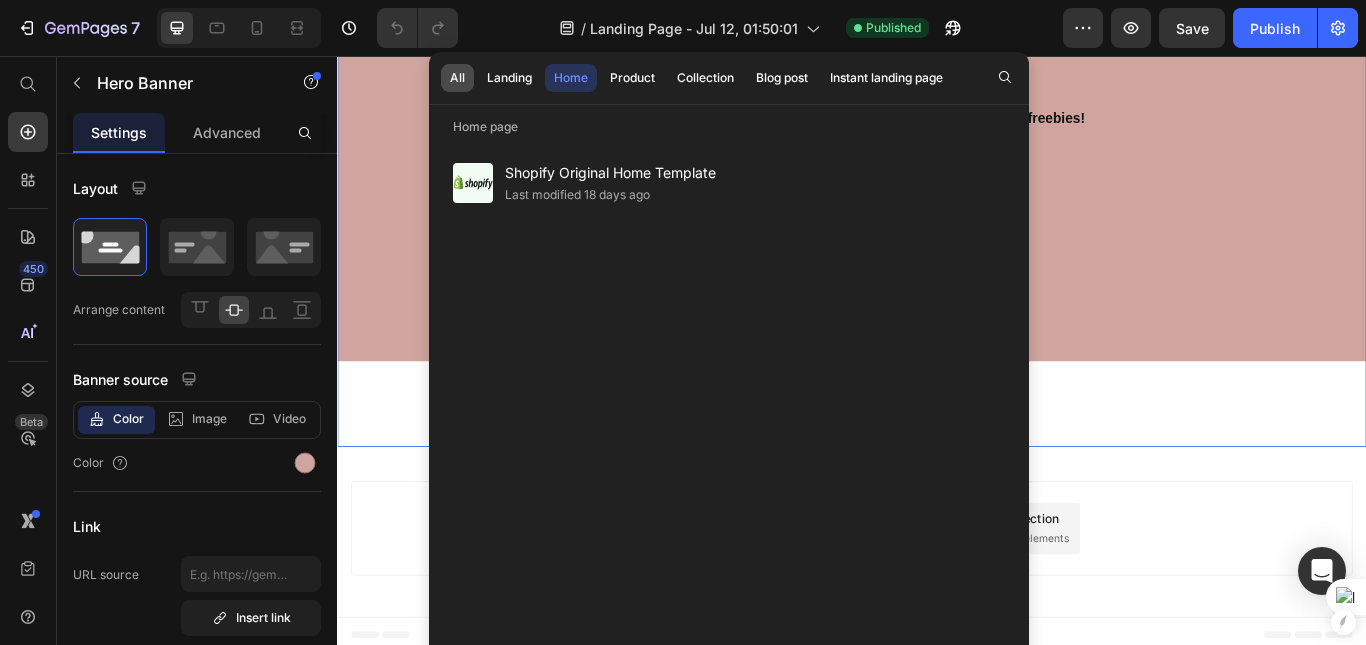 click on "All" 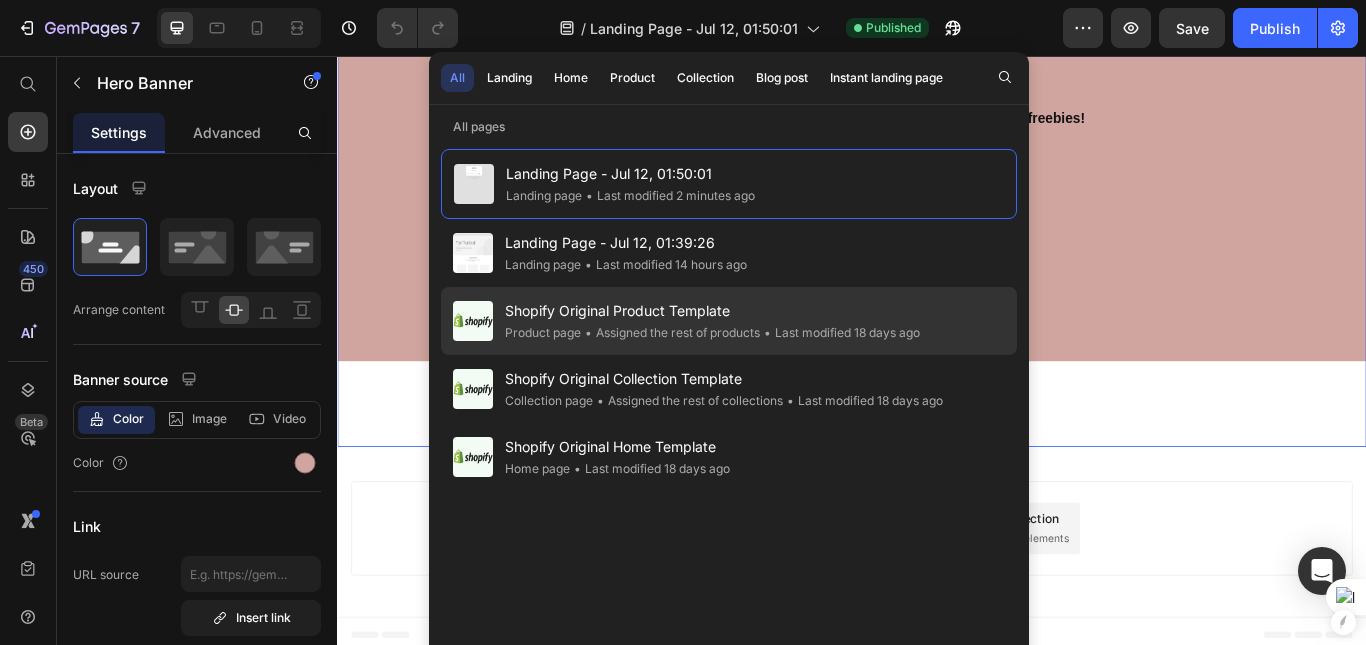 click on "Shopify Original Product Template" at bounding box center [712, 311] 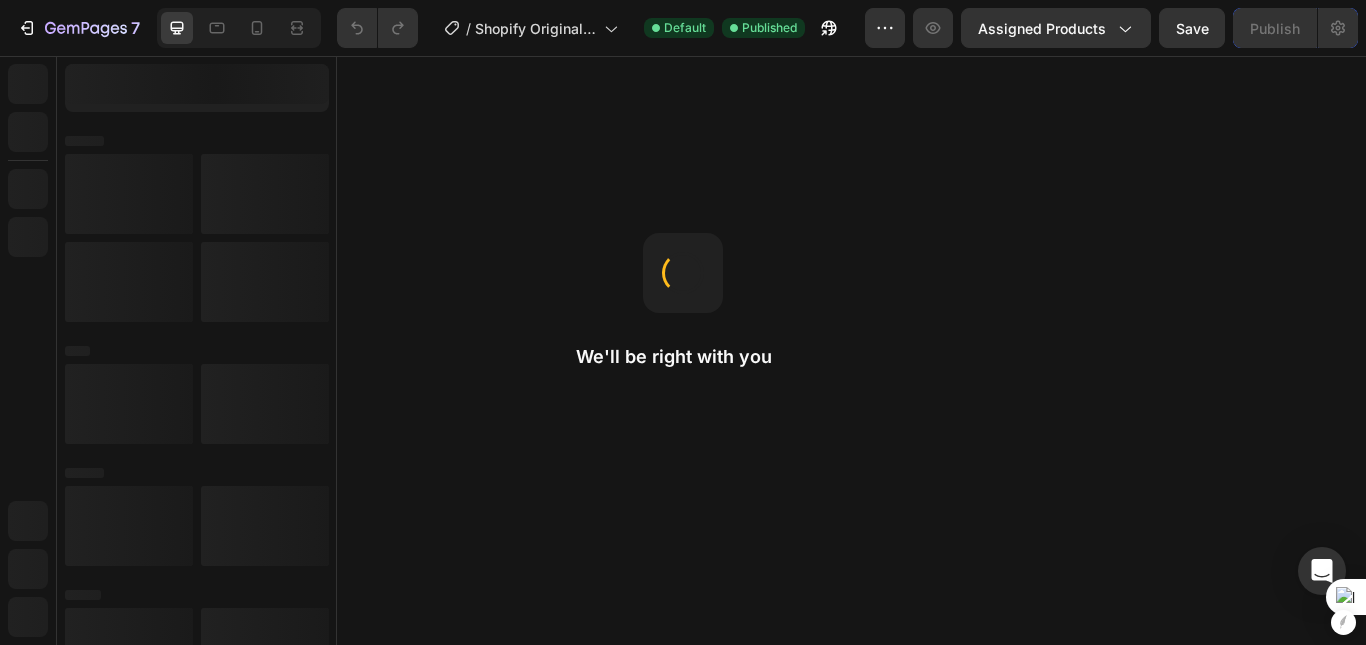 scroll, scrollTop: 0, scrollLeft: 0, axis: both 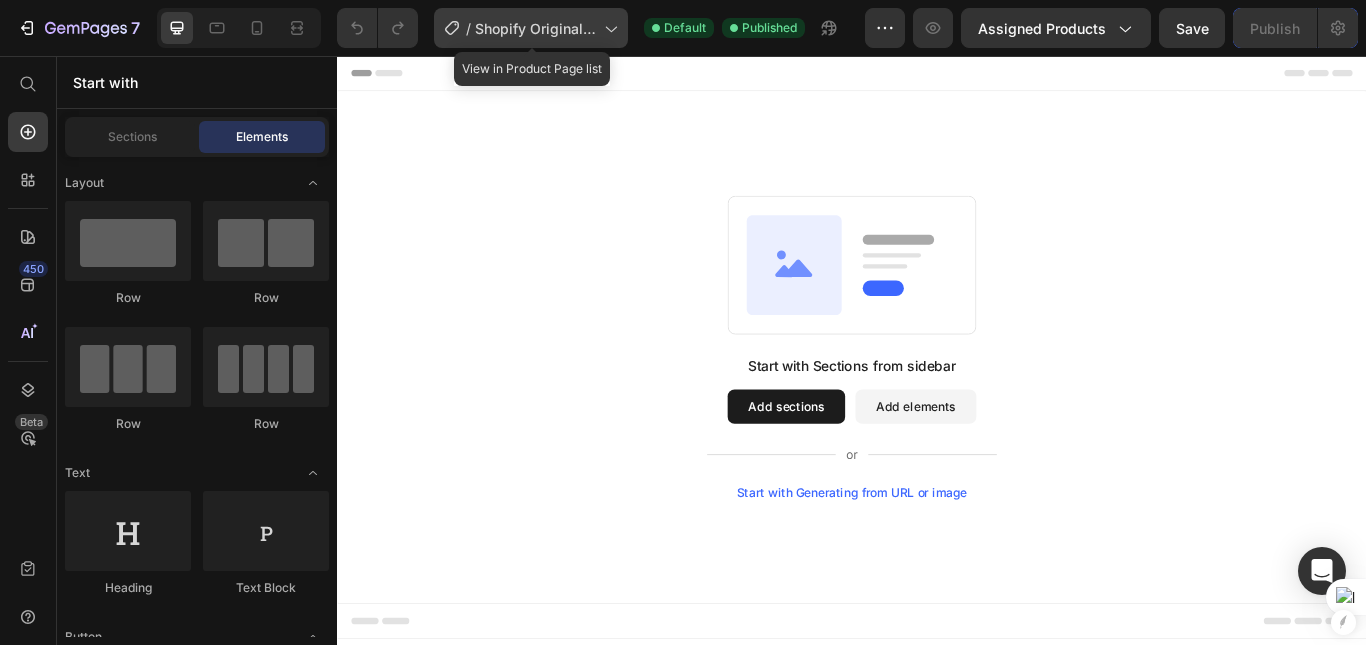 click on "Shopify Original Product Template" at bounding box center (535, 28) 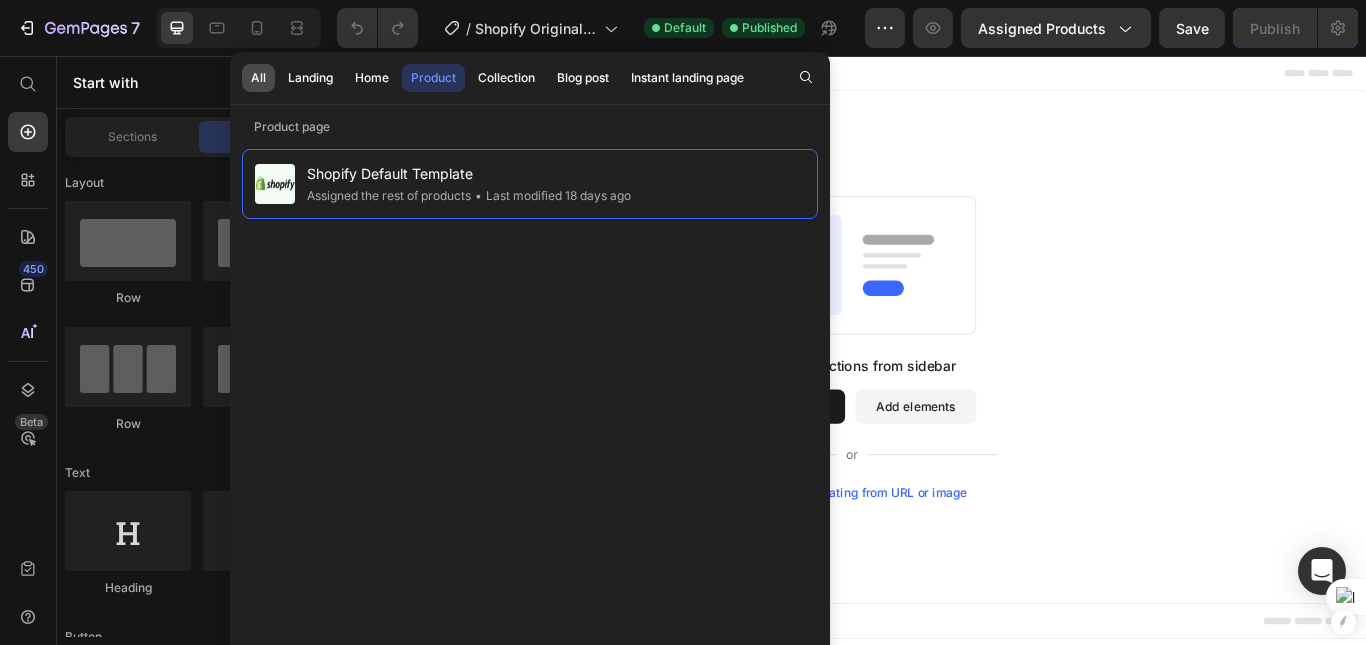 click on "All" 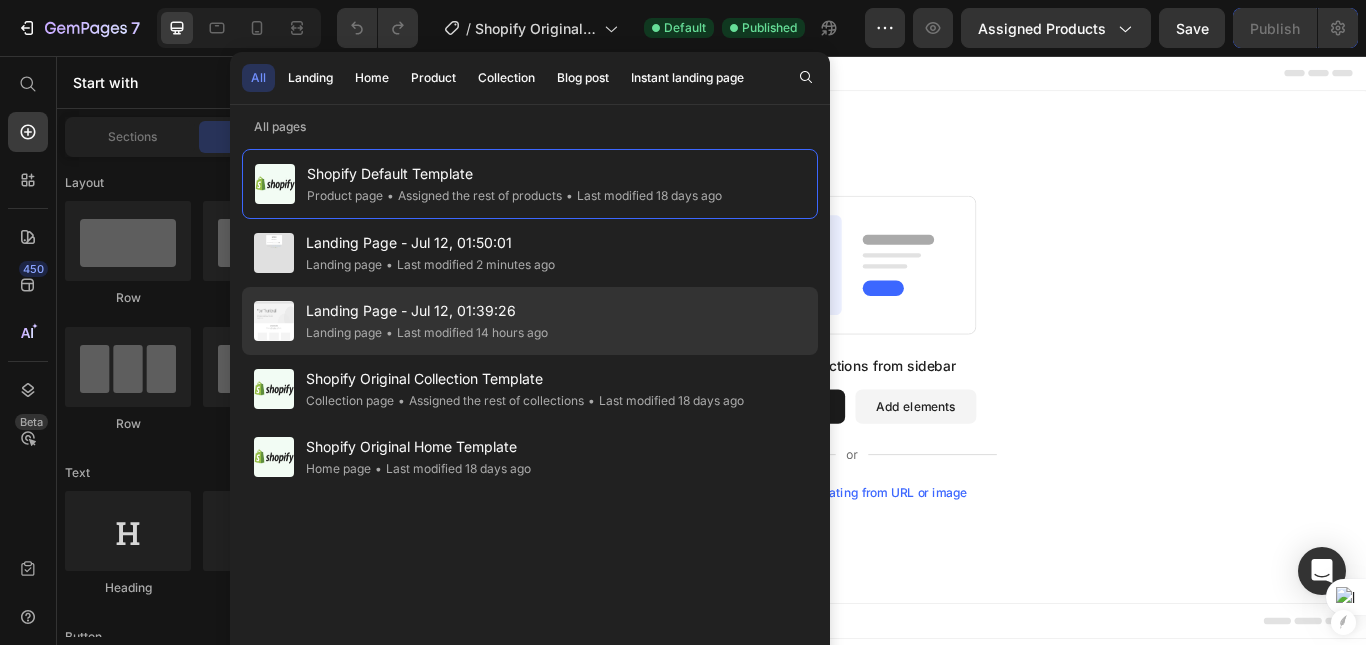 click on "Landing Page - Jul 12, 01:39:26" at bounding box center [427, 311] 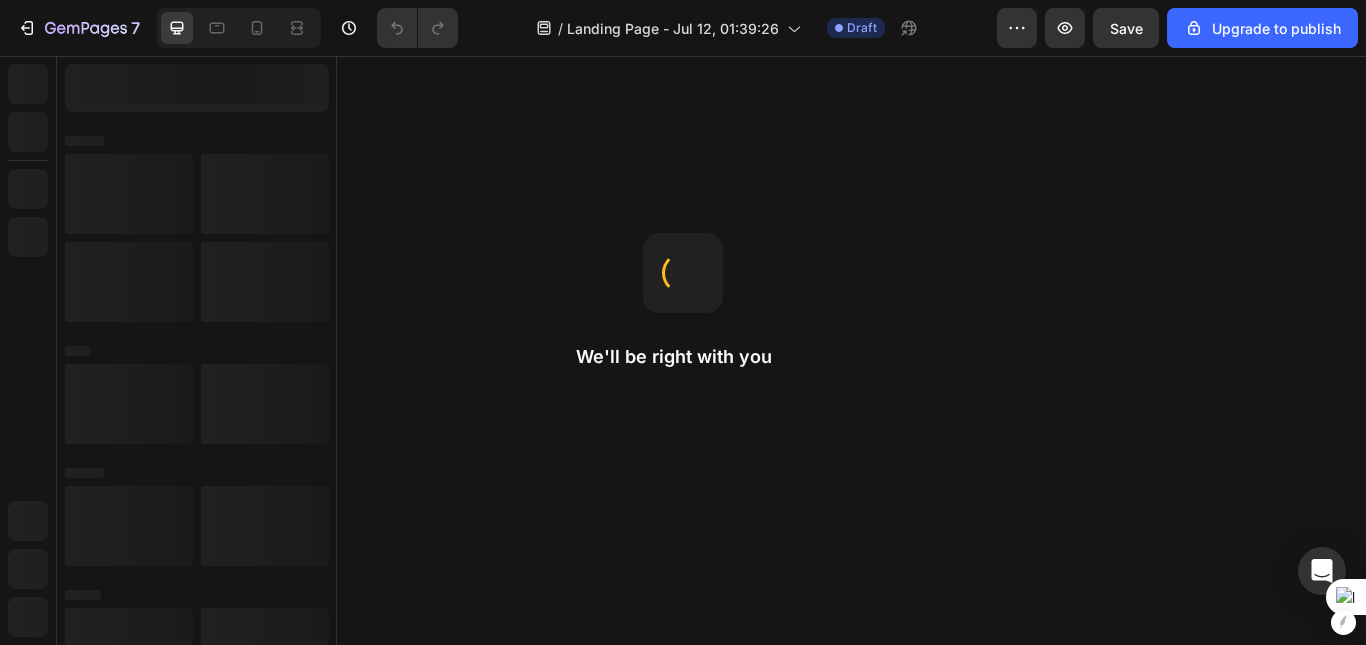 scroll, scrollTop: 0, scrollLeft: 0, axis: both 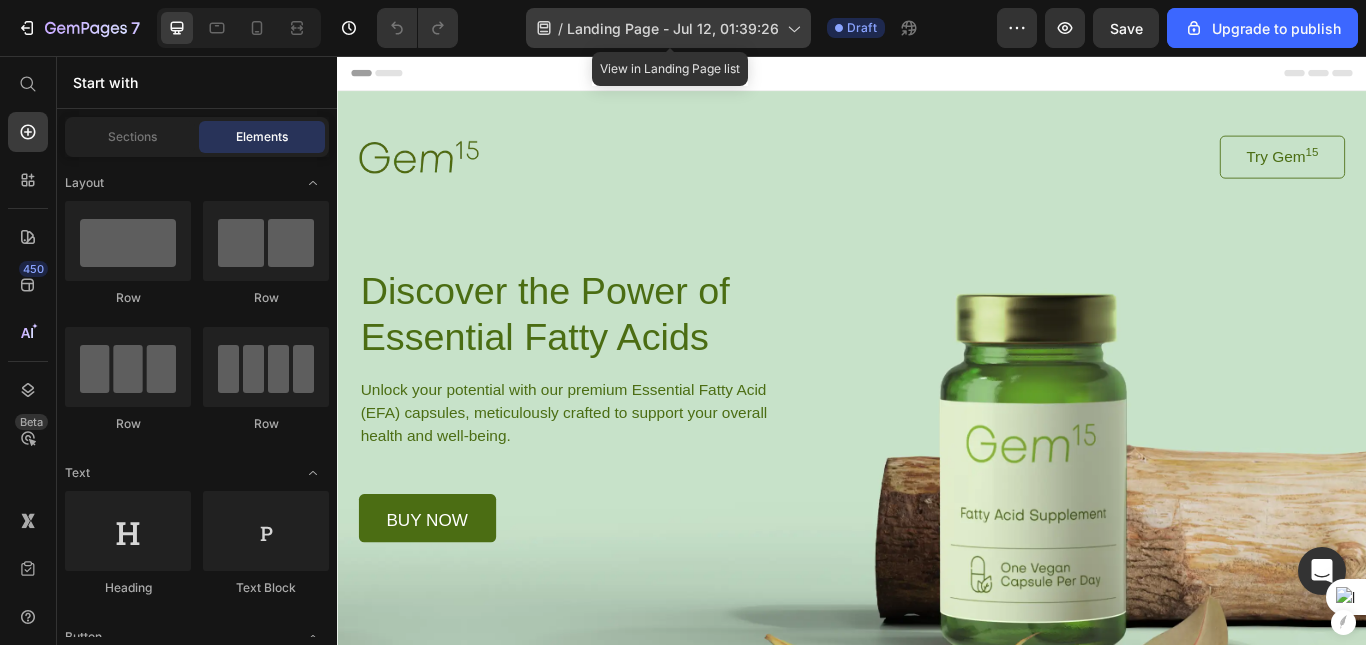 click on "Landing Page - Jul 12, 01:39:26" at bounding box center [673, 28] 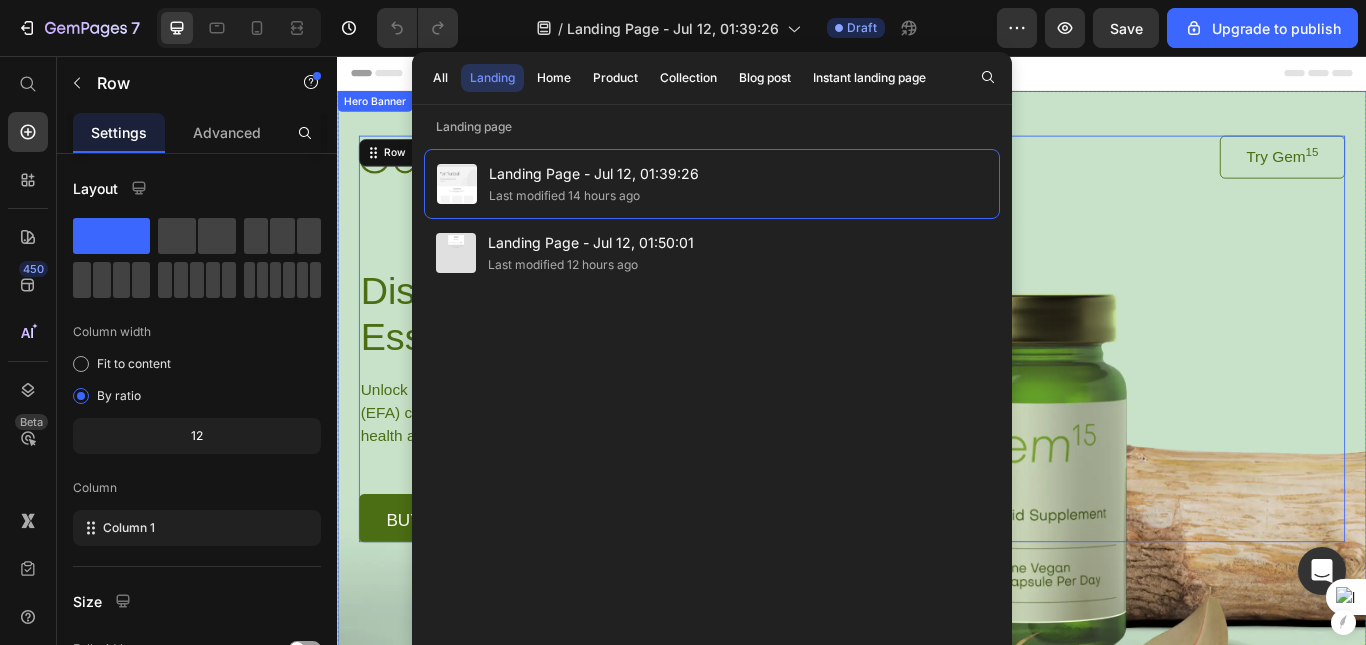 click on "Image Try Gem 15 Button Row Discover the Power of Essential Fatty Acids Heading Unlock your potential with our premium Essential Fatty Acid (EFA) capsules, meticulously crafted to support your overall health and well-being. Text Block buy now Button Row Row   0 Hero Banner" at bounding box center (937, 475) 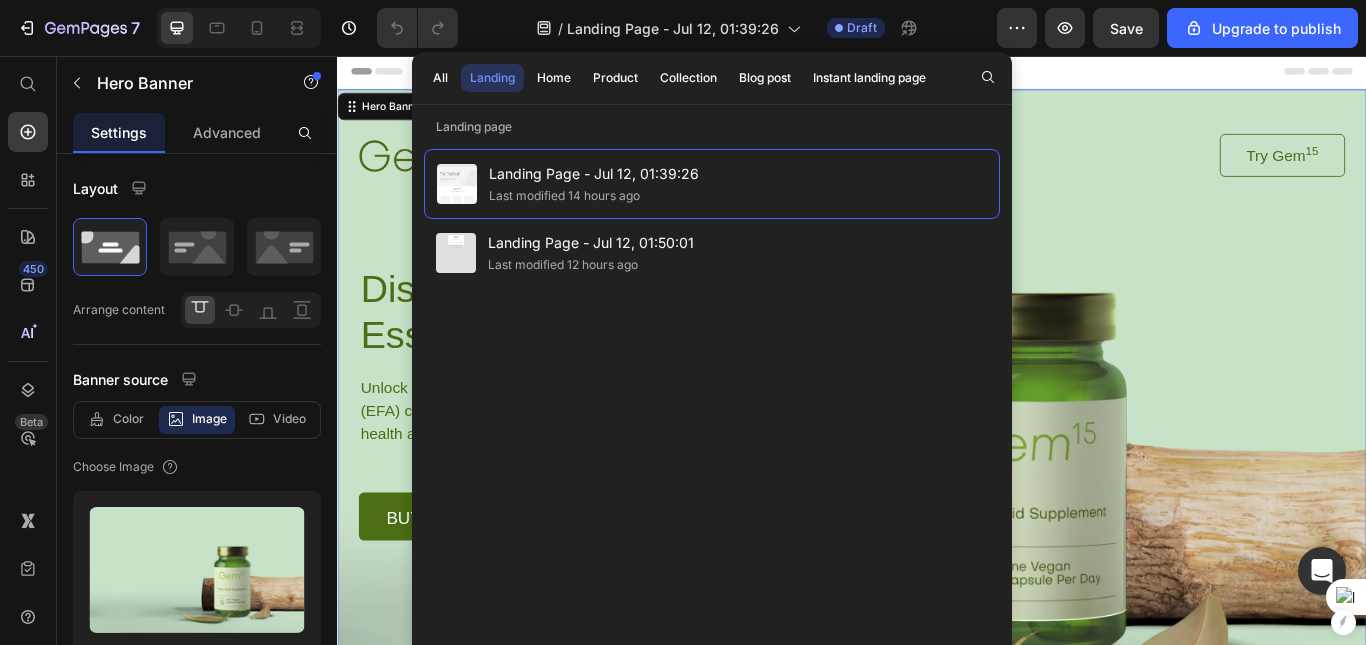 scroll, scrollTop: 24, scrollLeft: 0, axis: vertical 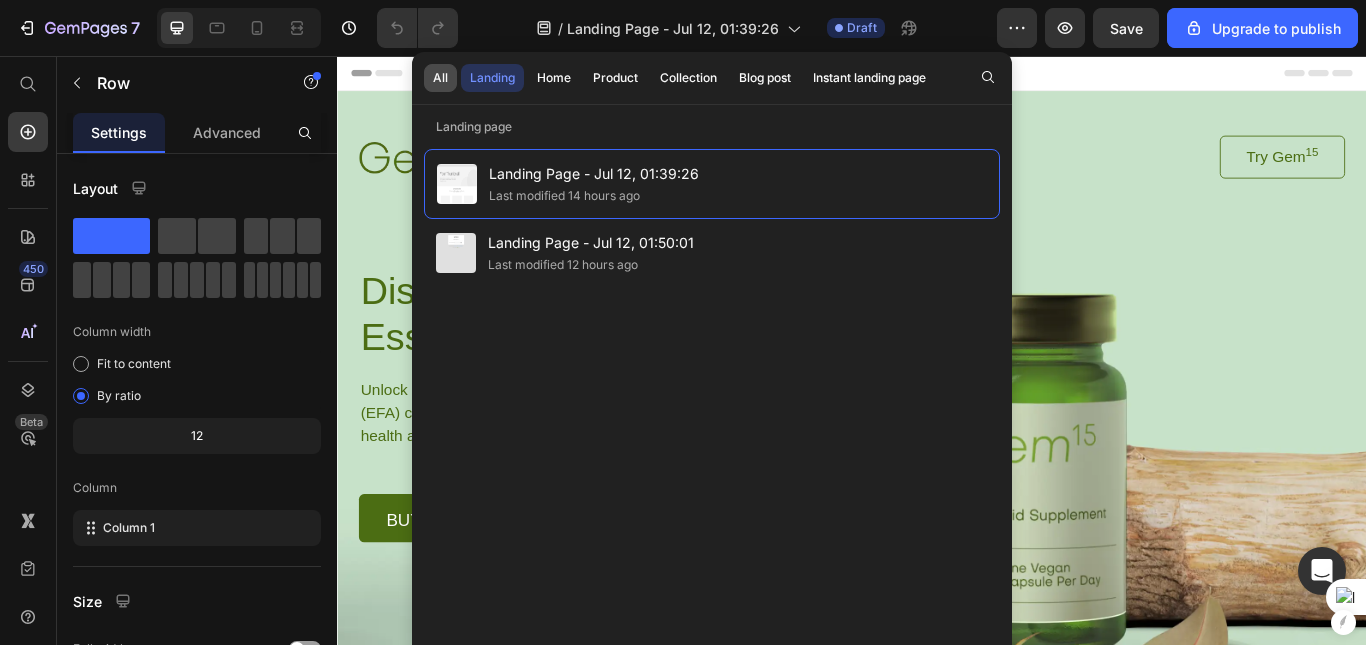 click on "All" at bounding box center (440, 78) 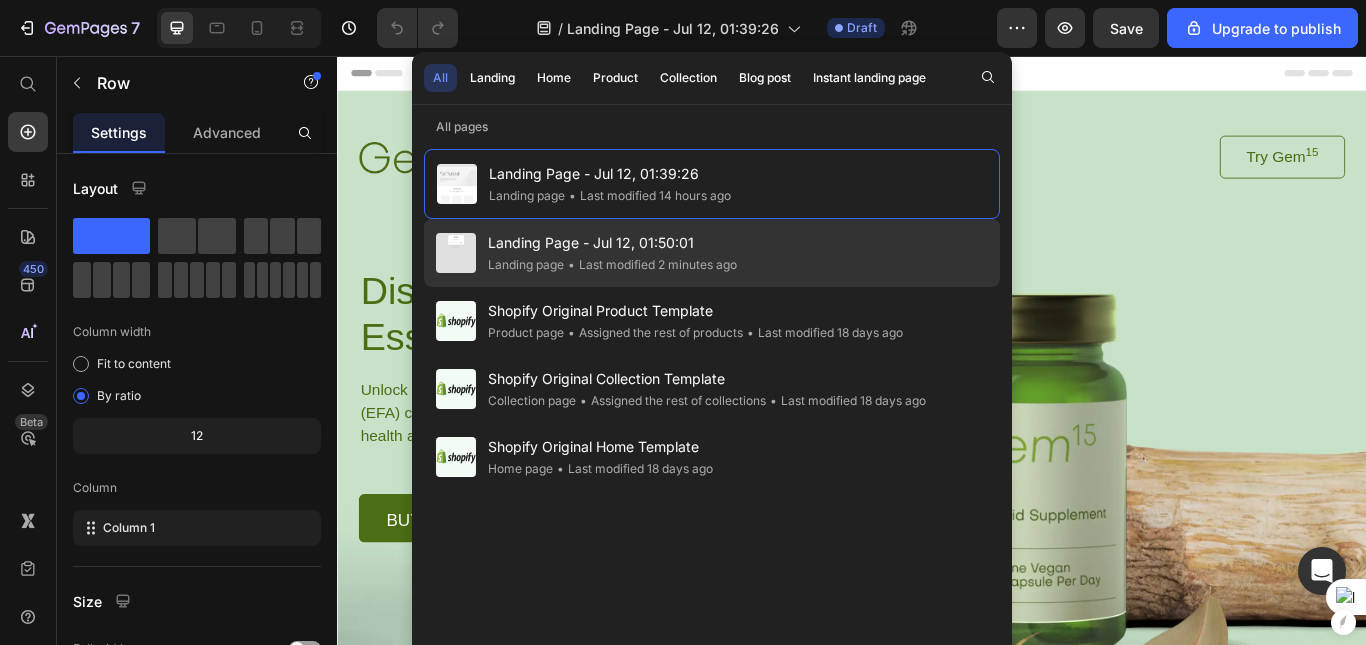 click on "Landing page" 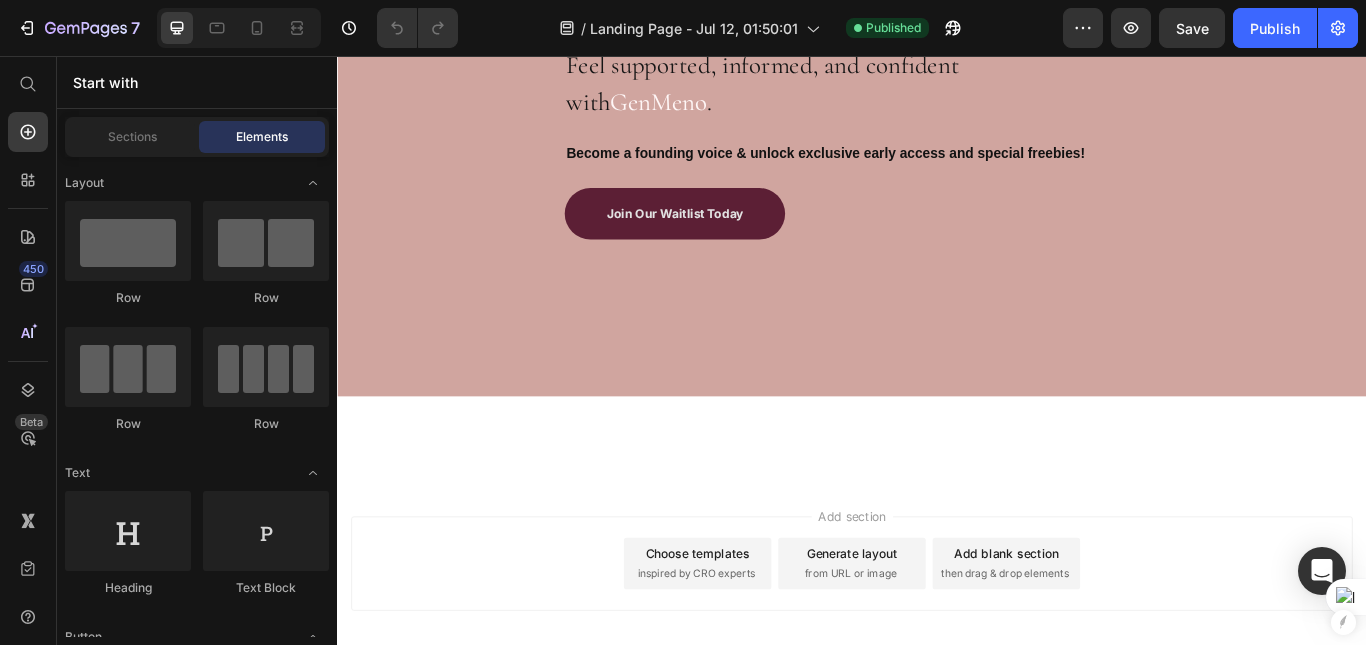 scroll, scrollTop: 0, scrollLeft: 0, axis: both 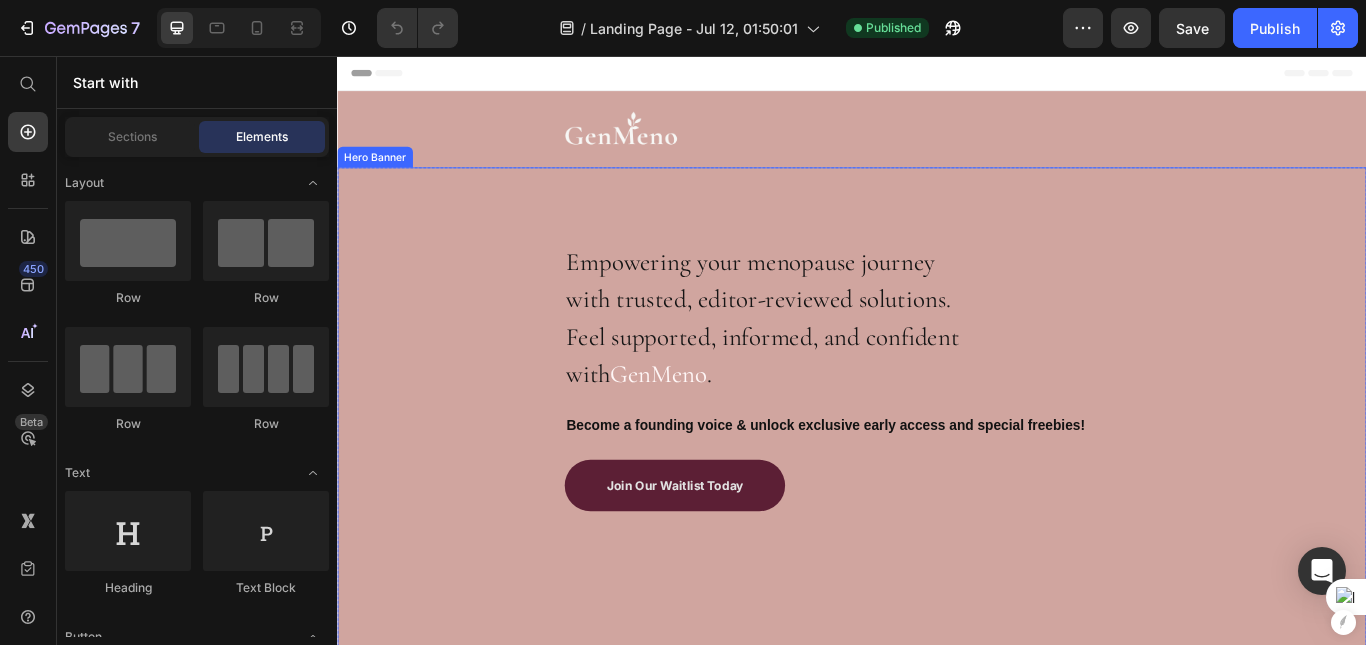 click on "Empowering your menopause journey  with trusted, editor-reviewed solutions.  Feel supported, informed, and confident  with  GenMeno . Text Block Become a founding voice & unlock exclusive early access and special freebies! Text Block Join Our Waitlist Today Button Row" at bounding box center [937, 478] 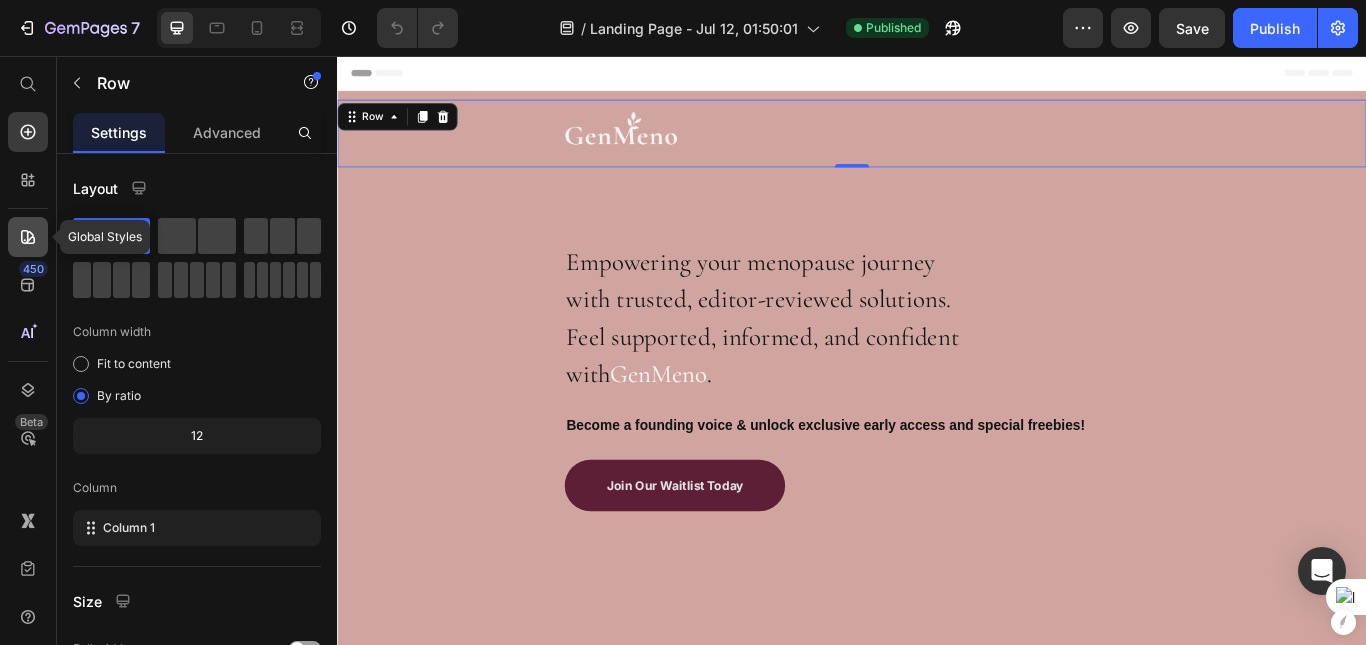 click 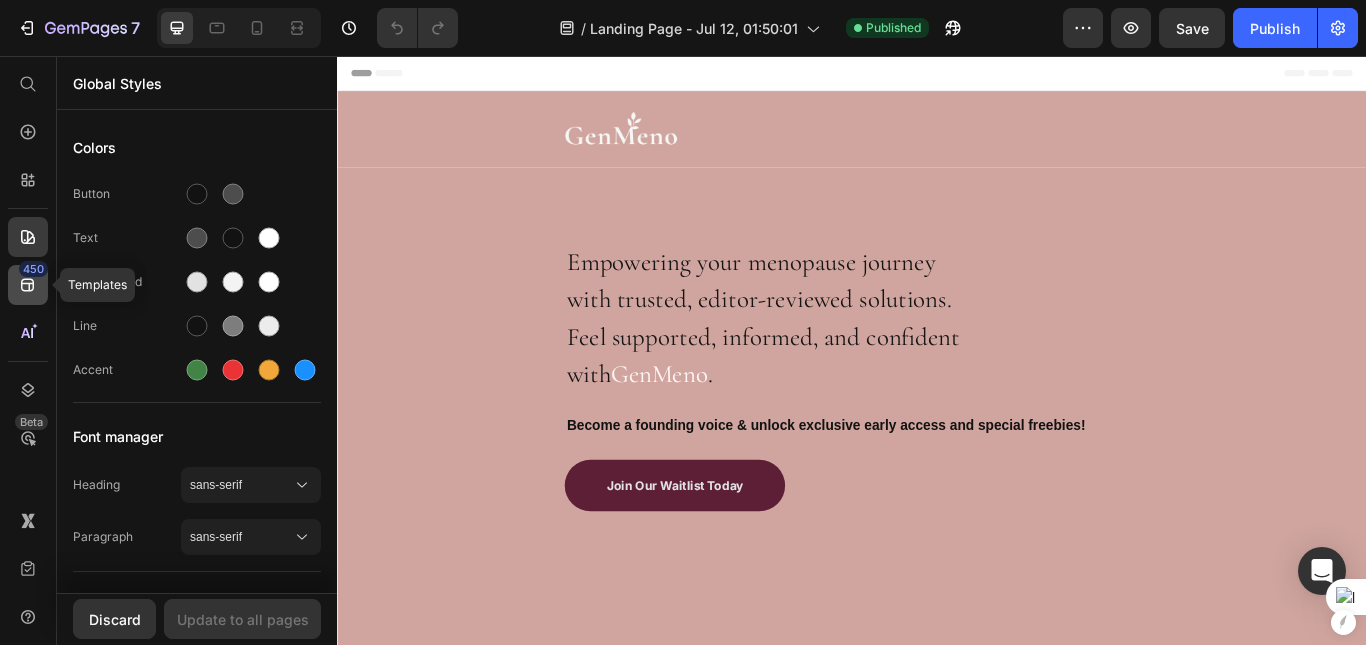 click 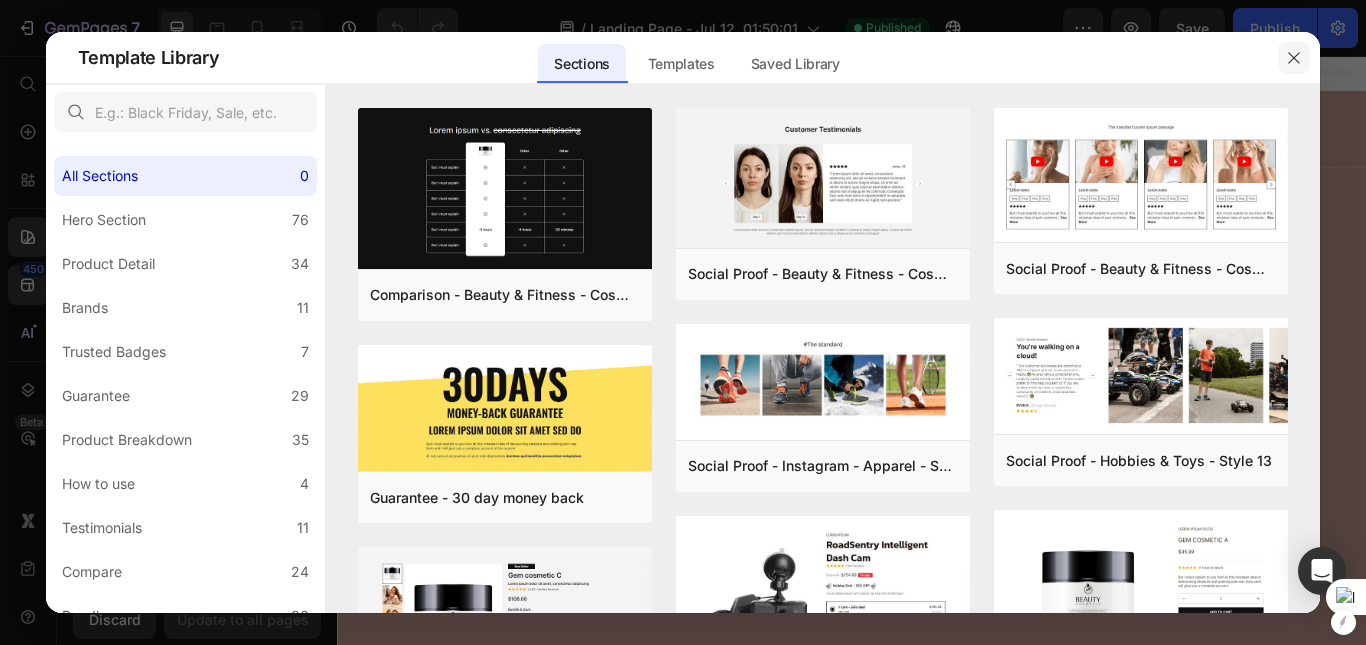 click 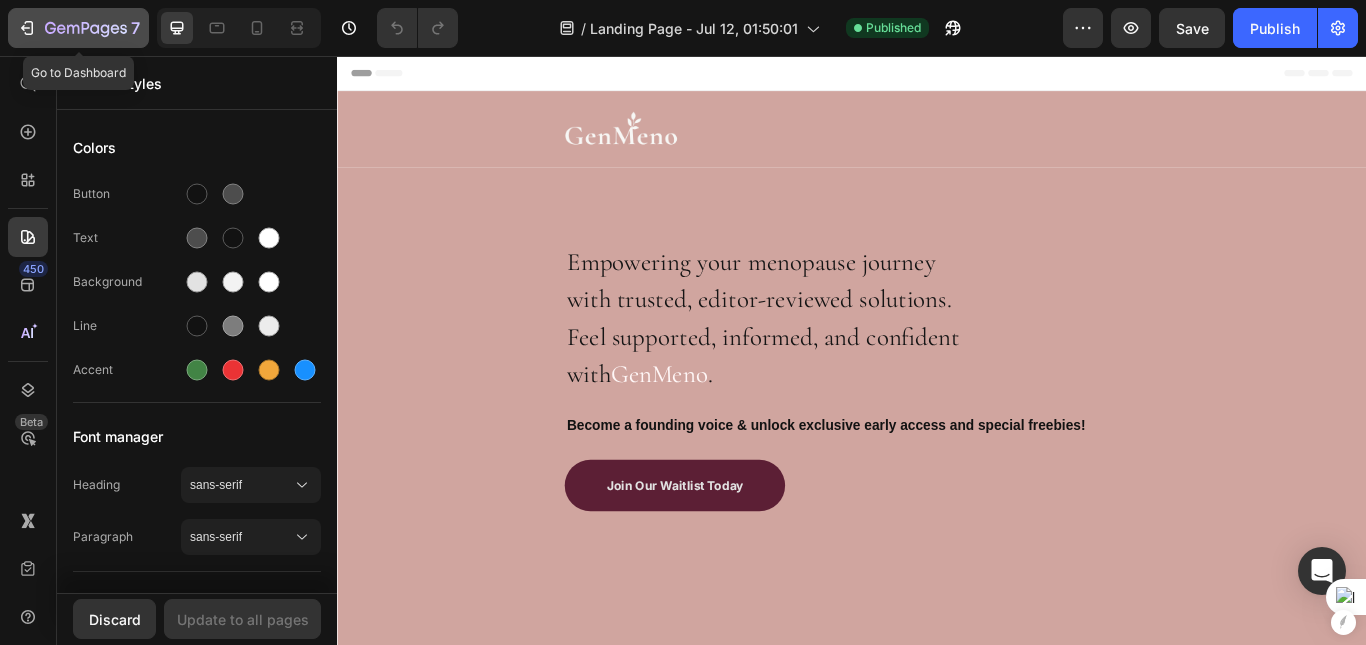 click 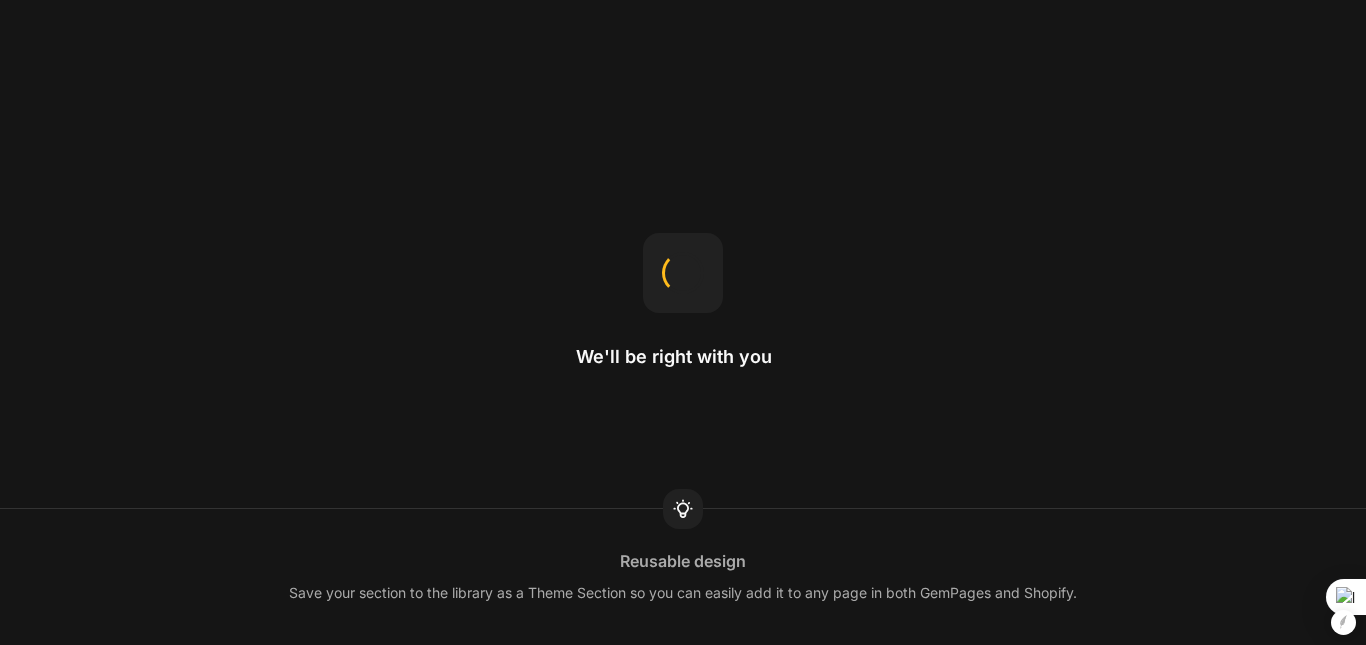 scroll, scrollTop: 0, scrollLeft: 0, axis: both 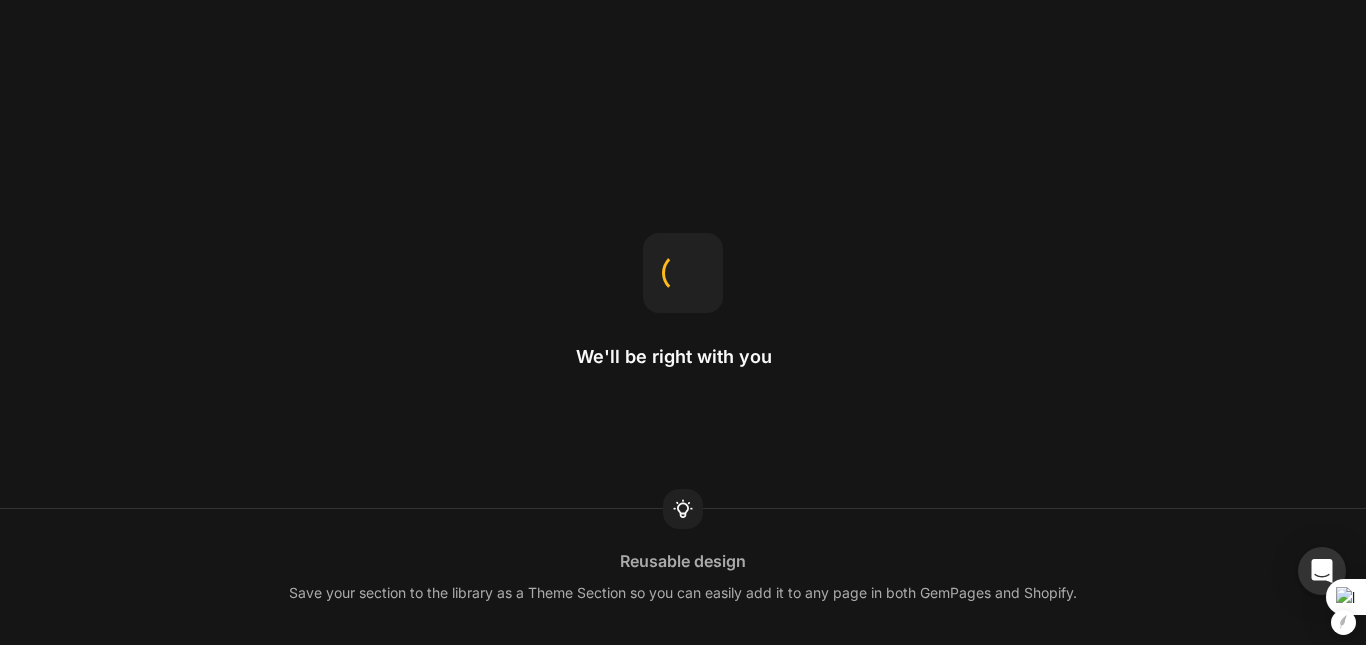 click on "We'll be right with you Reusable design Save your section to the library as a Theme Section so you can easily add it to any page in both GemPages and Shopify." at bounding box center (683, 322) 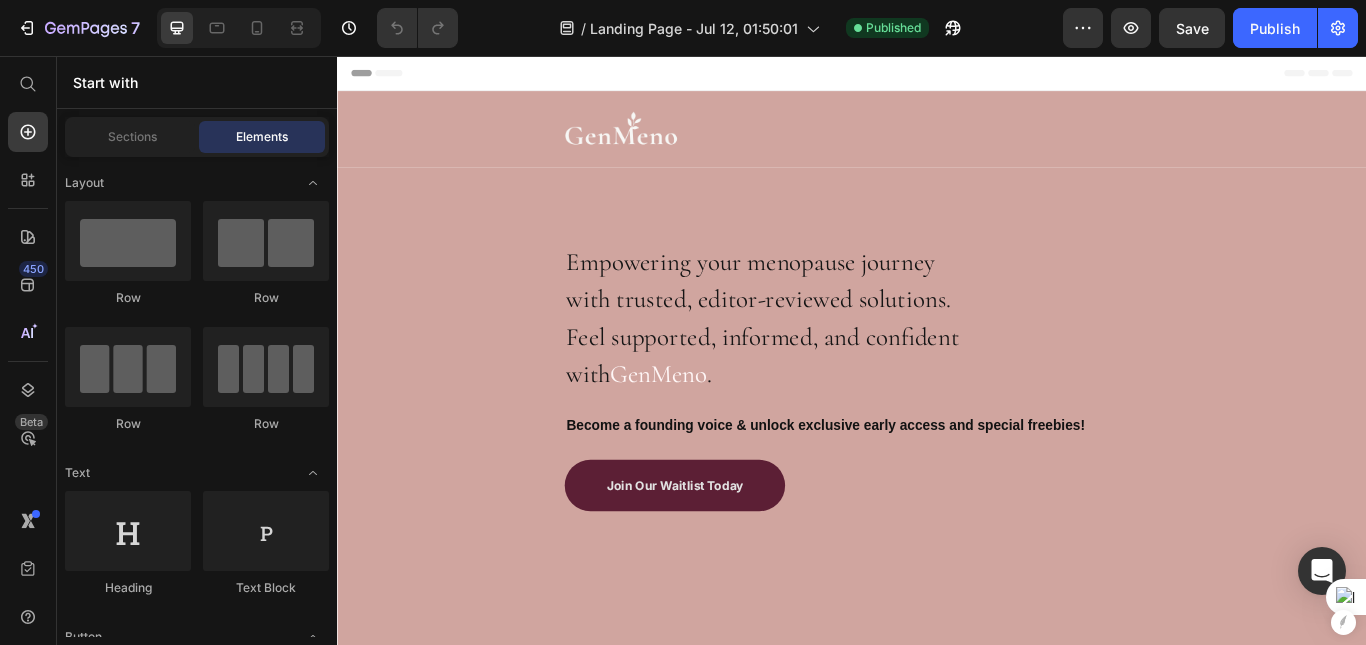scroll, scrollTop: 0, scrollLeft: 0, axis: both 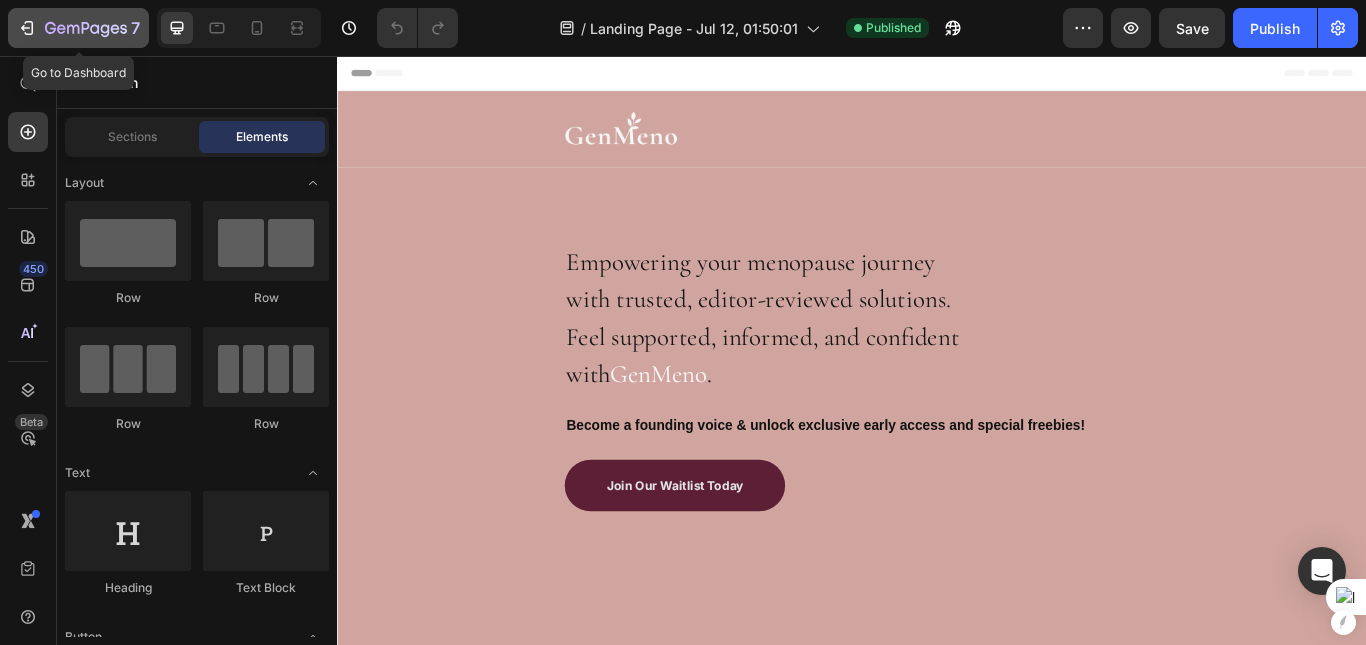 click on "7" at bounding box center (78, 28) 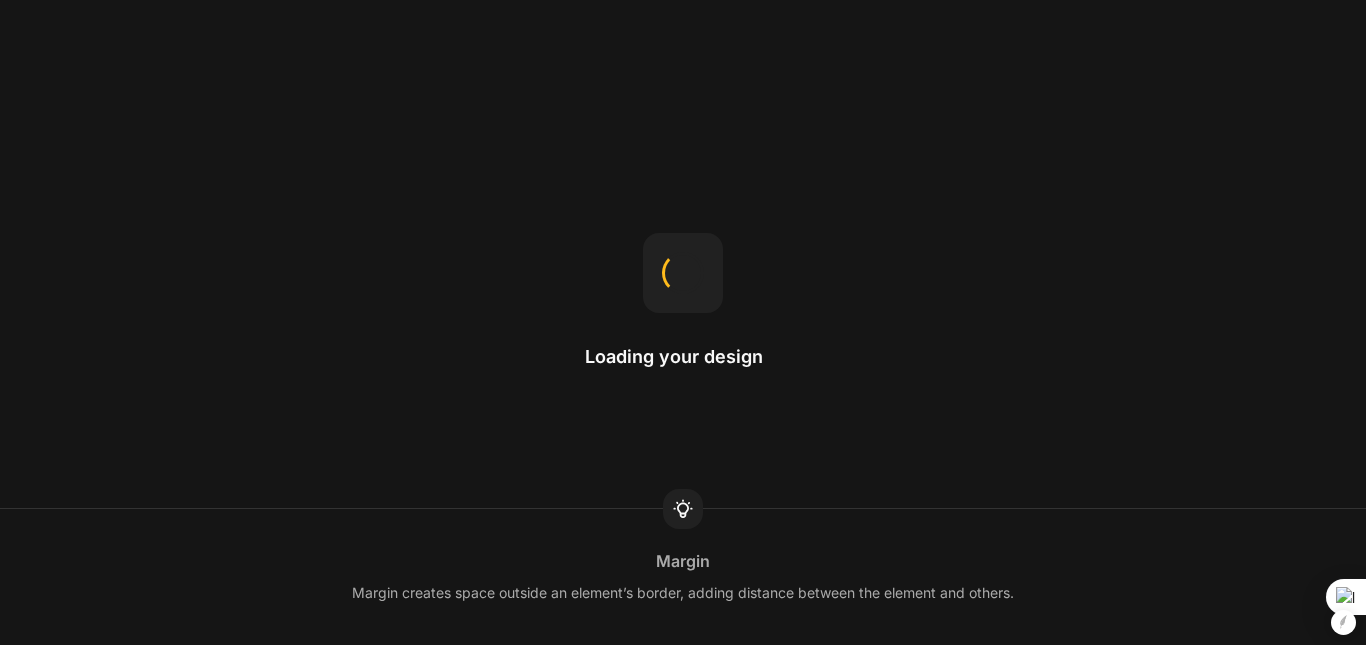 scroll, scrollTop: 0, scrollLeft: 0, axis: both 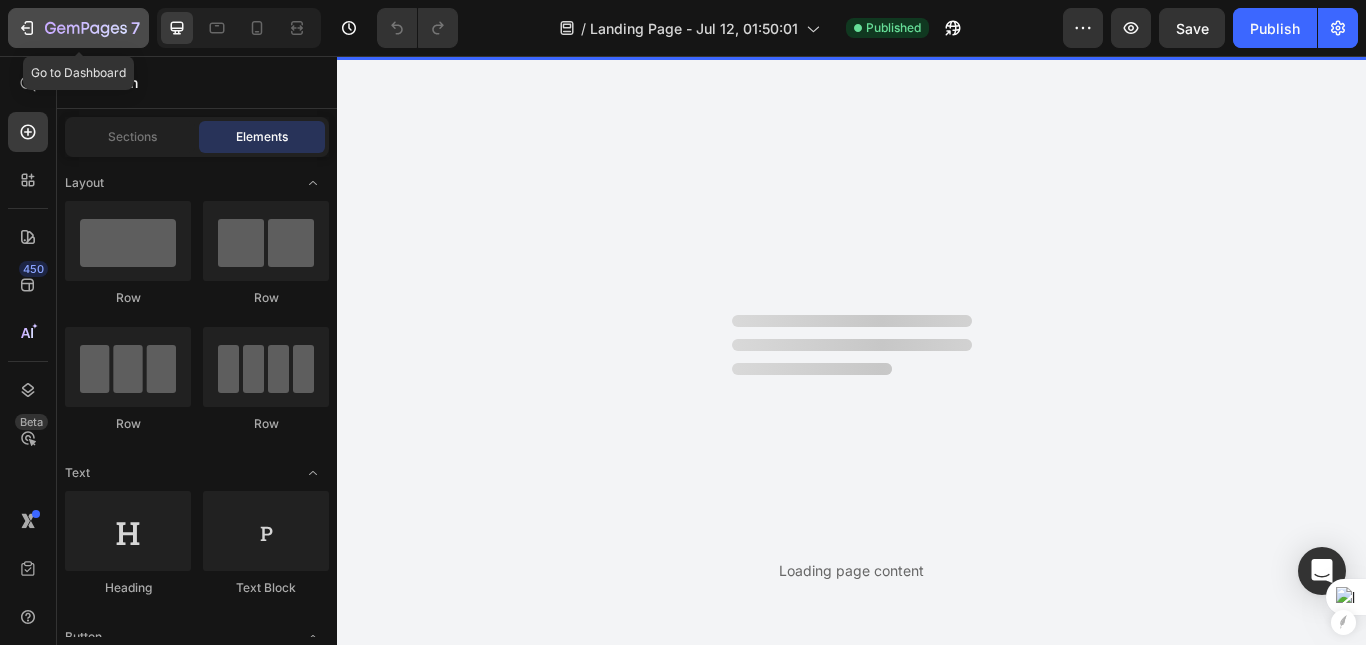 click on "7" at bounding box center (78, 28) 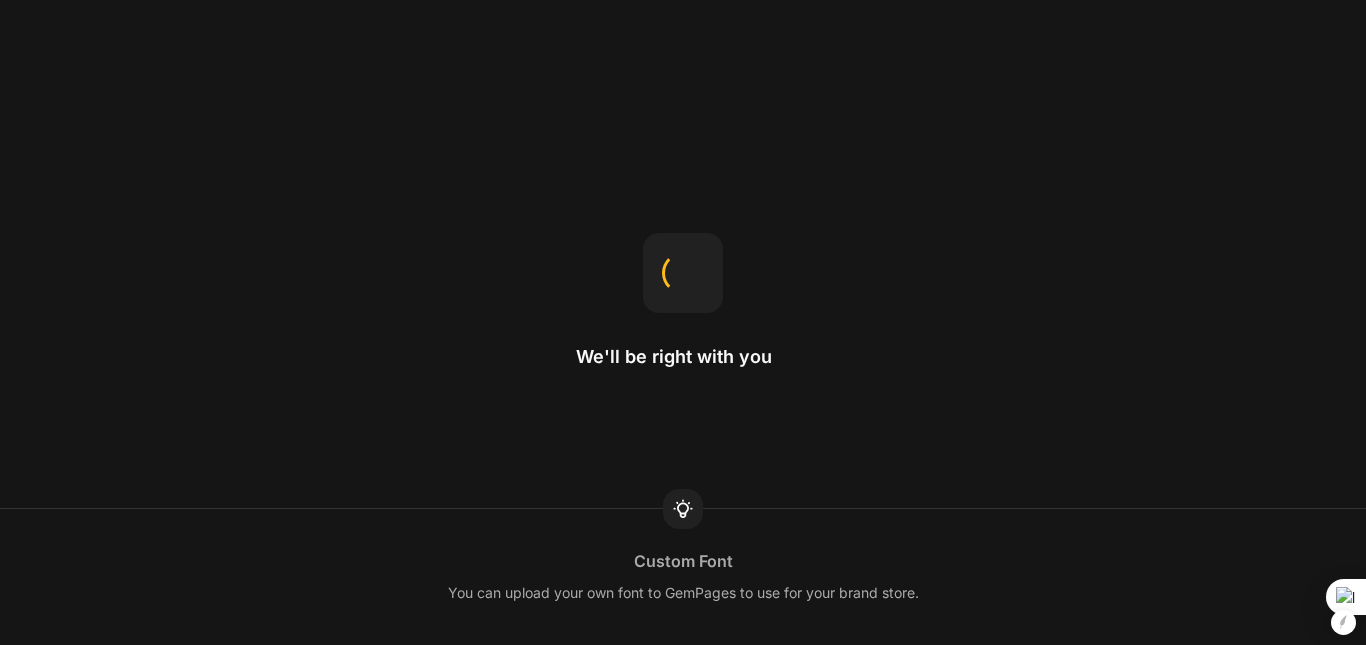 scroll, scrollTop: 0, scrollLeft: 0, axis: both 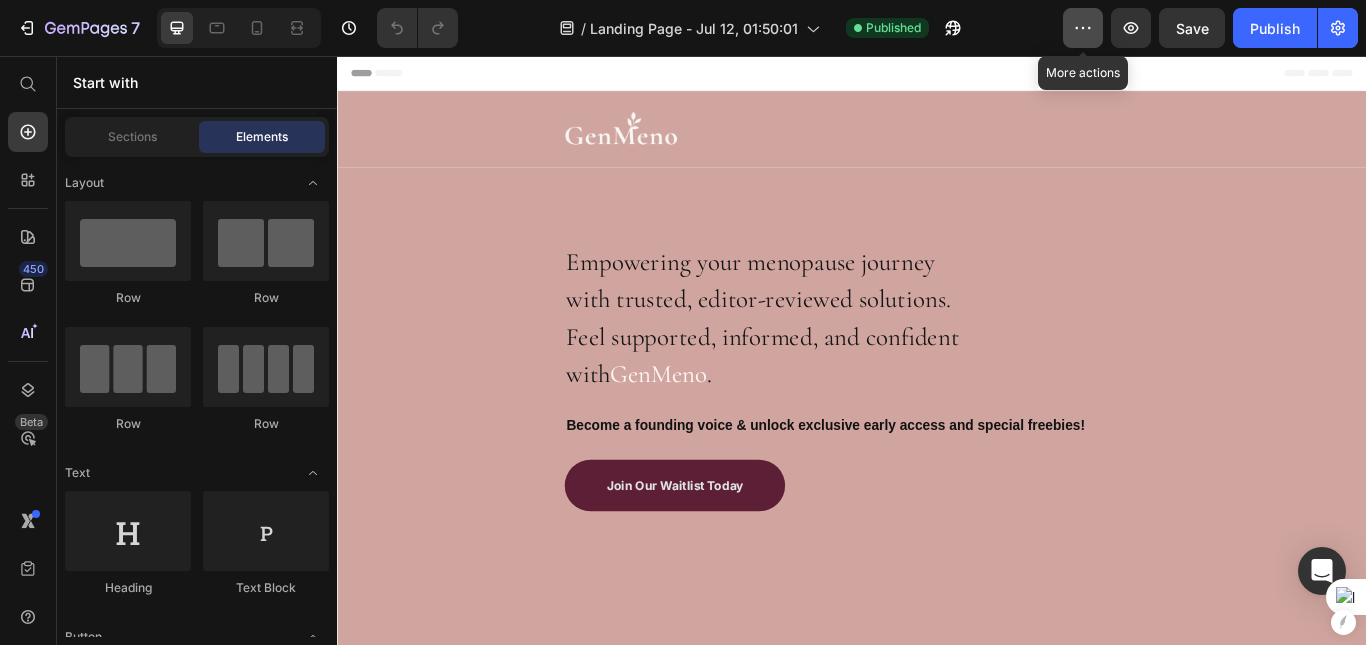 click 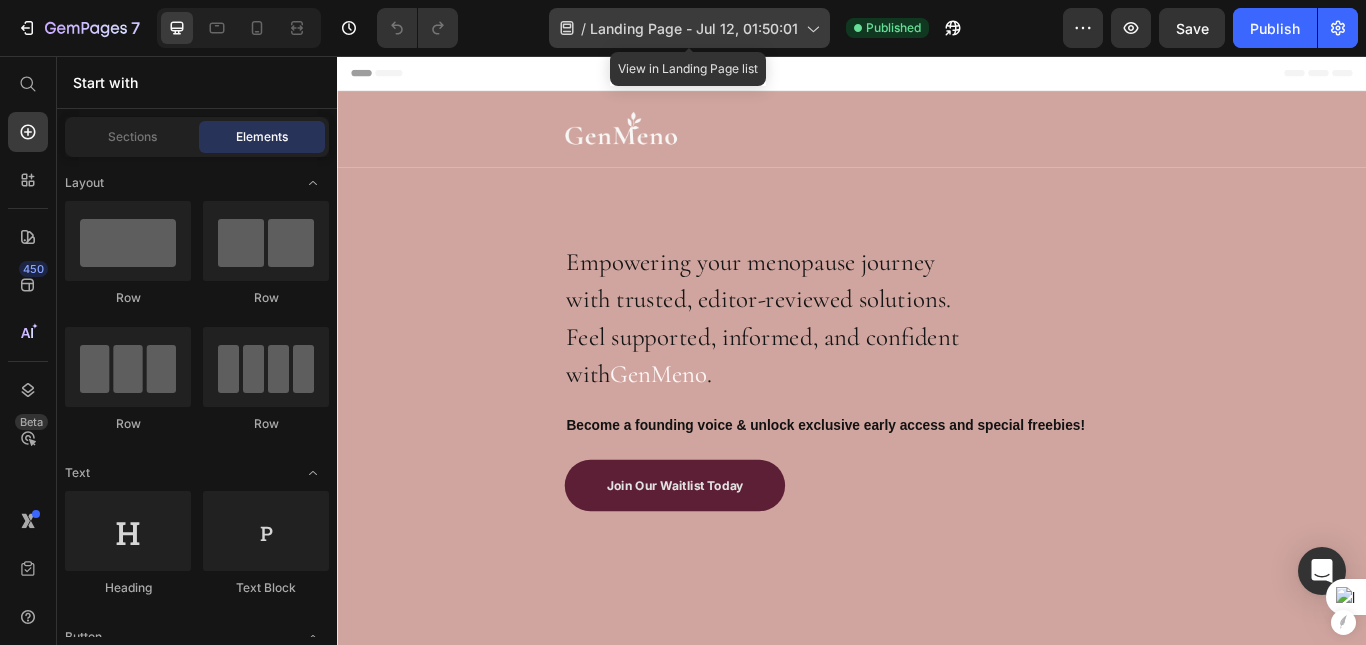 click on "/  Landing Page - Jul 12, 01:50:01" 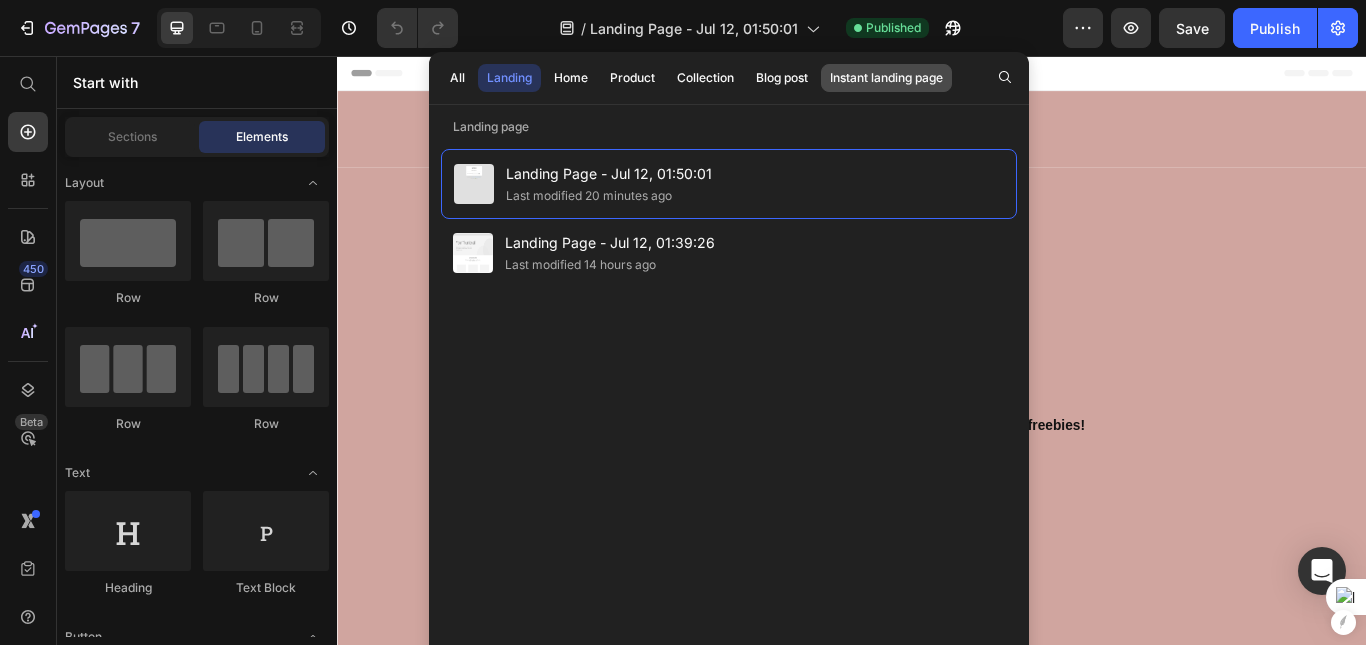 click on "Instant landing page" at bounding box center (886, 78) 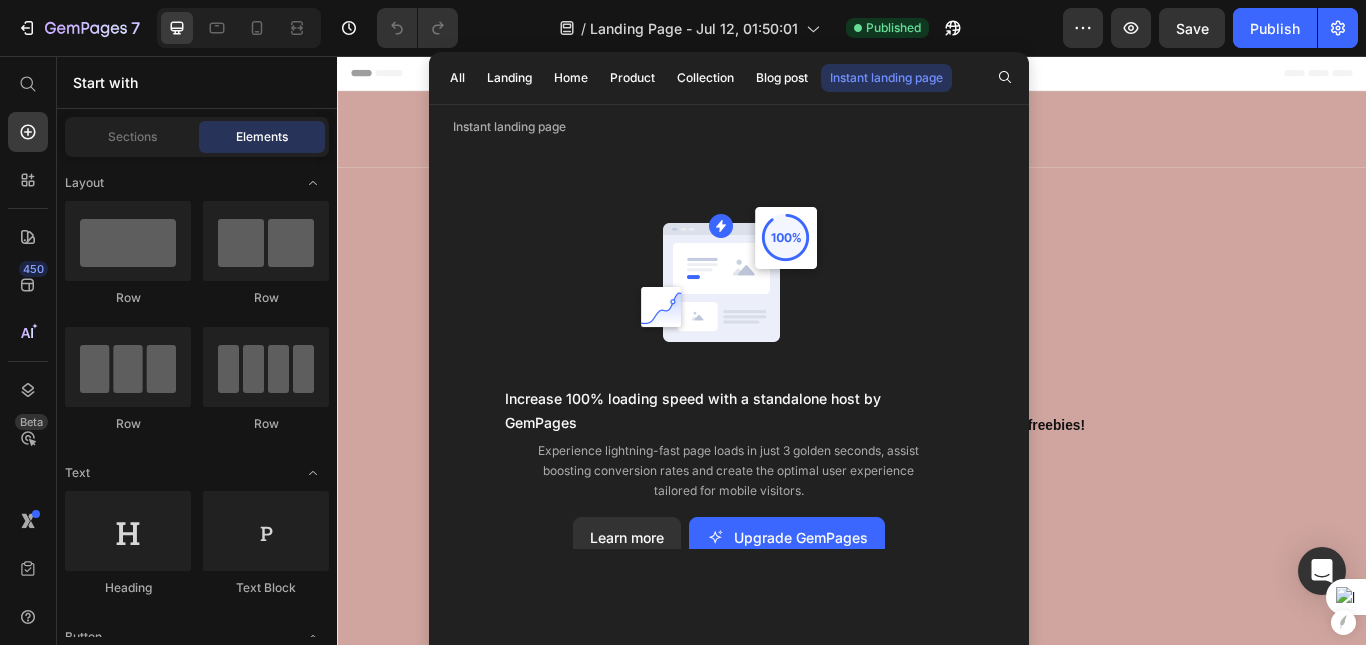 click on "Increase 100% loading speed with a standalone host by GemPages   Experience lightning-fast page loads in just 3 golden seconds, assist boosting conversion rates and create the optimal user experience tailored for mobile visitors.  Learn more Upgrade GemPages" 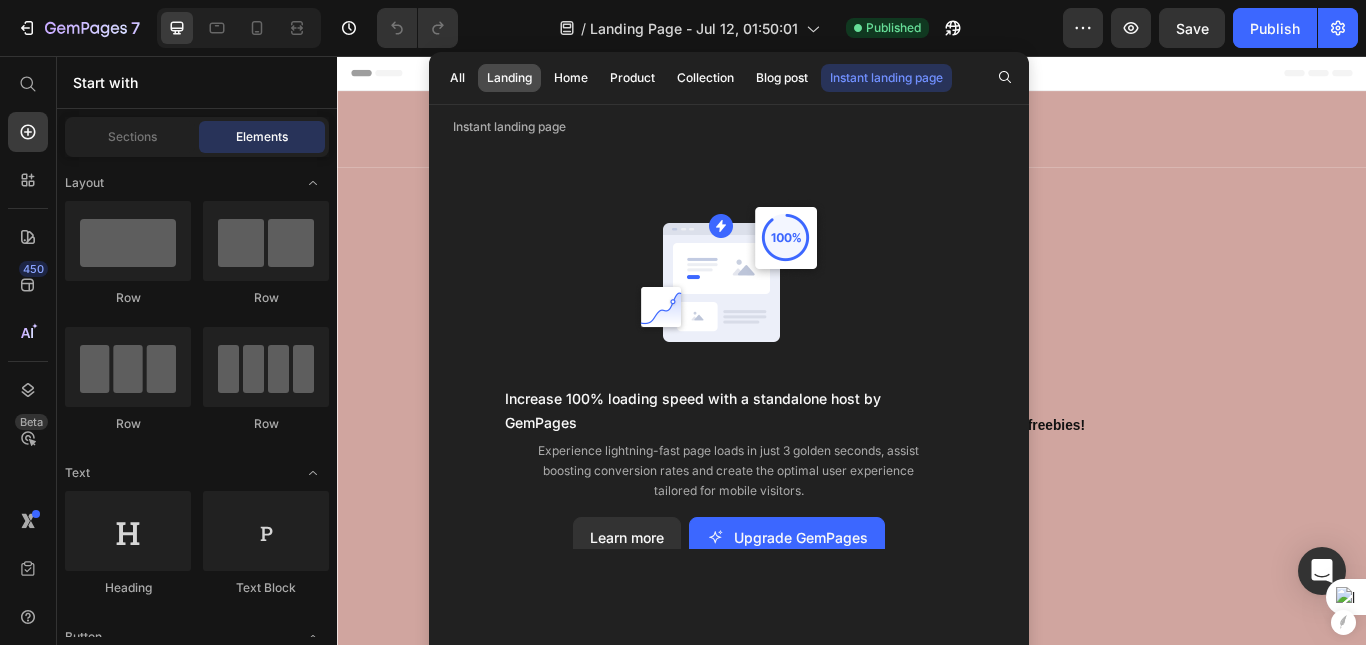 click on "Landing" at bounding box center (509, 78) 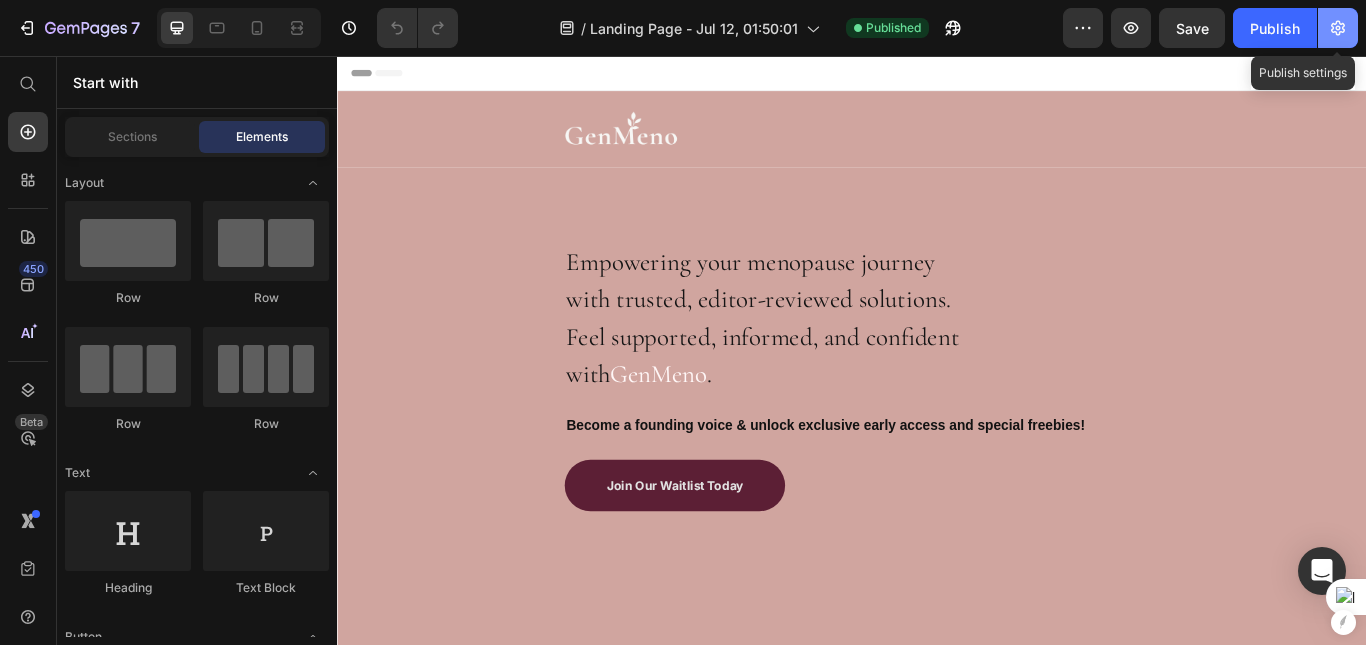 click 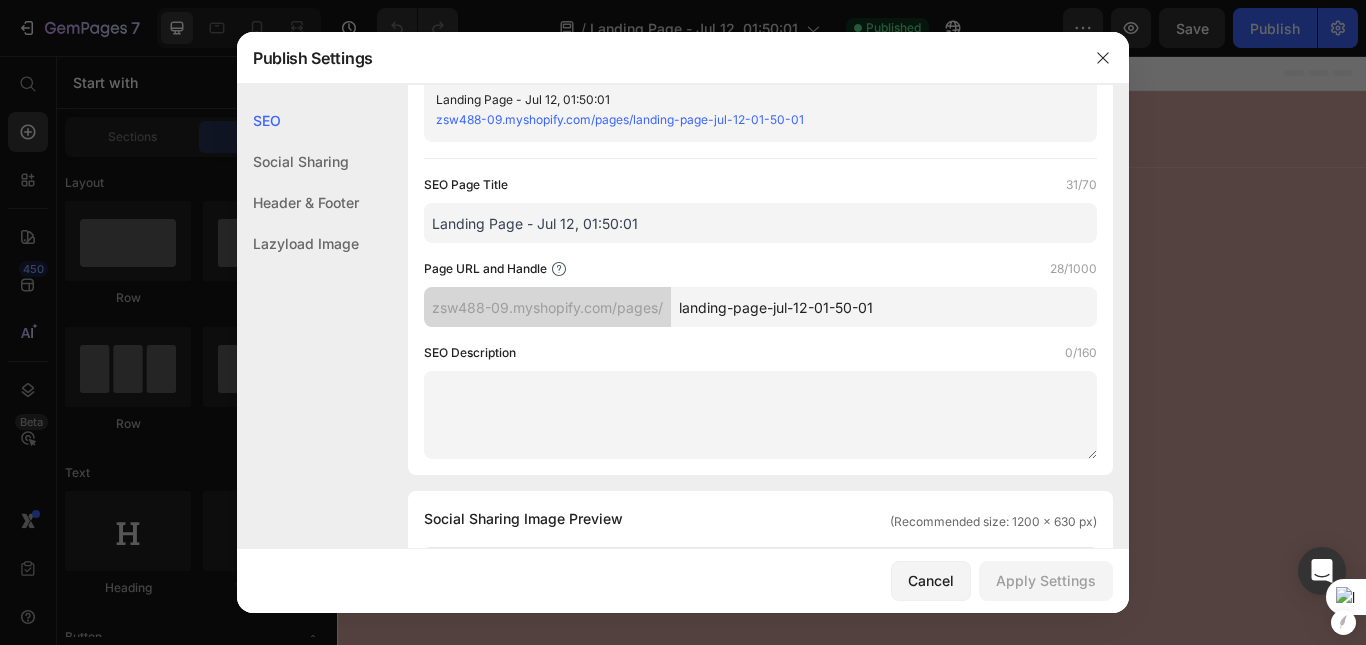 scroll, scrollTop: 0, scrollLeft: 0, axis: both 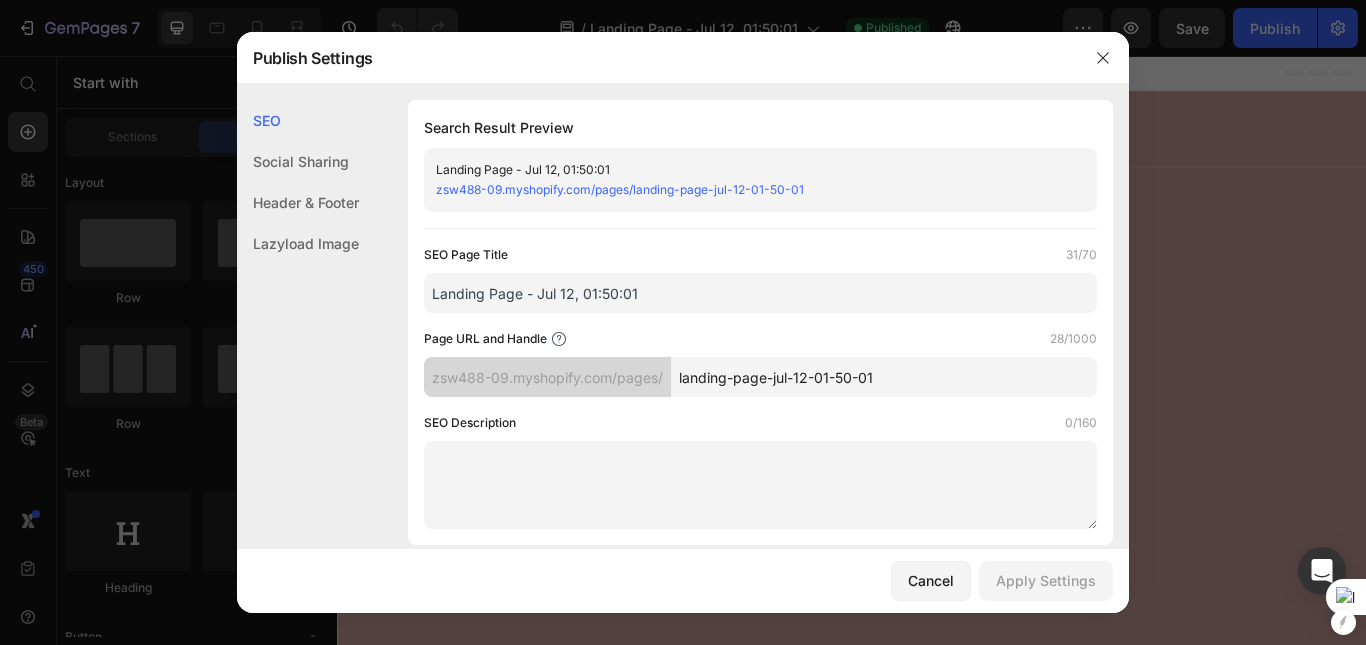 click on "Social Sharing" 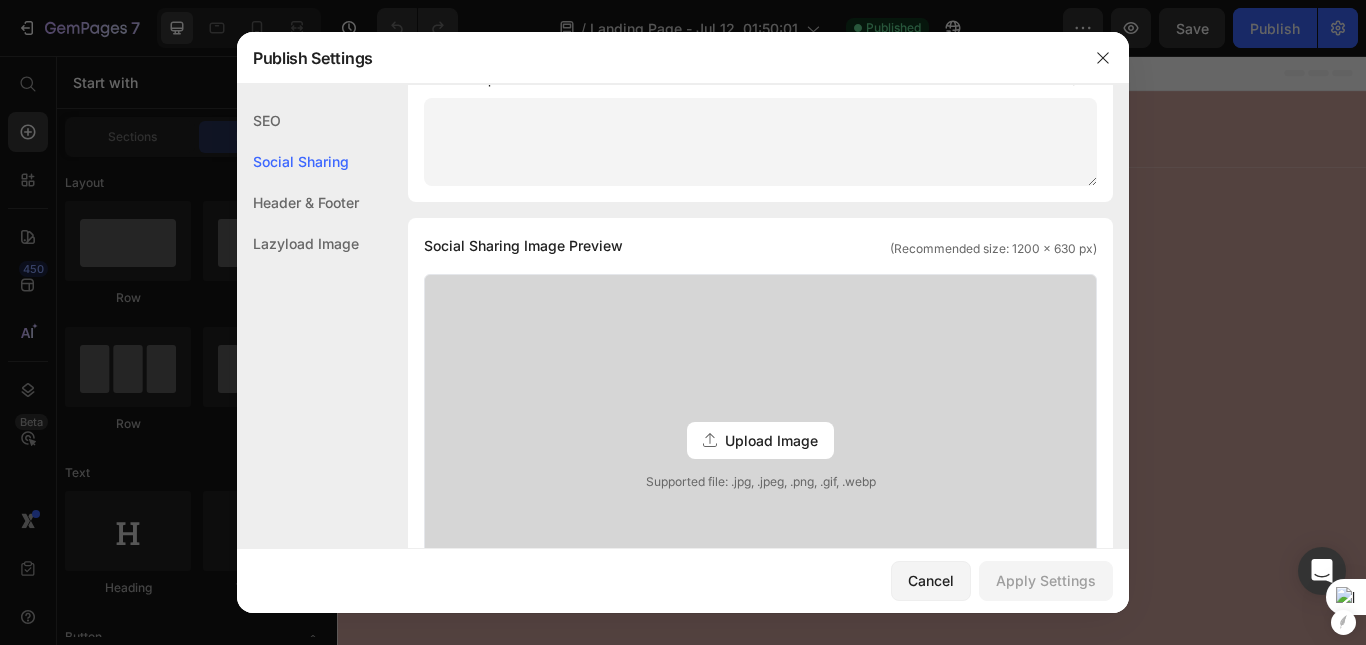 scroll, scrollTop: 457, scrollLeft: 0, axis: vertical 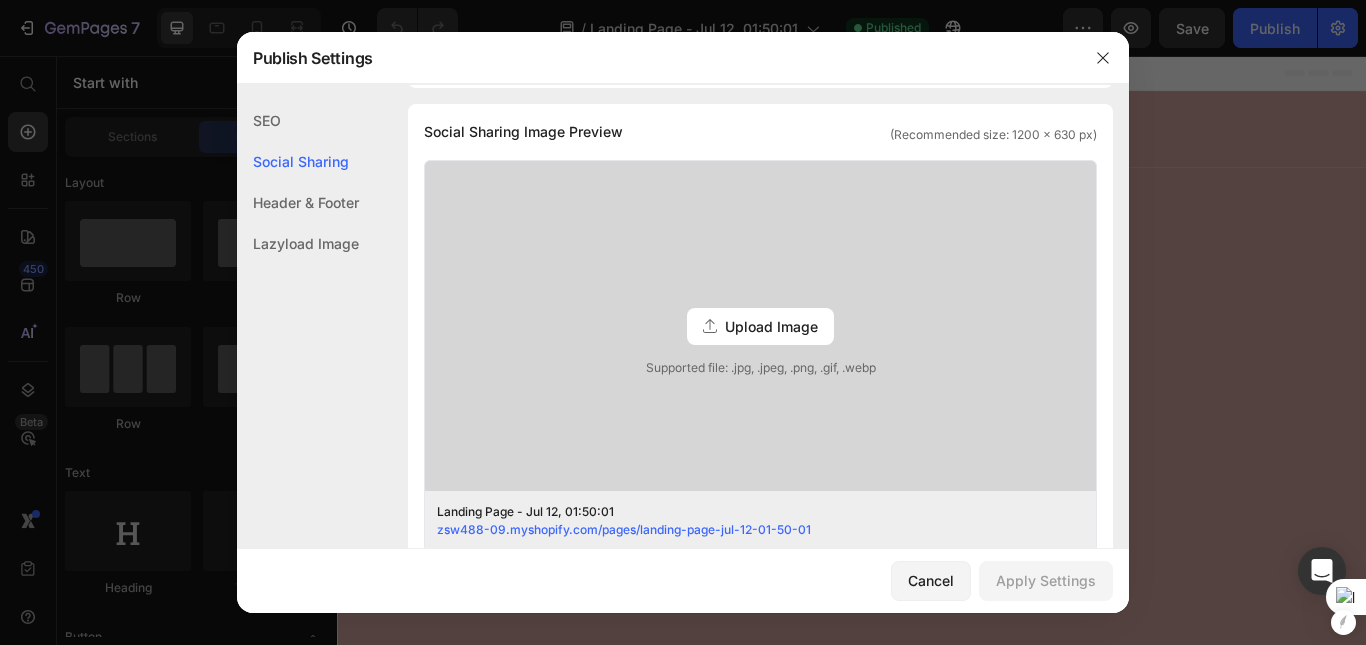 click on "Header & Footer" 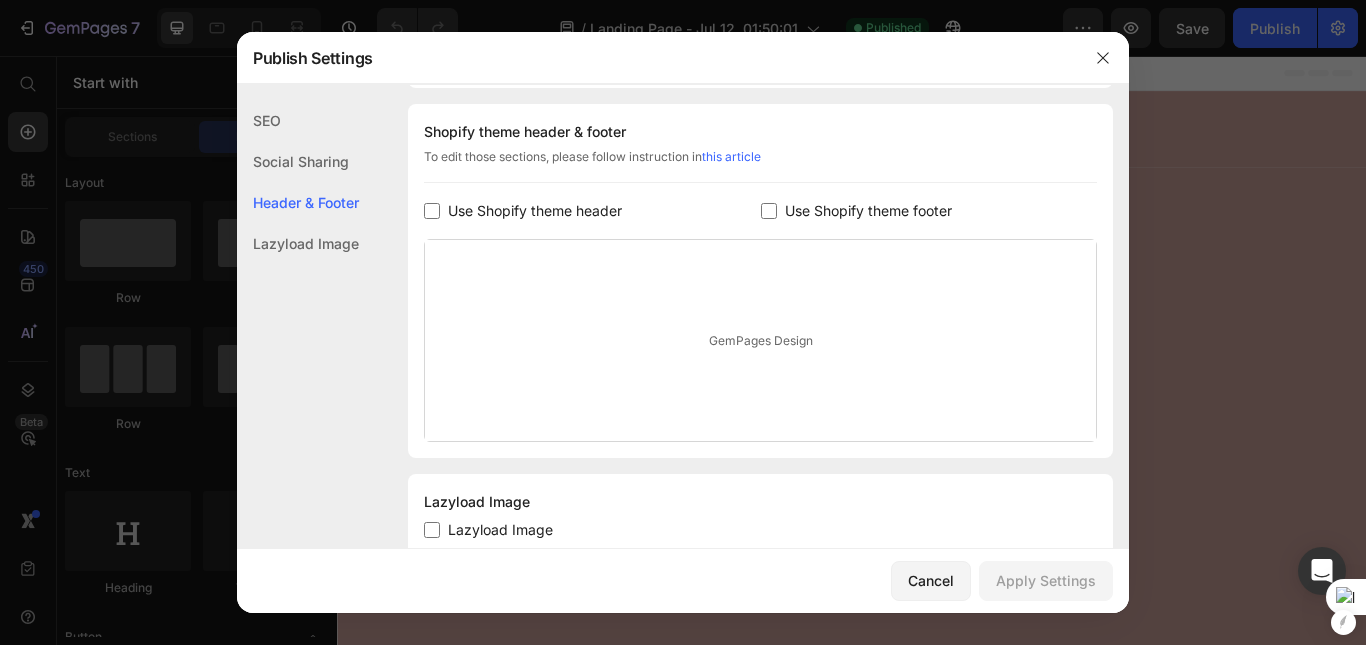 click 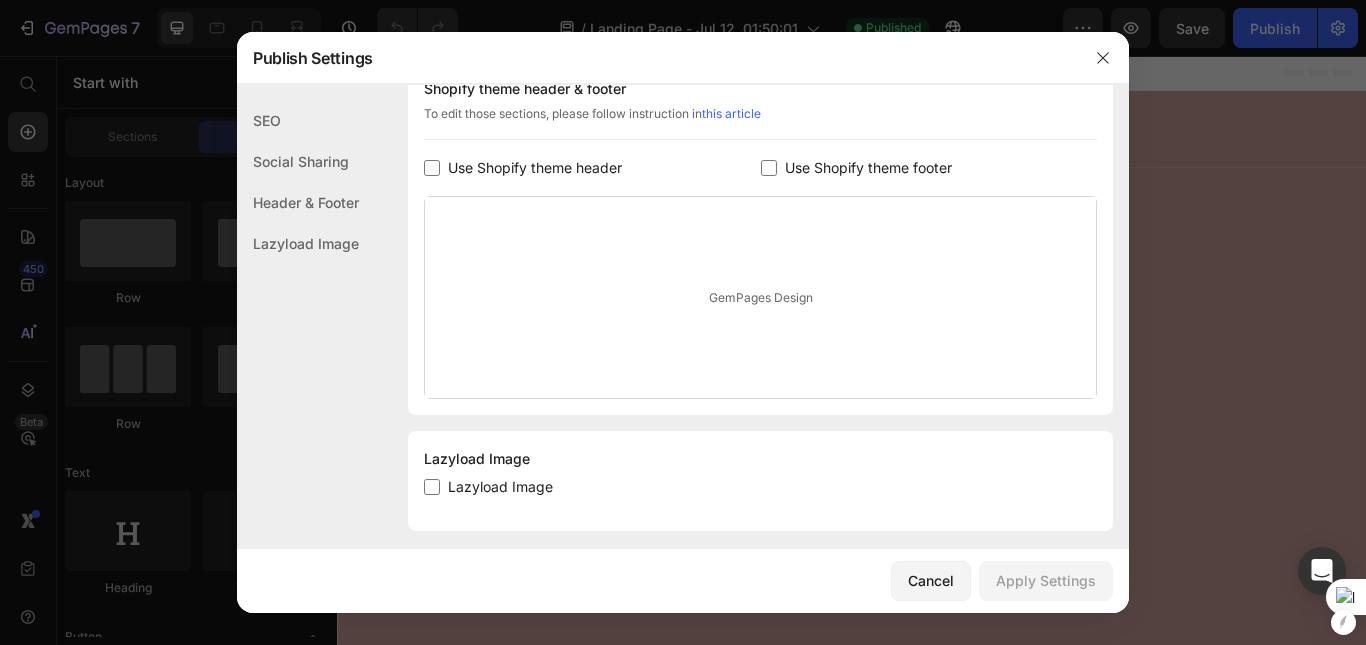 scroll, scrollTop: 994, scrollLeft: 0, axis: vertical 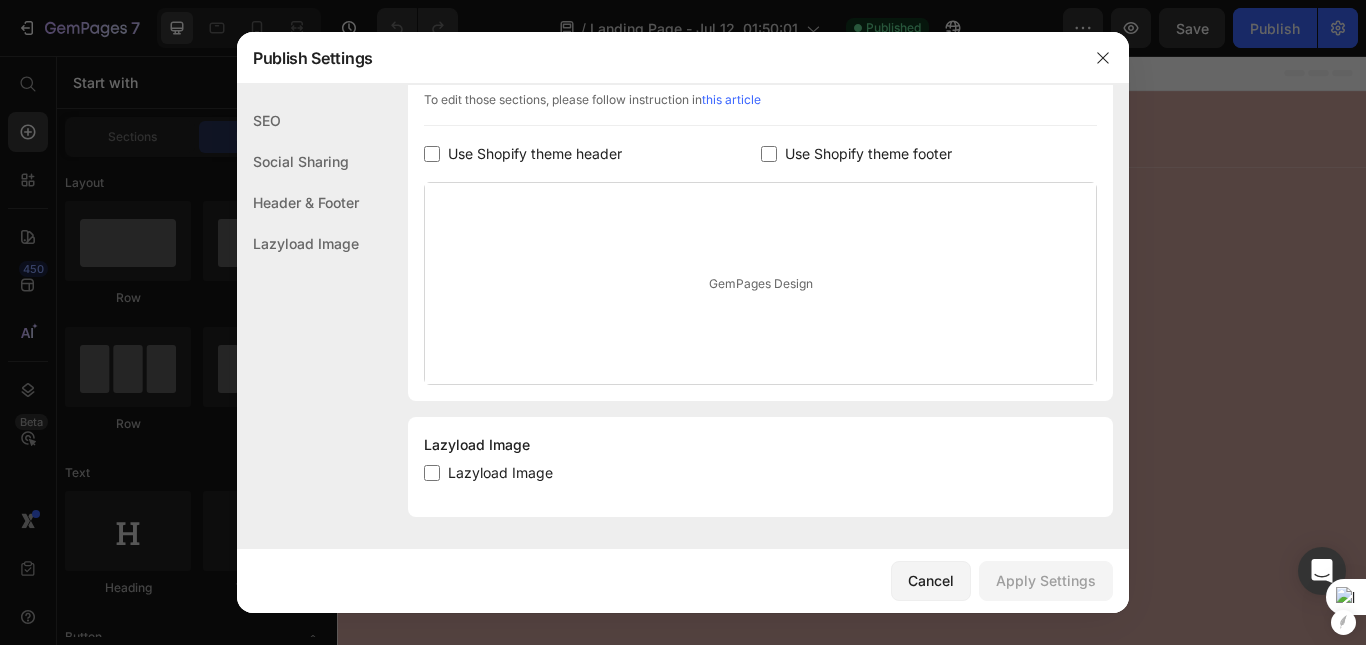 click on "Lazyload Image" 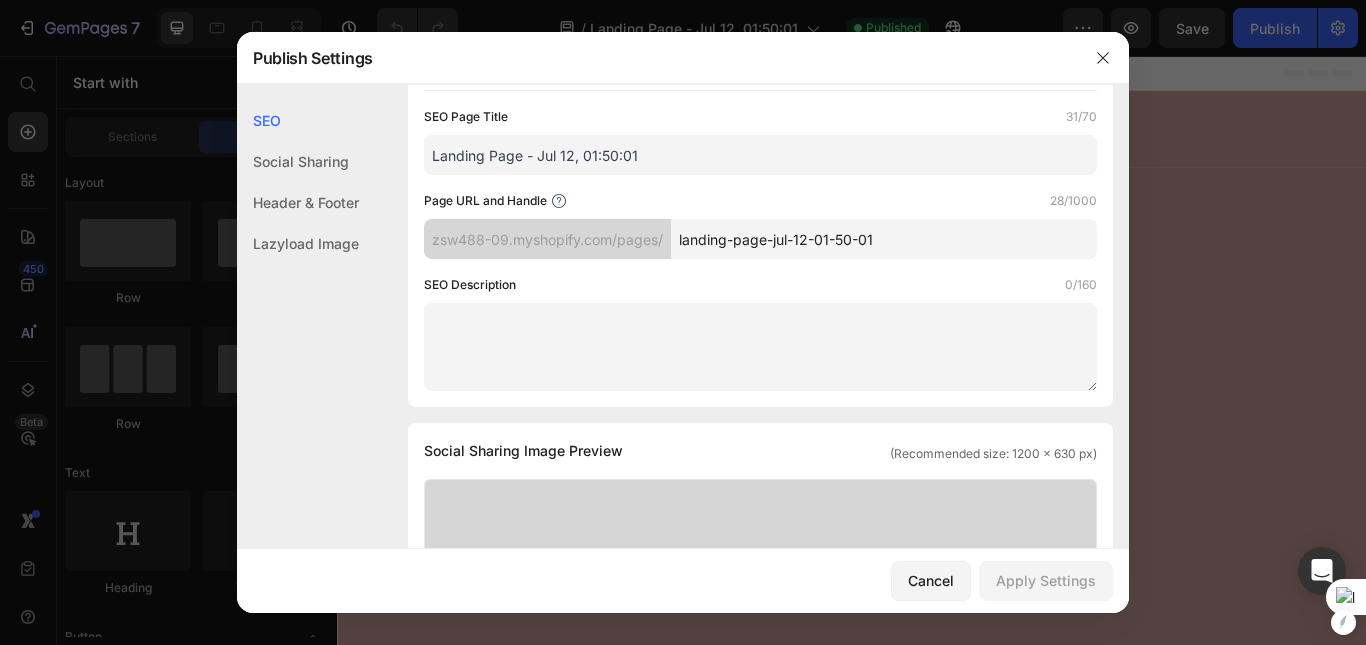 scroll, scrollTop: 137, scrollLeft: 0, axis: vertical 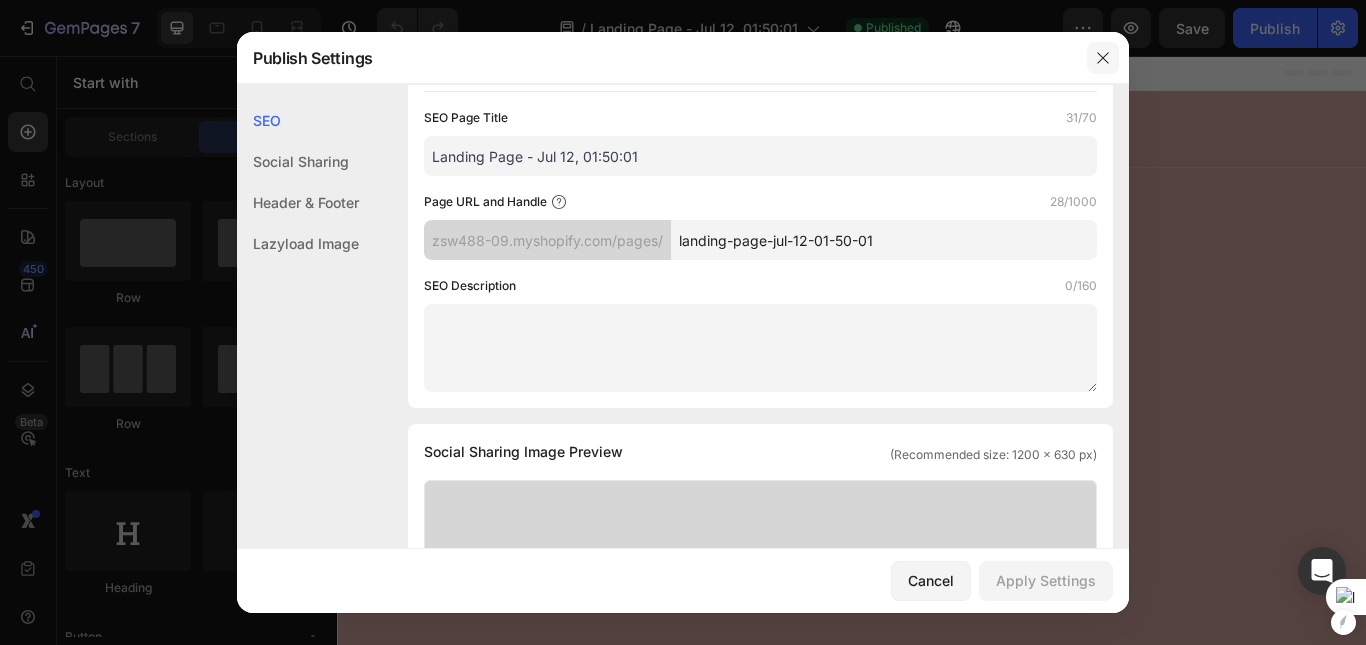 click 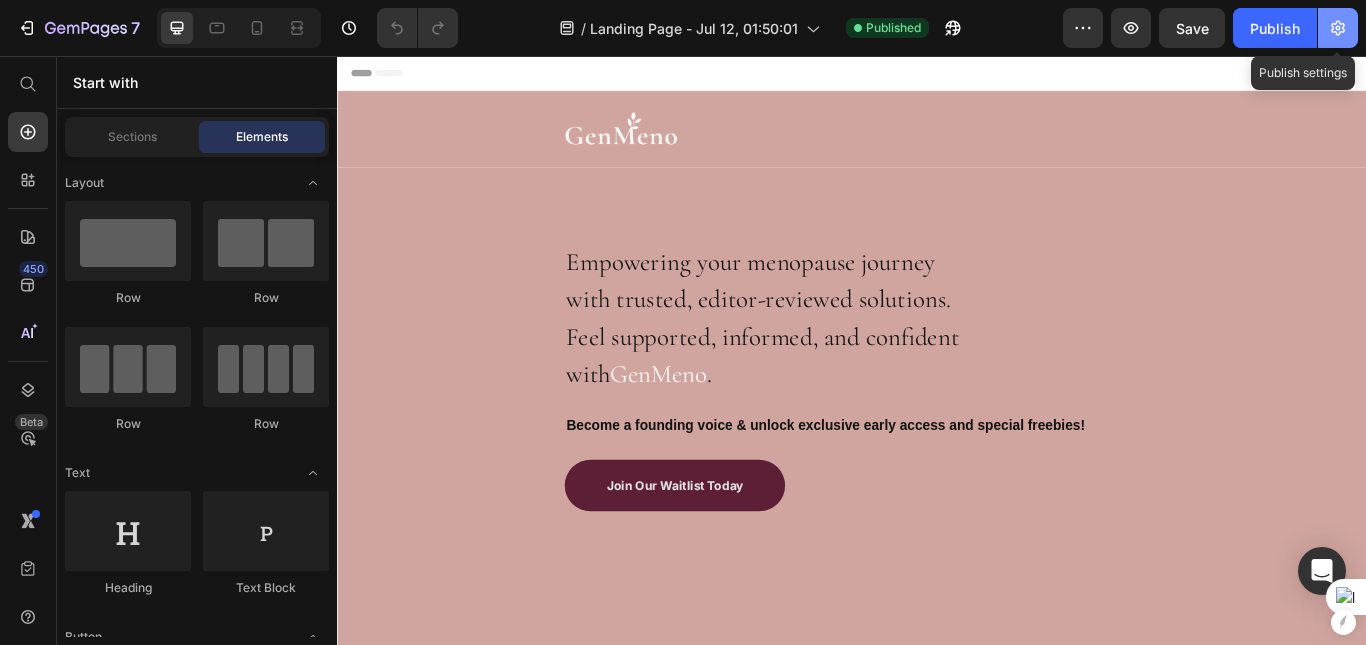 click 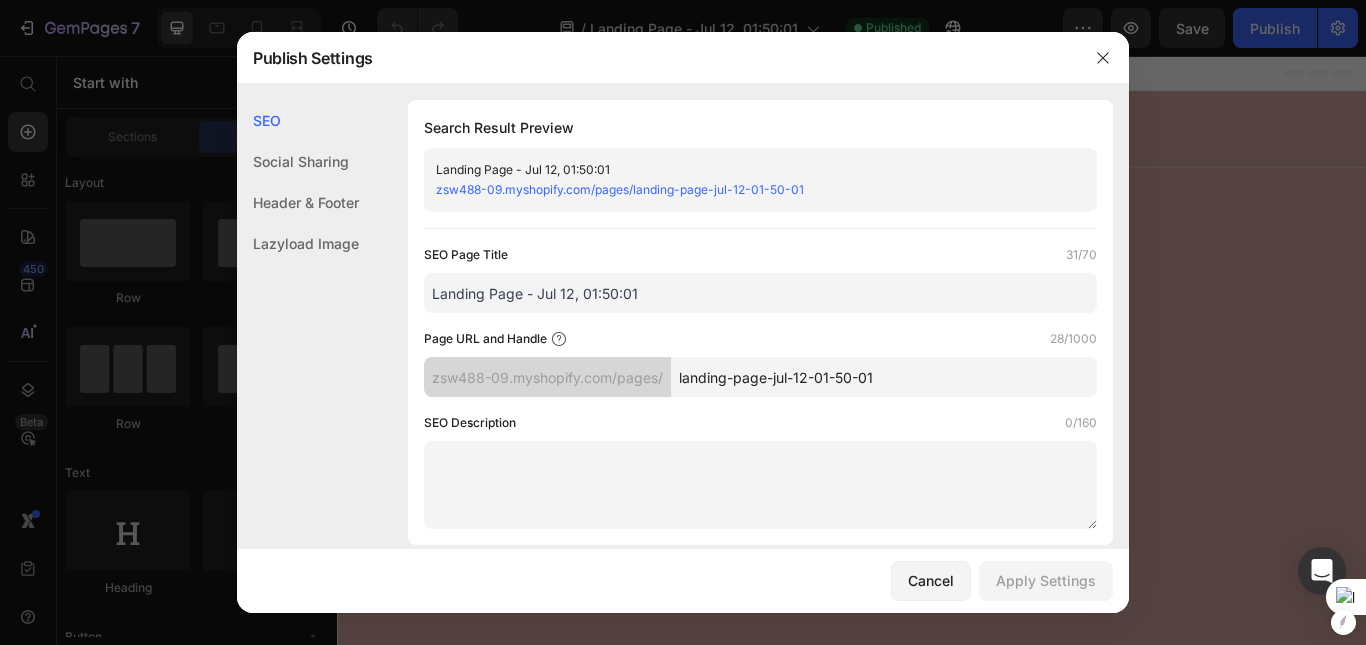 click 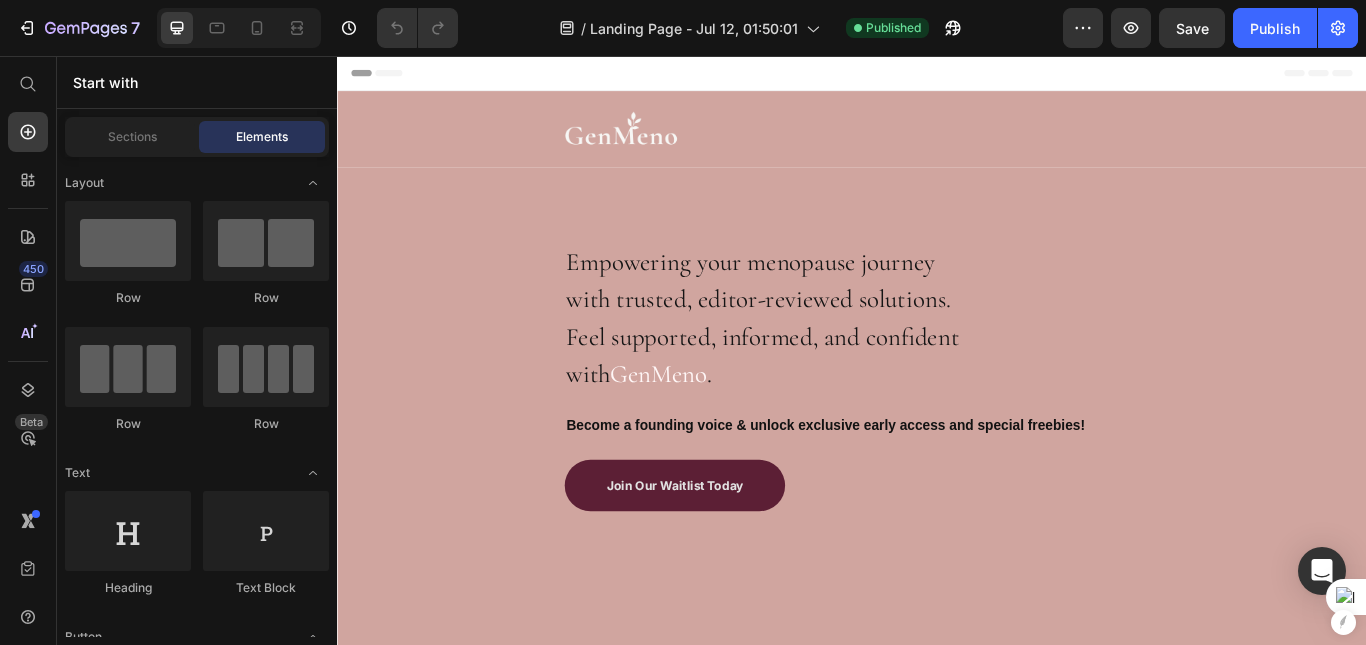 click on "Header" at bounding box center (937, 76) 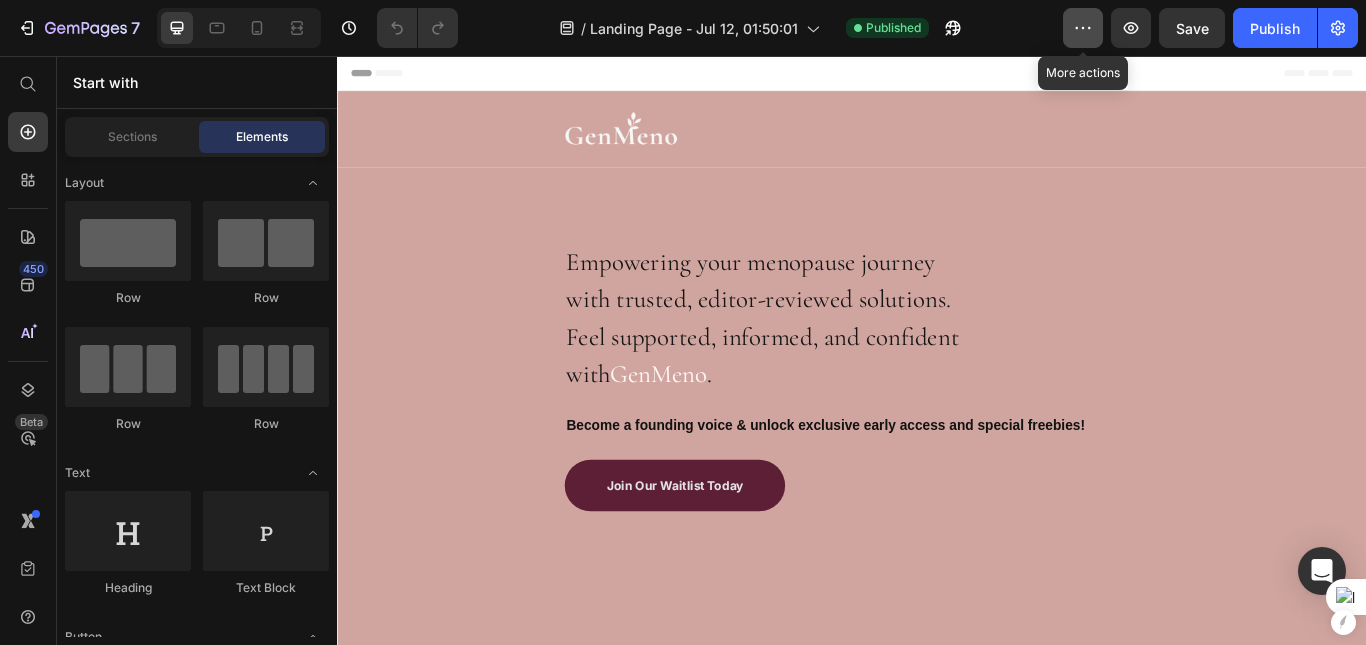 click 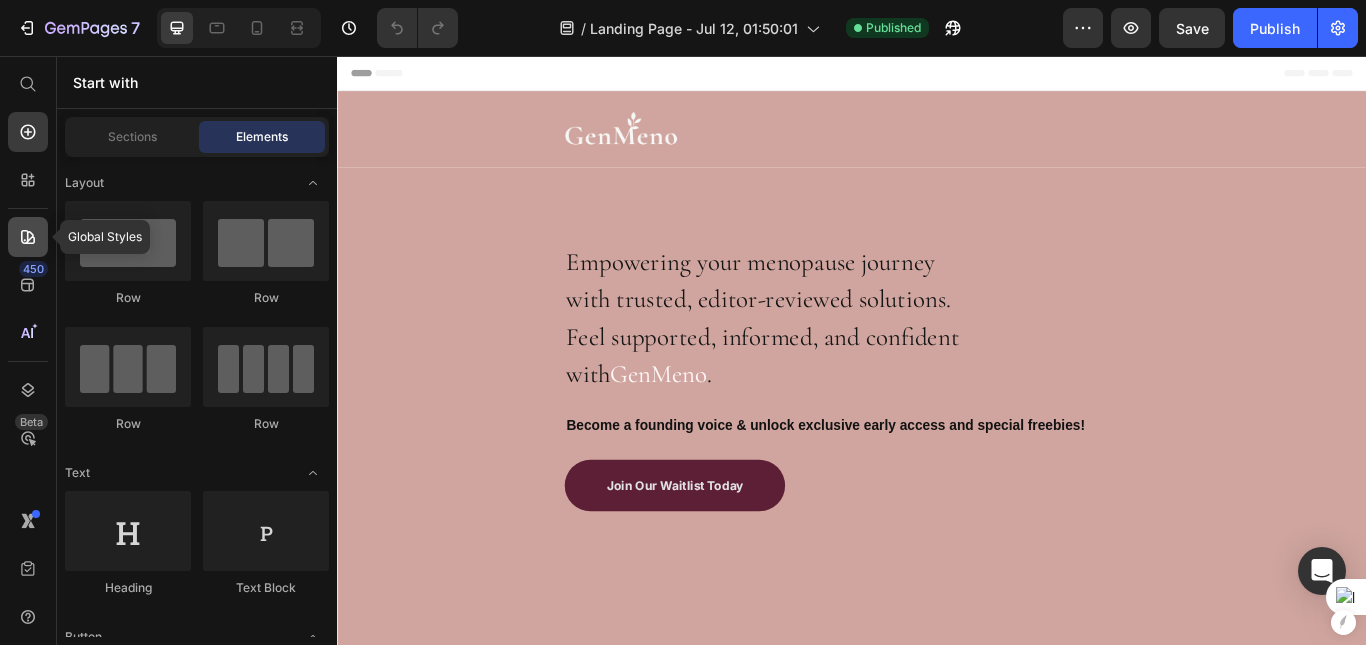 click 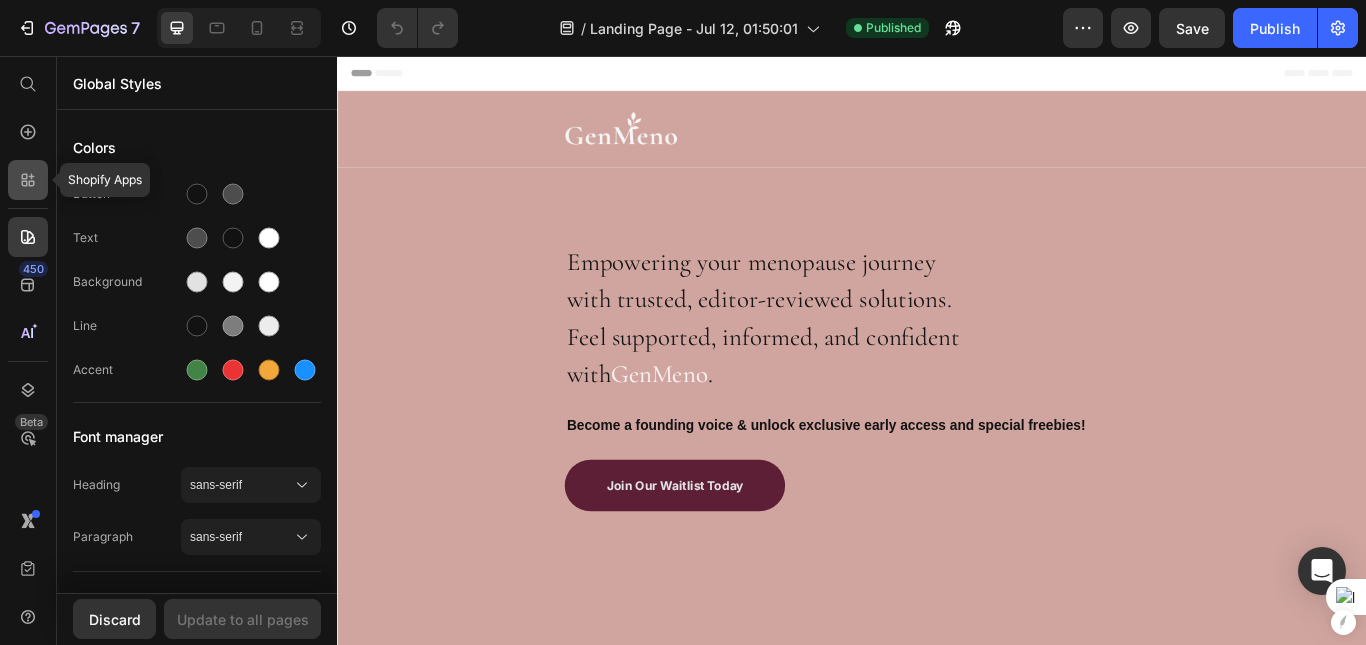 click 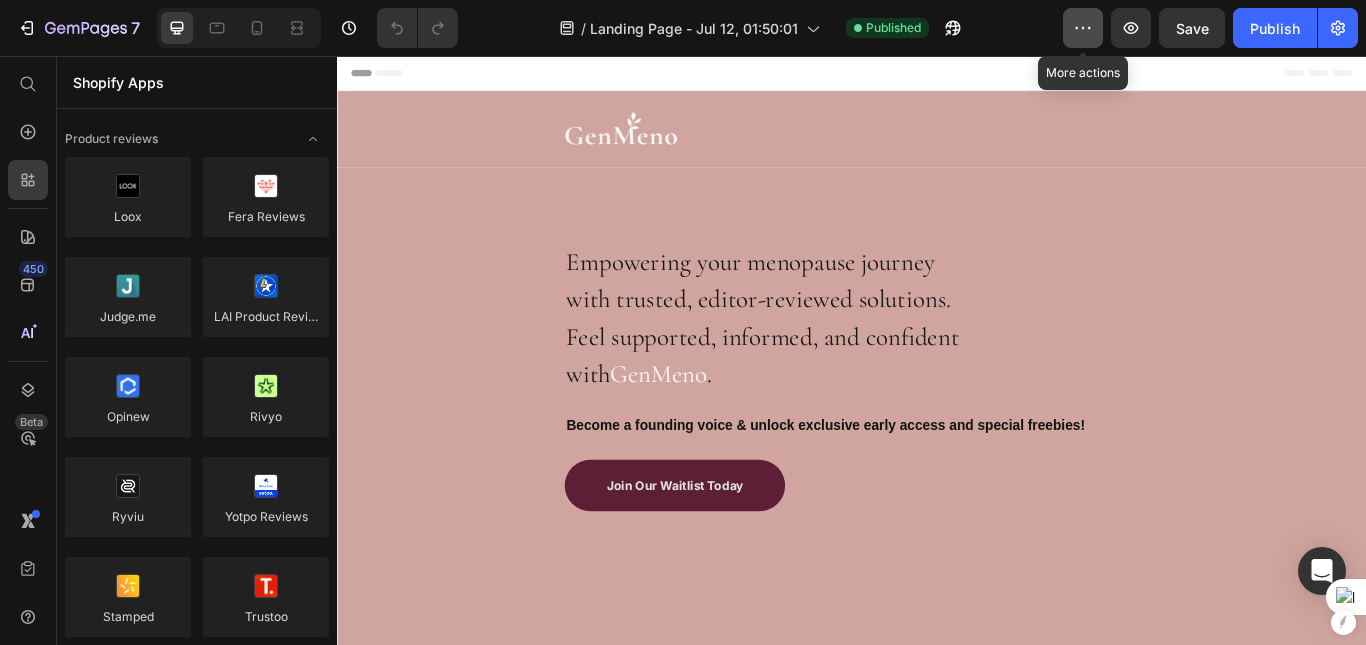 click 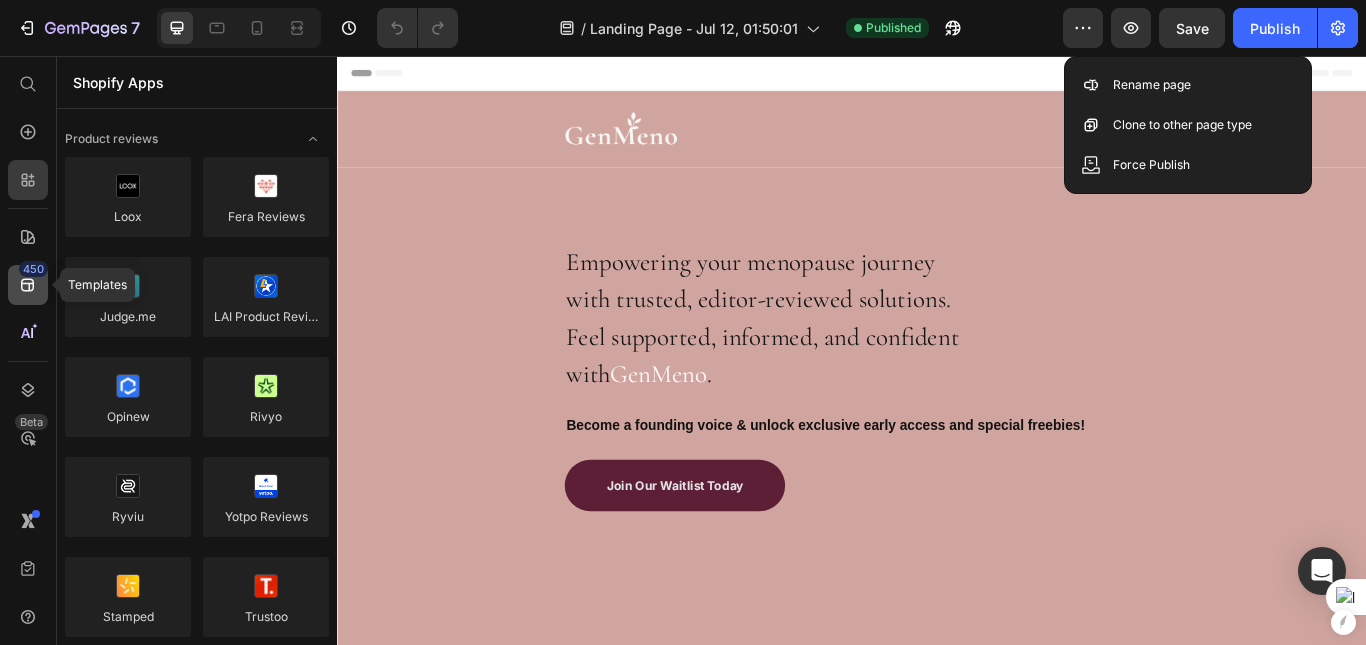 click on "450" at bounding box center (33, 269) 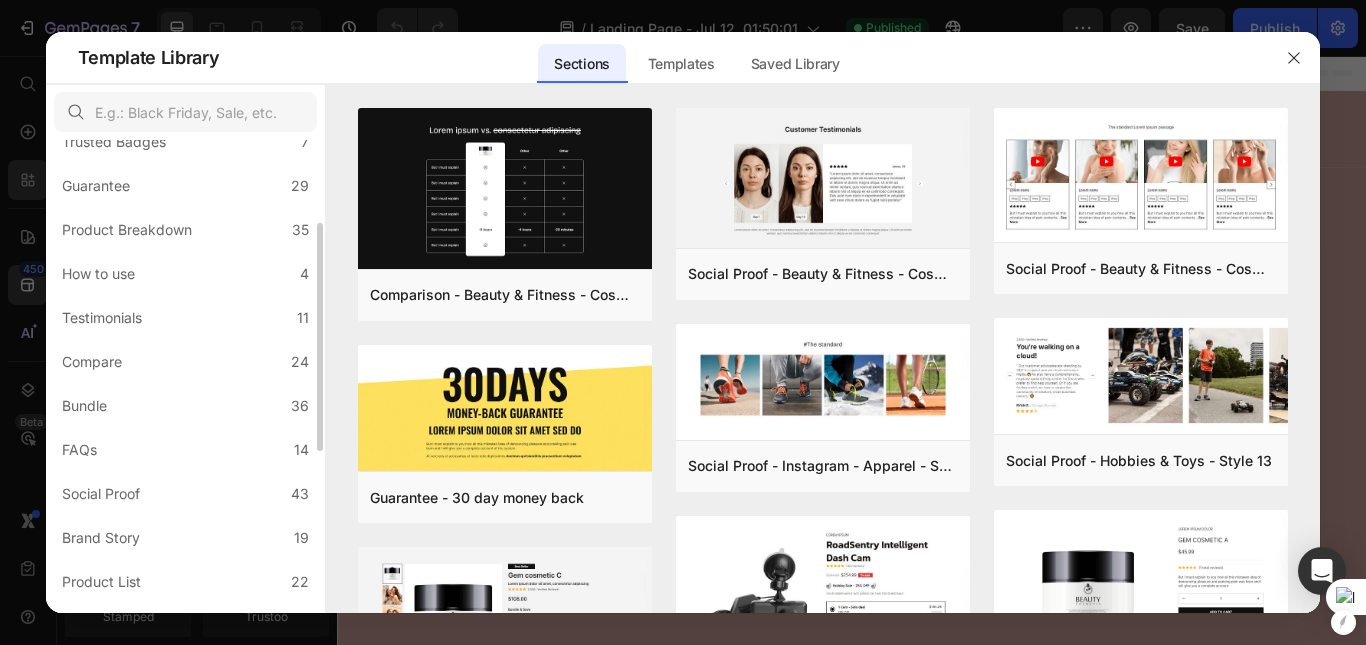 scroll, scrollTop: 198, scrollLeft: 0, axis: vertical 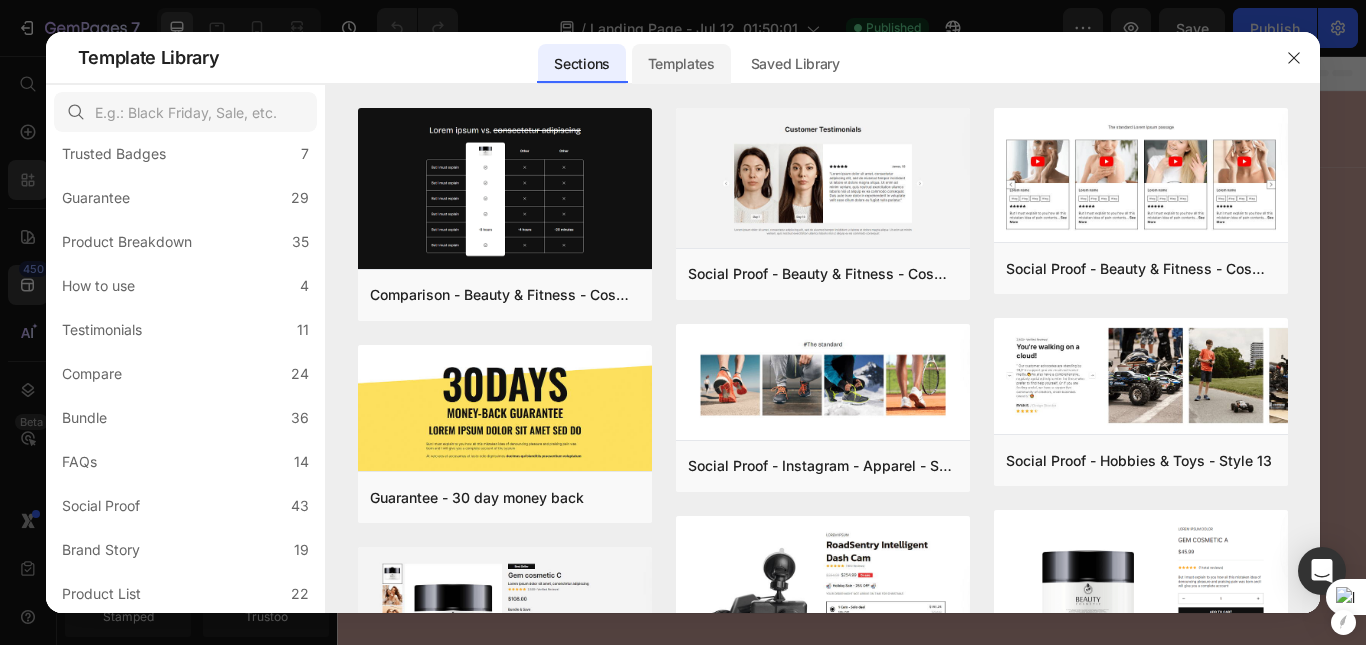 click on "Templates" 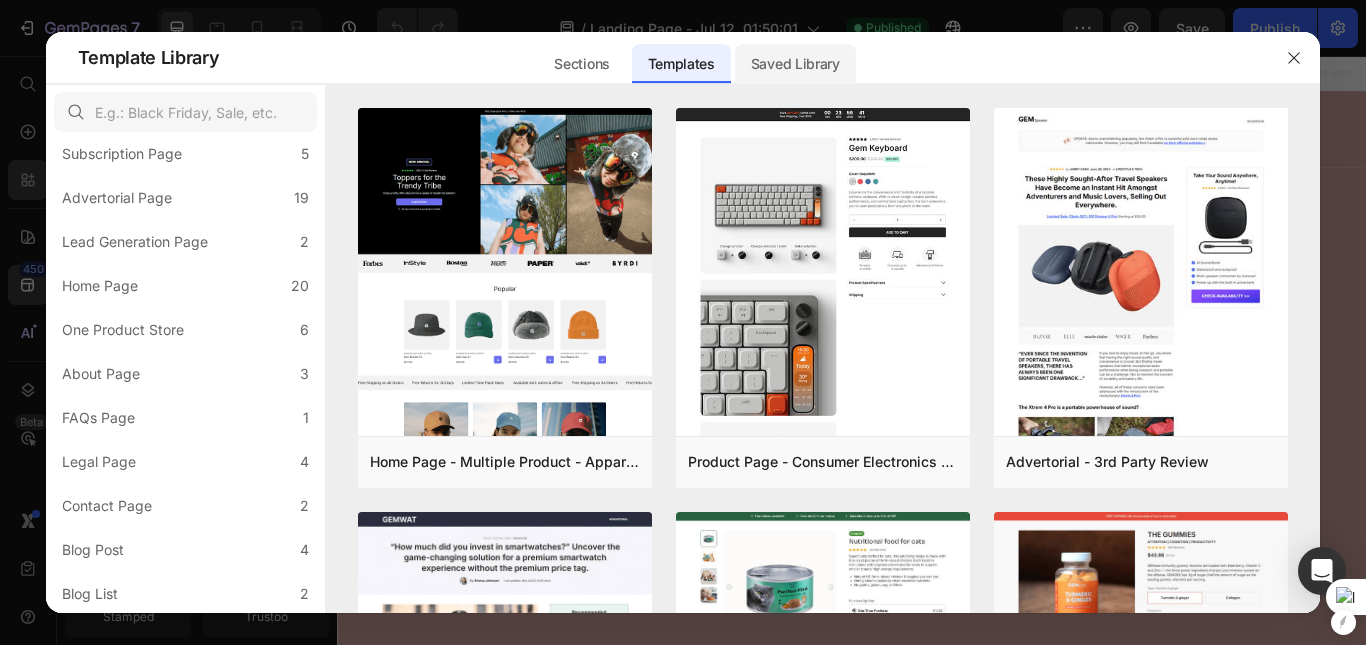 drag, startPoint x: 791, startPoint y: 66, endPoint x: 751, endPoint y: 66, distance: 40 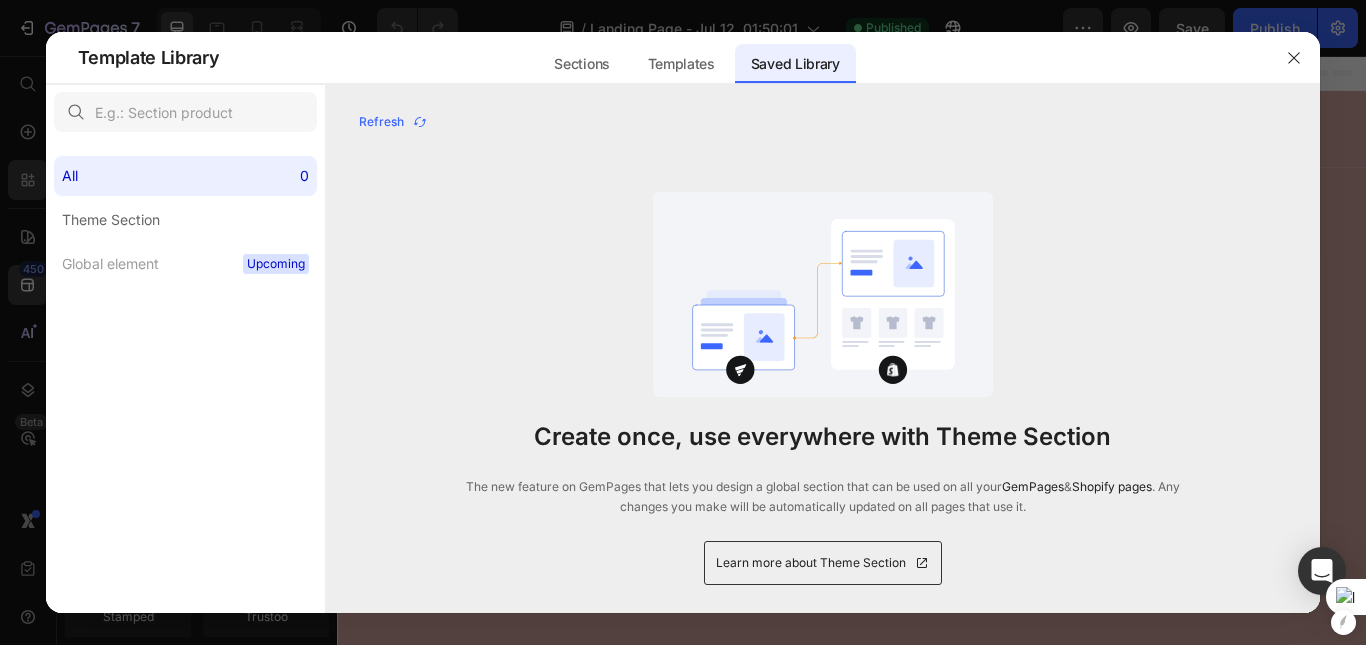 scroll, scrollTop: 0, scrollLeft: 0, axis: both 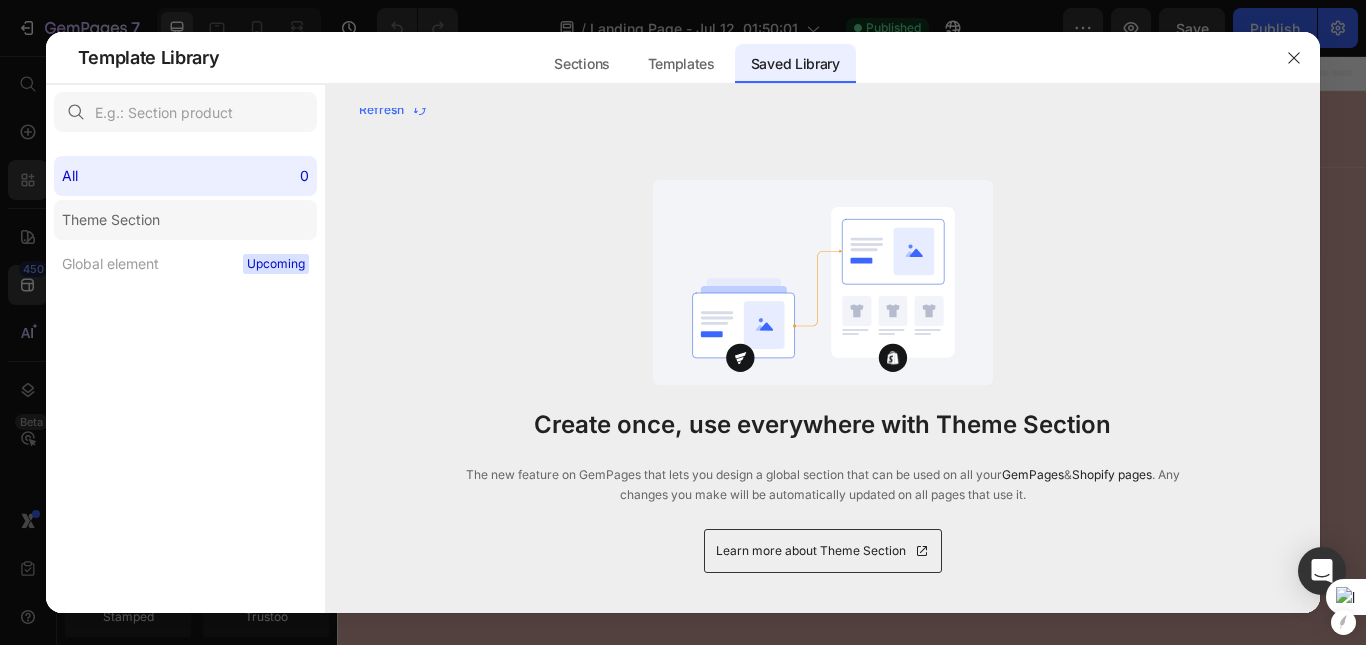 click on "Theme Section" 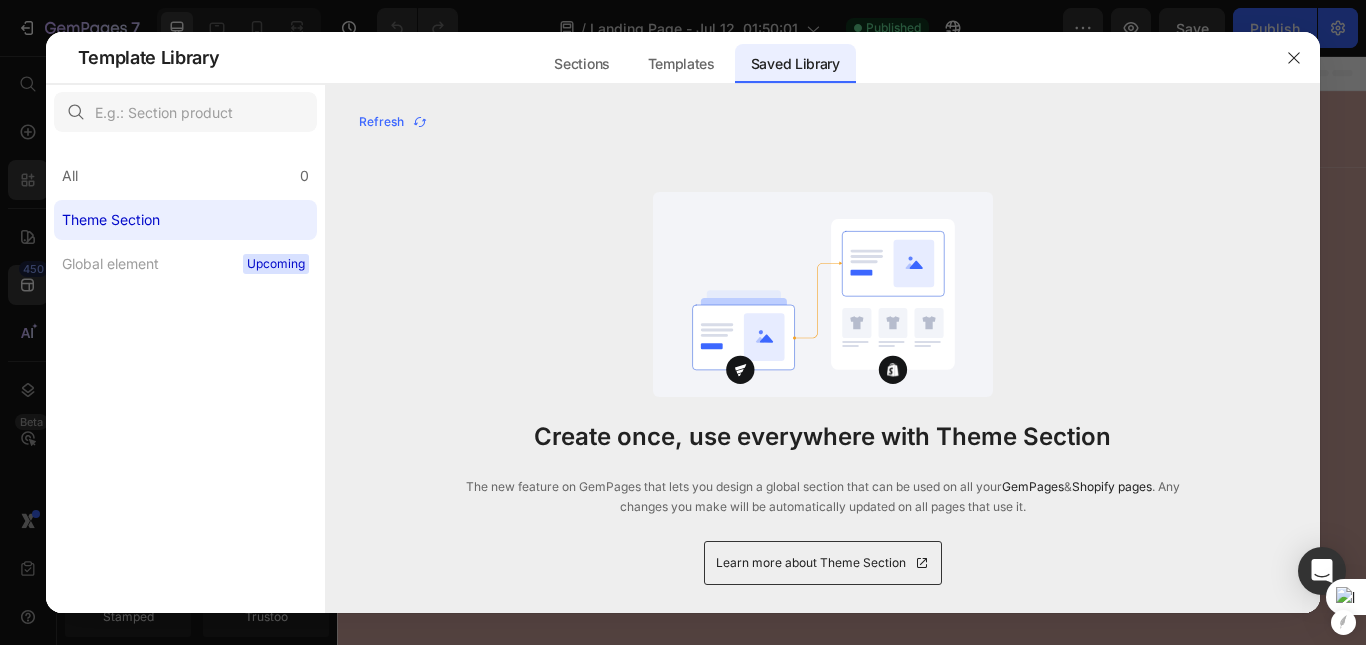 click at bounding box center (823, 96) 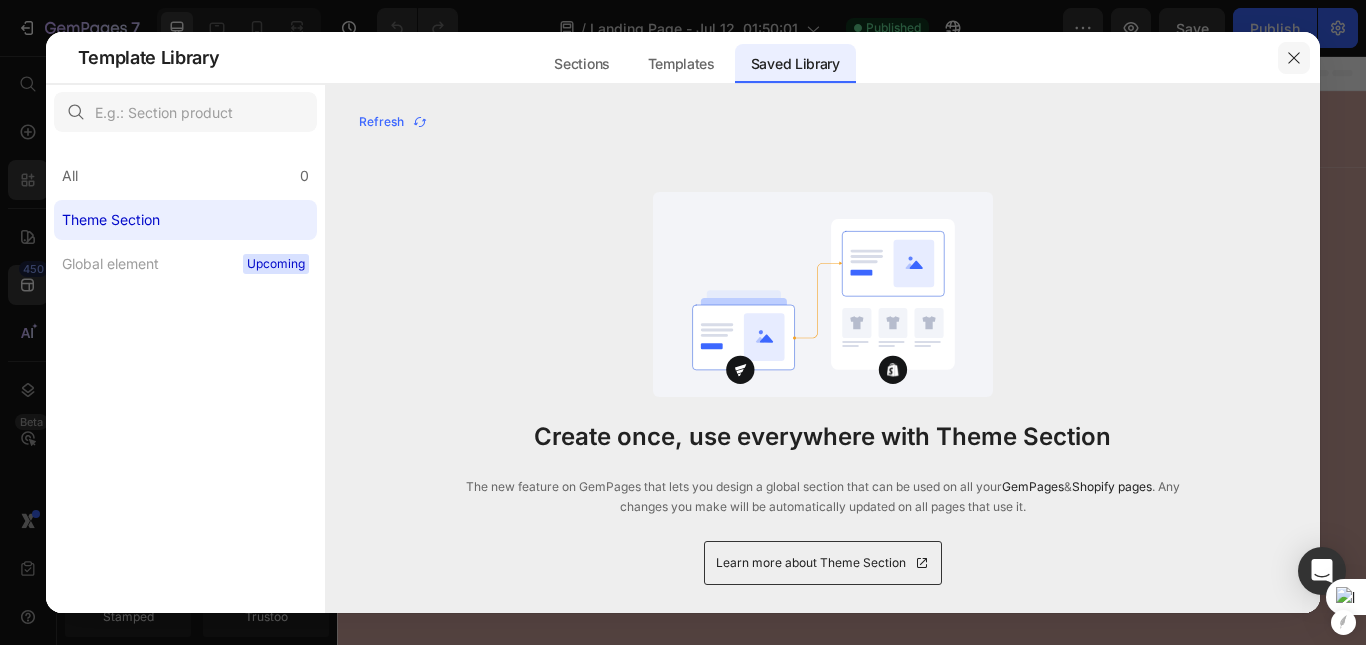 click at bounding box center [1294, 58] 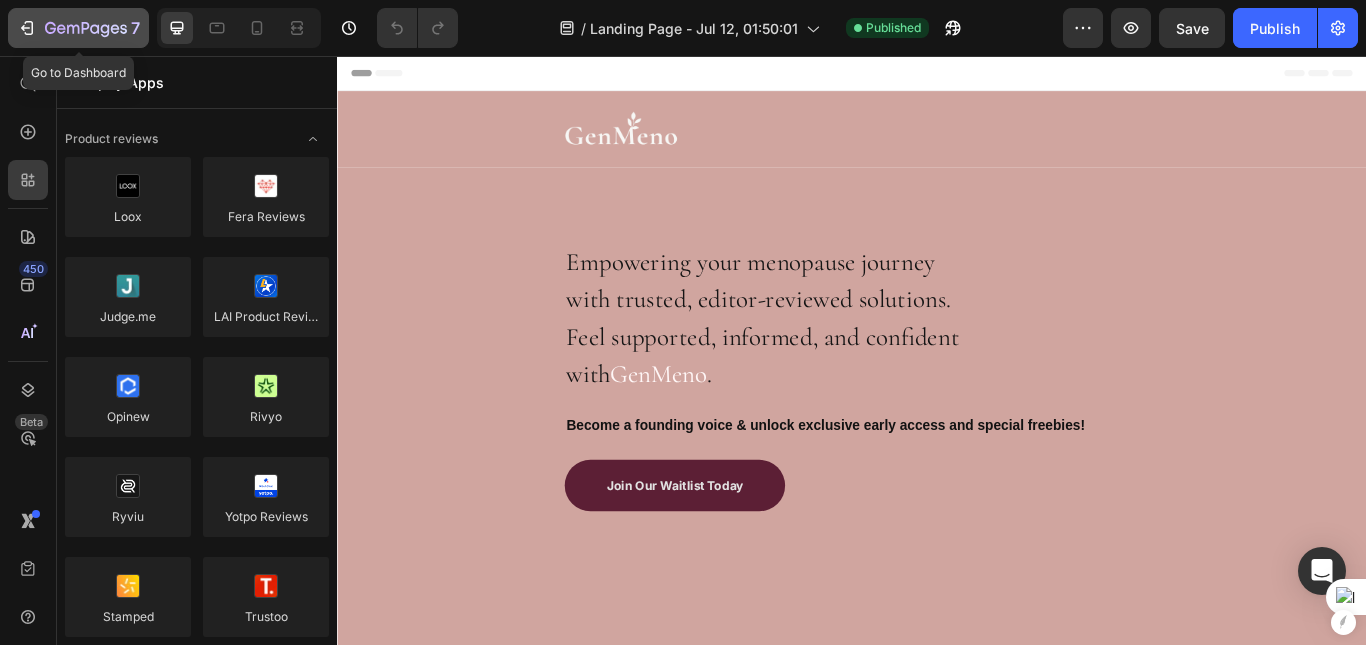 click 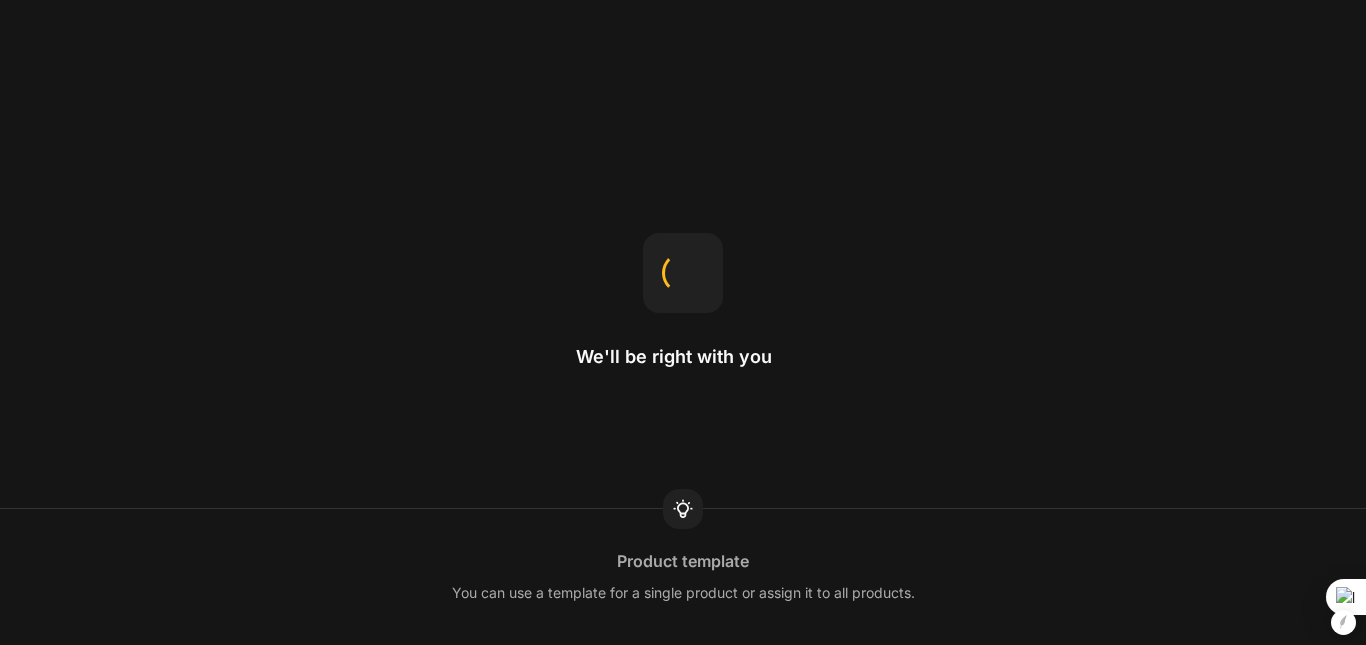 scroll, scrollTop: 0, scrollLeft: 0, axis: both 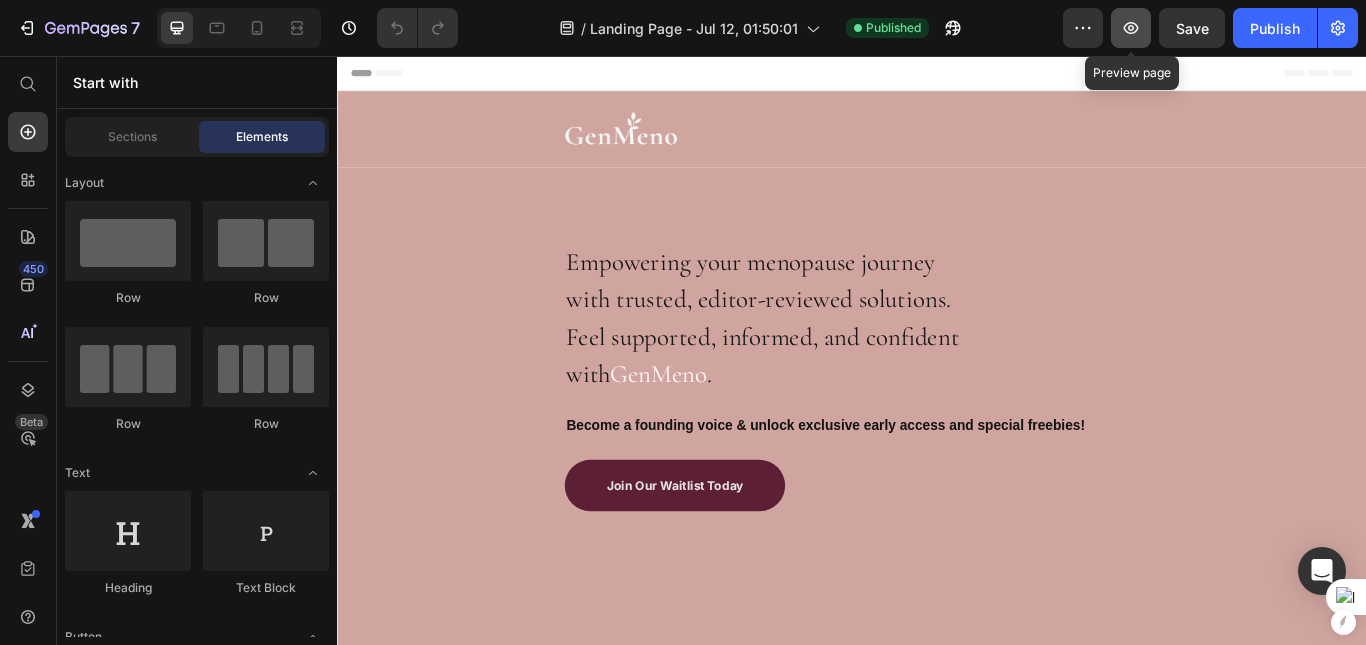 click 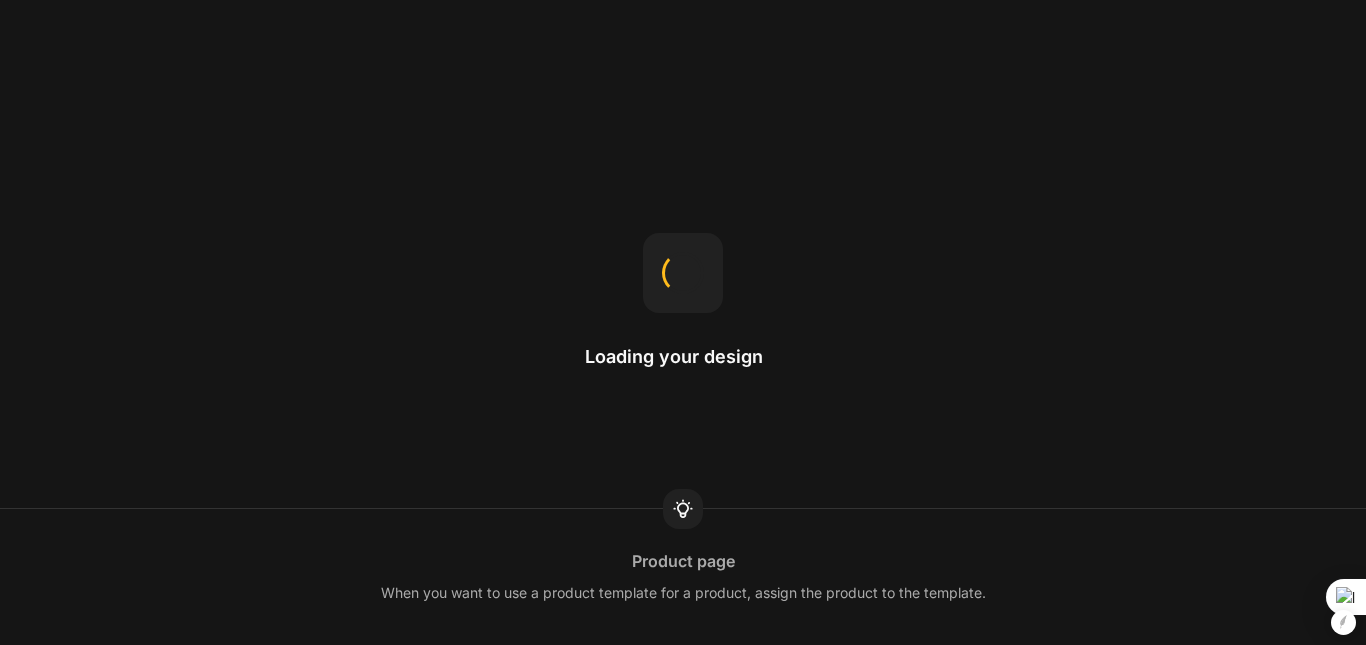 scroll, scrollTop: 0, scrollLeft: 0, axis: both 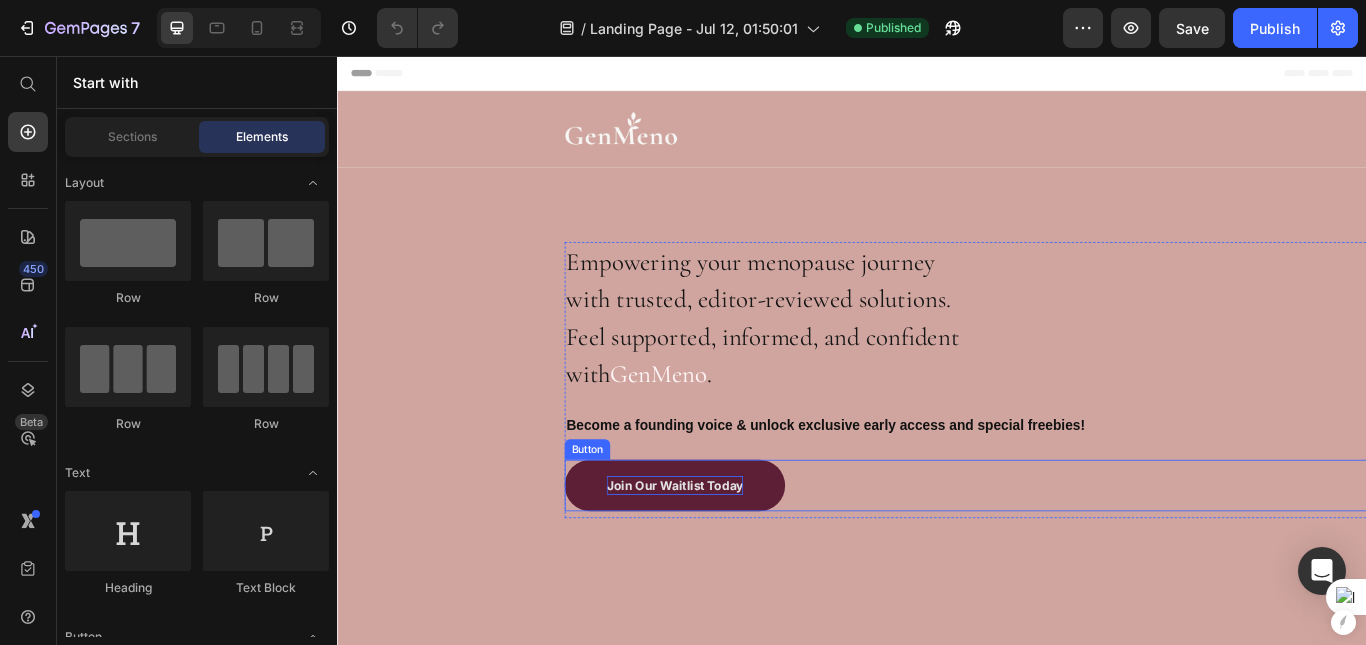 click on "Join Our Waitlist Today" at bounding box center [730, 556] 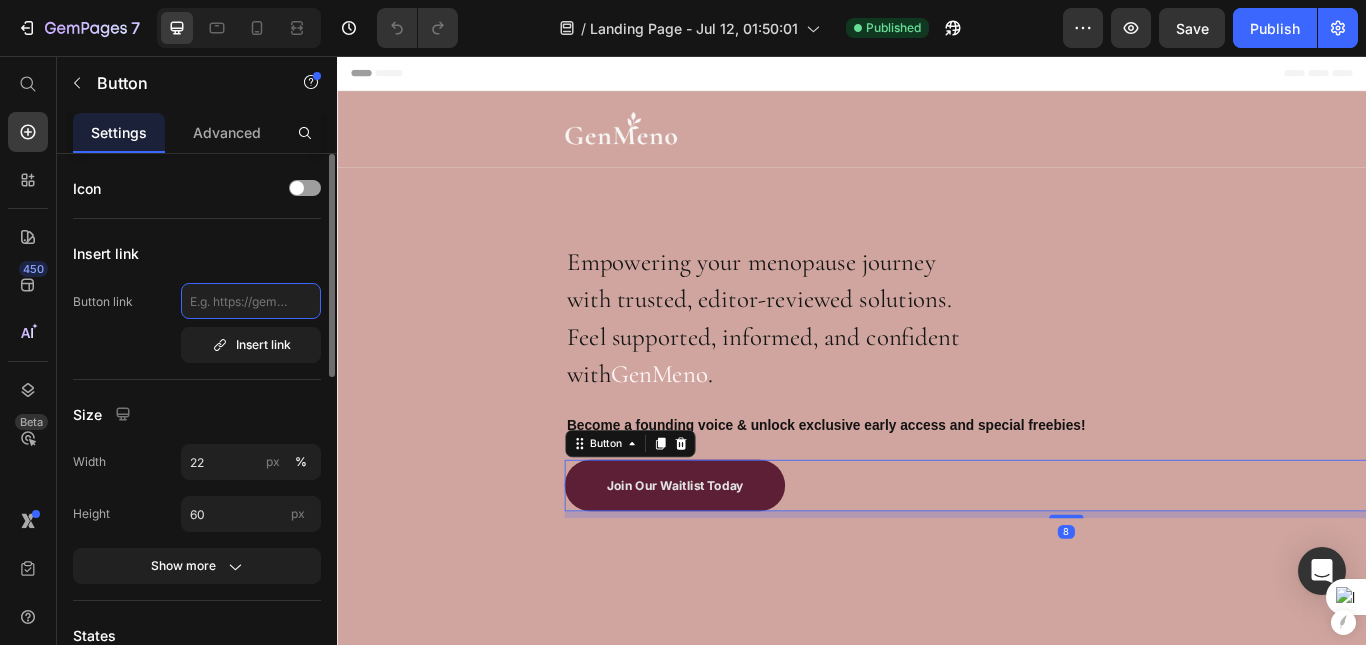 click 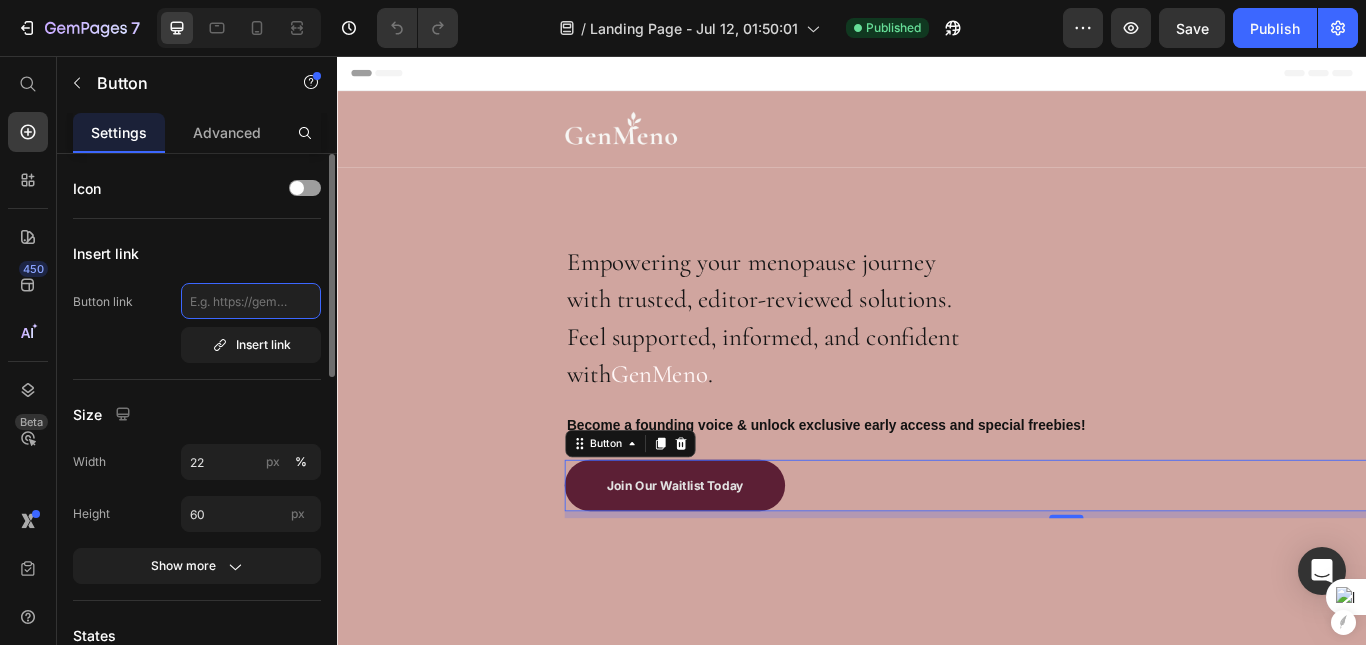 click 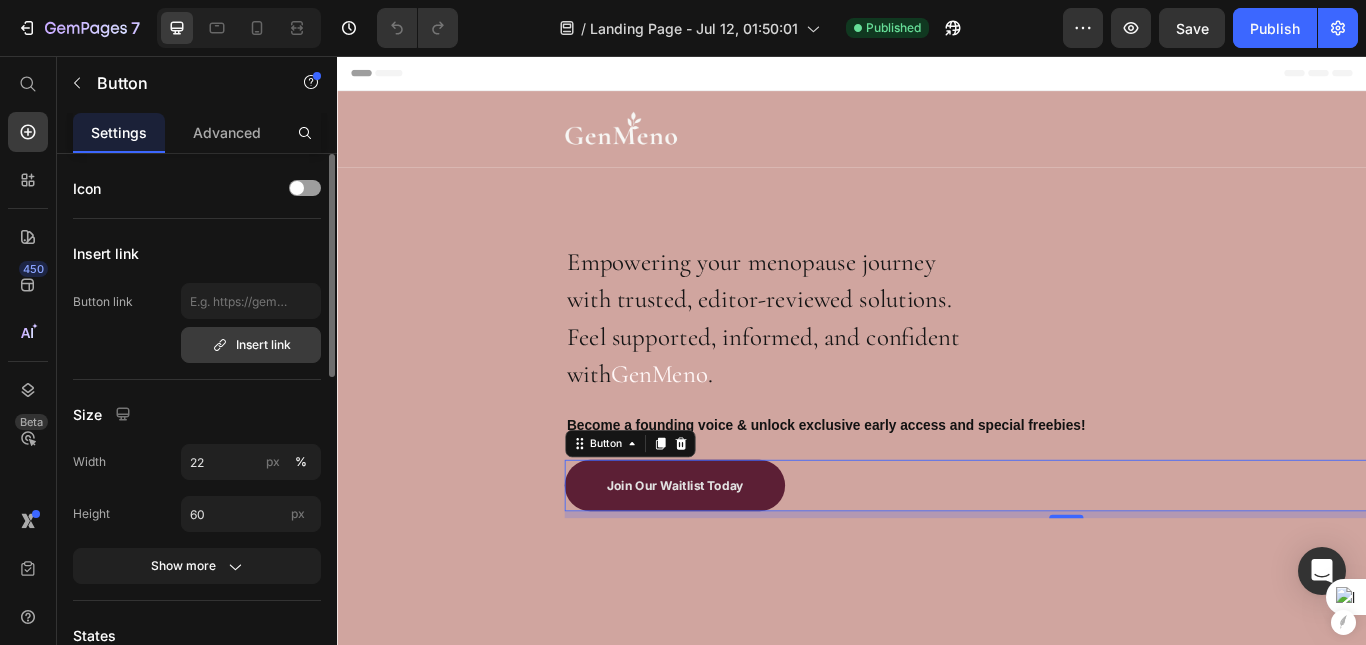click on "Insert link" at bounding box center [251, 345] 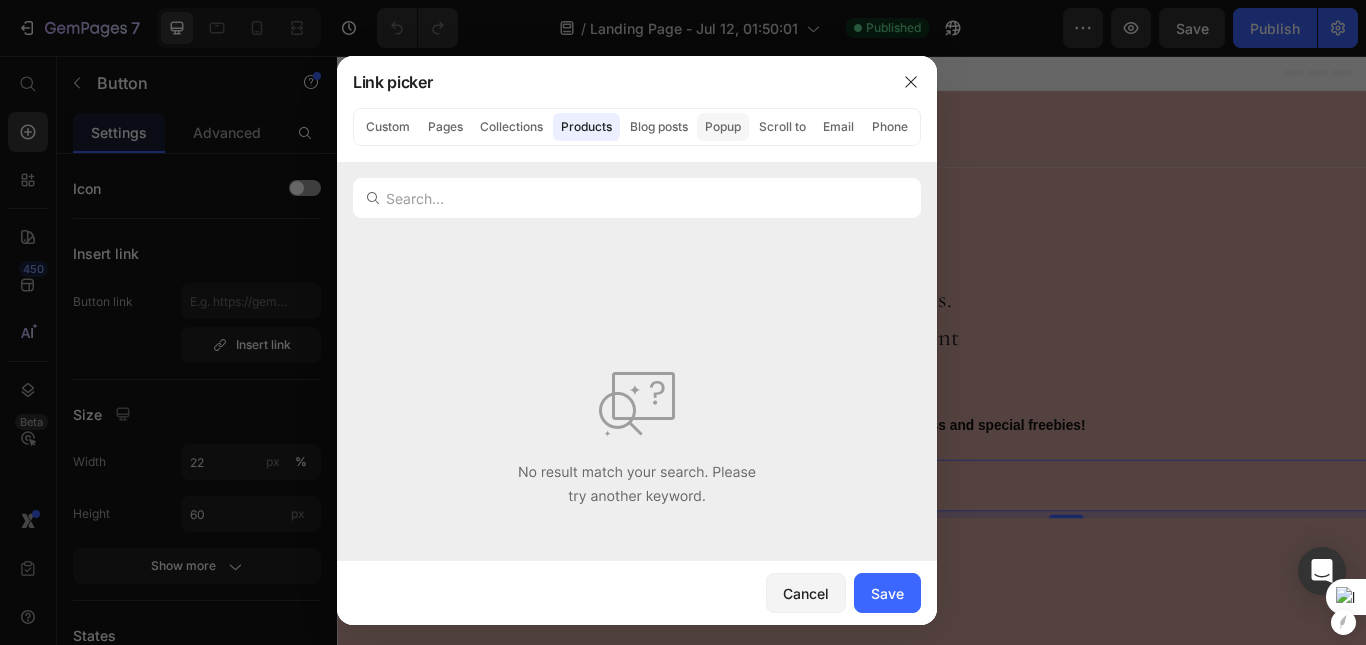 click on "Popup" 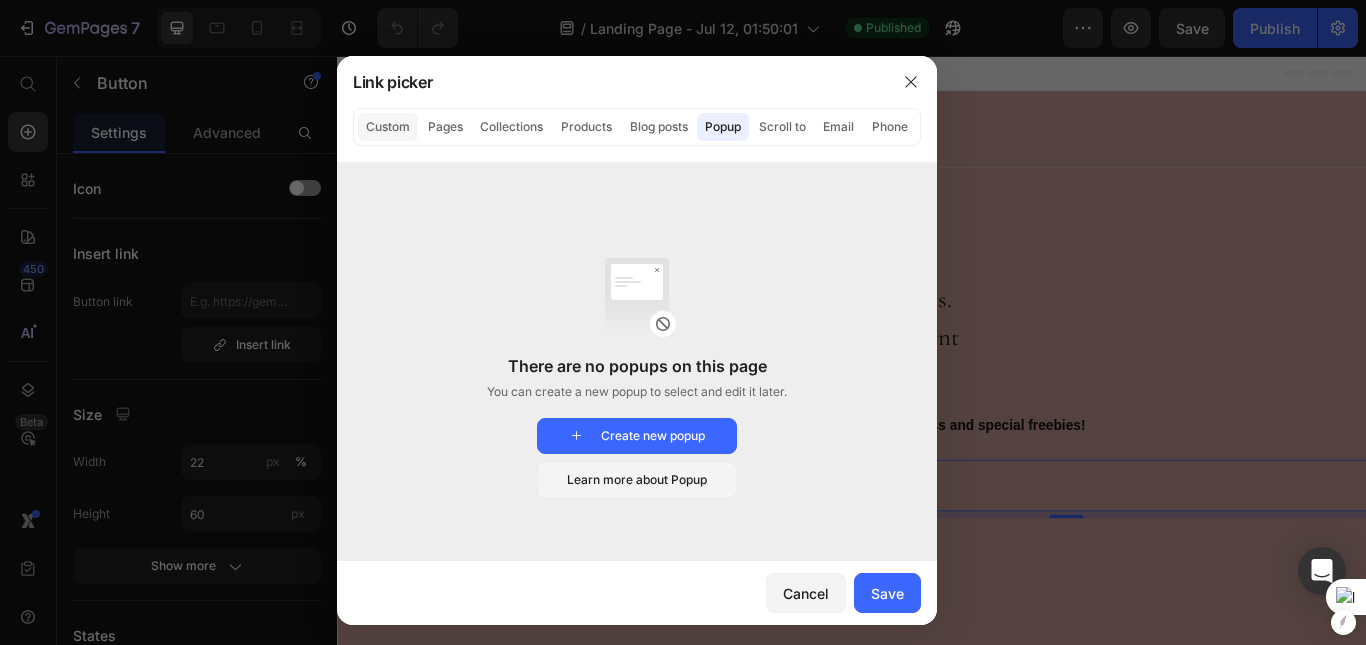 click on "Custom" 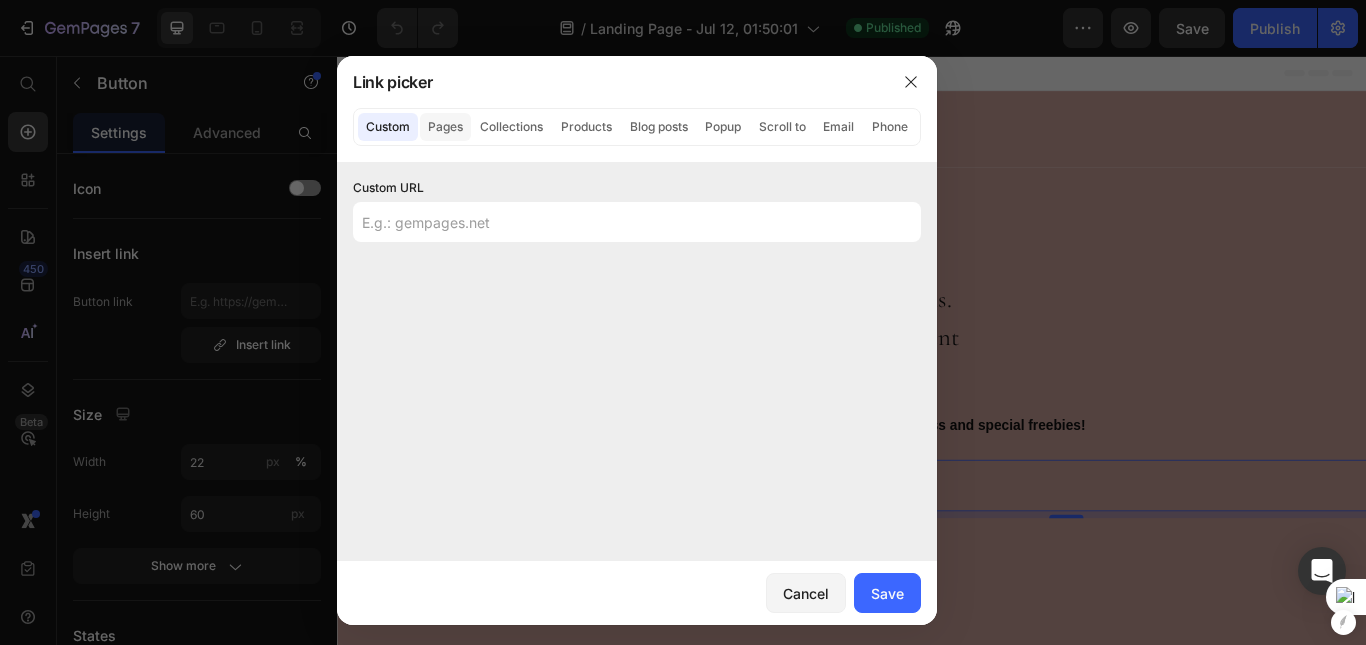click on "Pages" 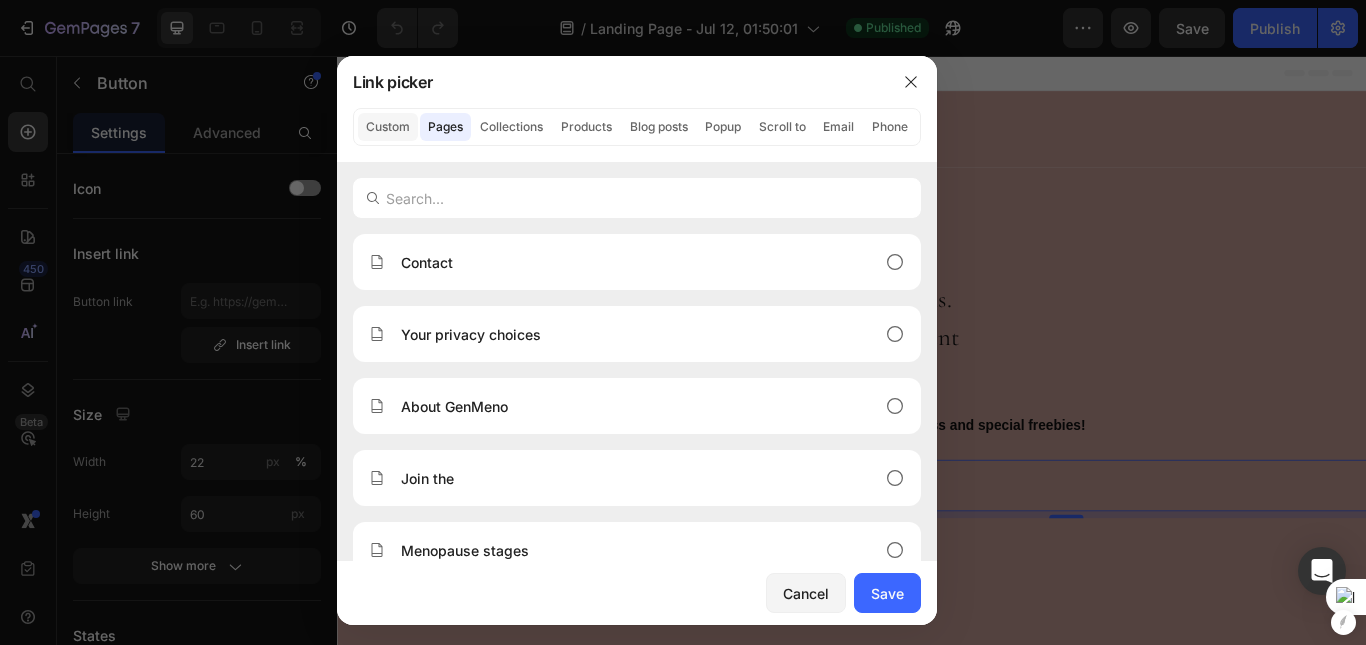click on "Custom" 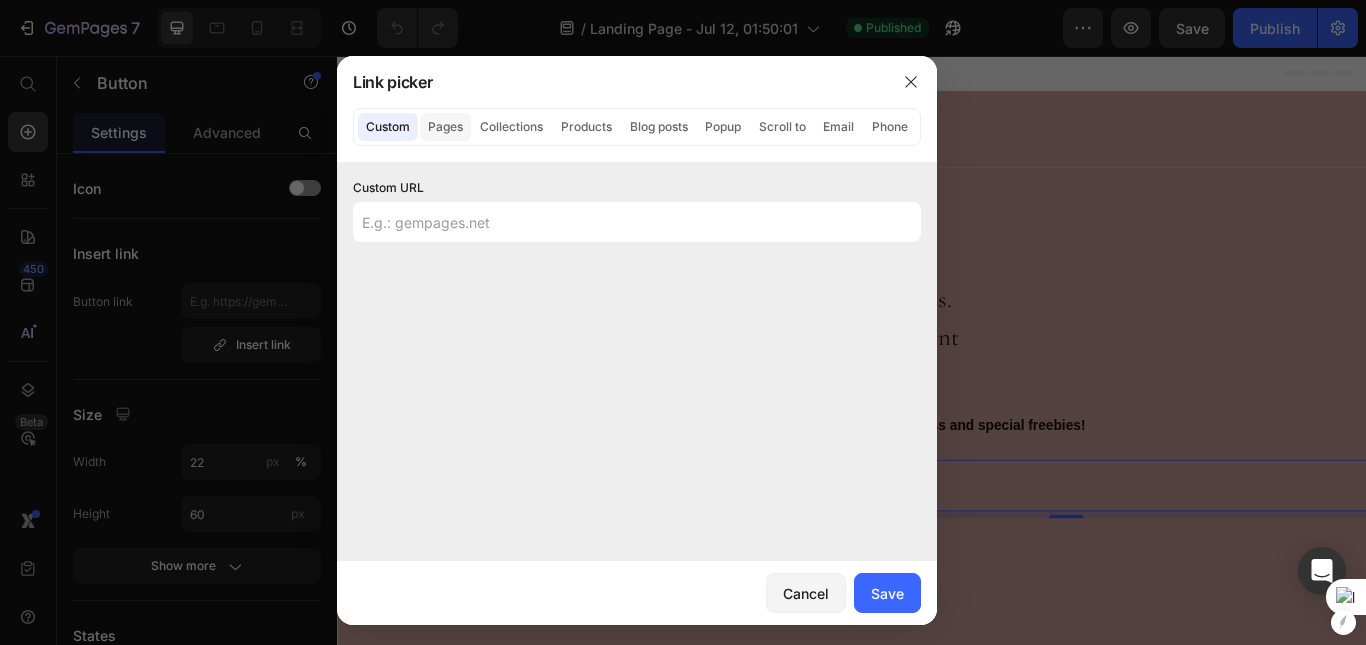 click on "Pages" 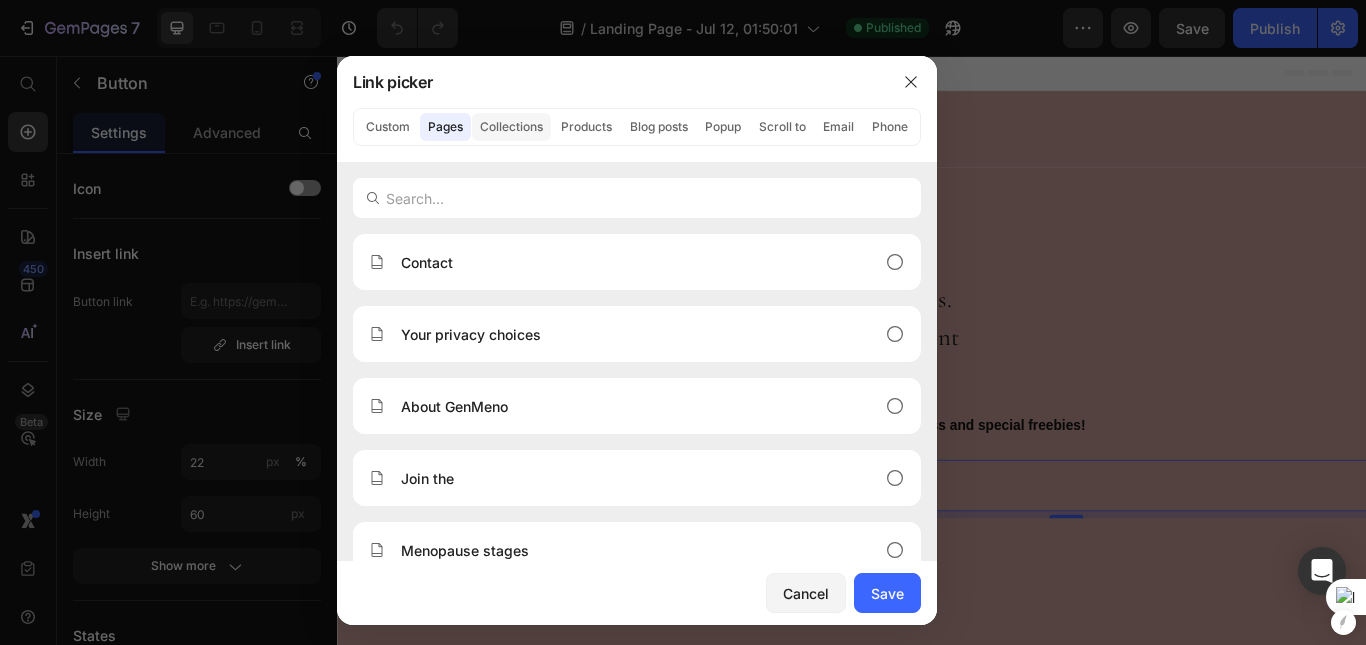click on "Collections" 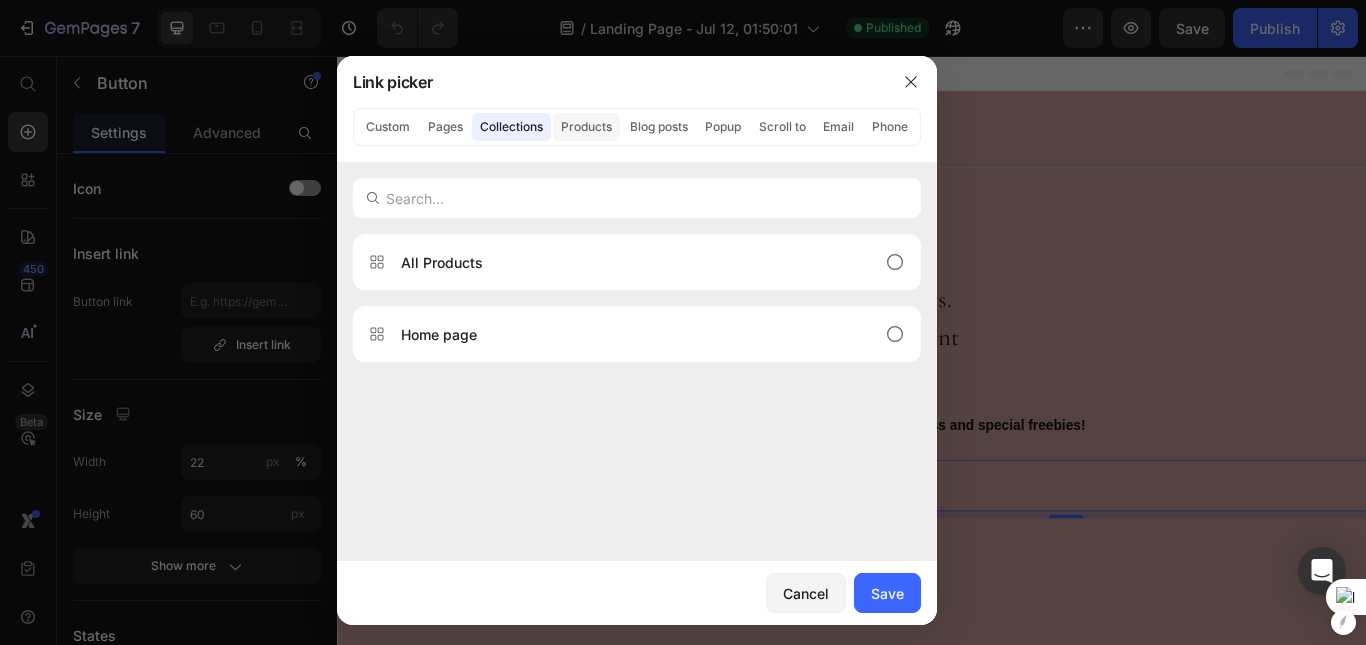 click on "Products" 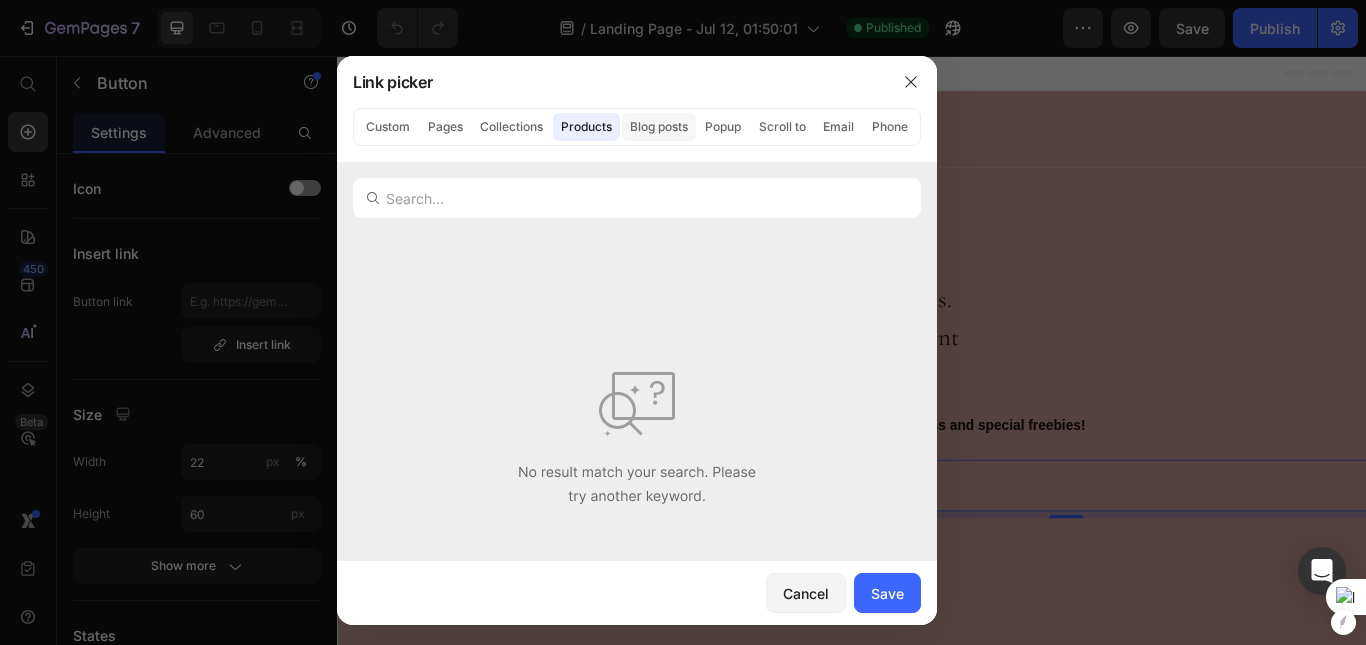 click on "Blog posts" 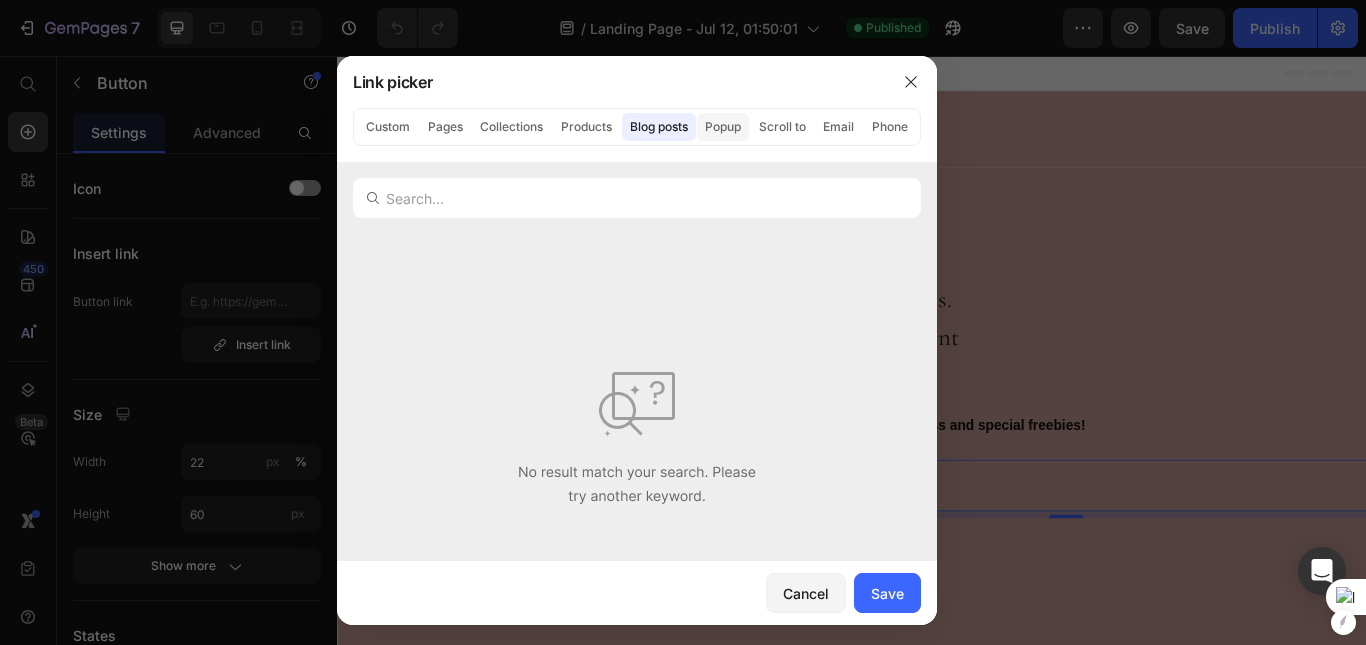 click on "Popup" 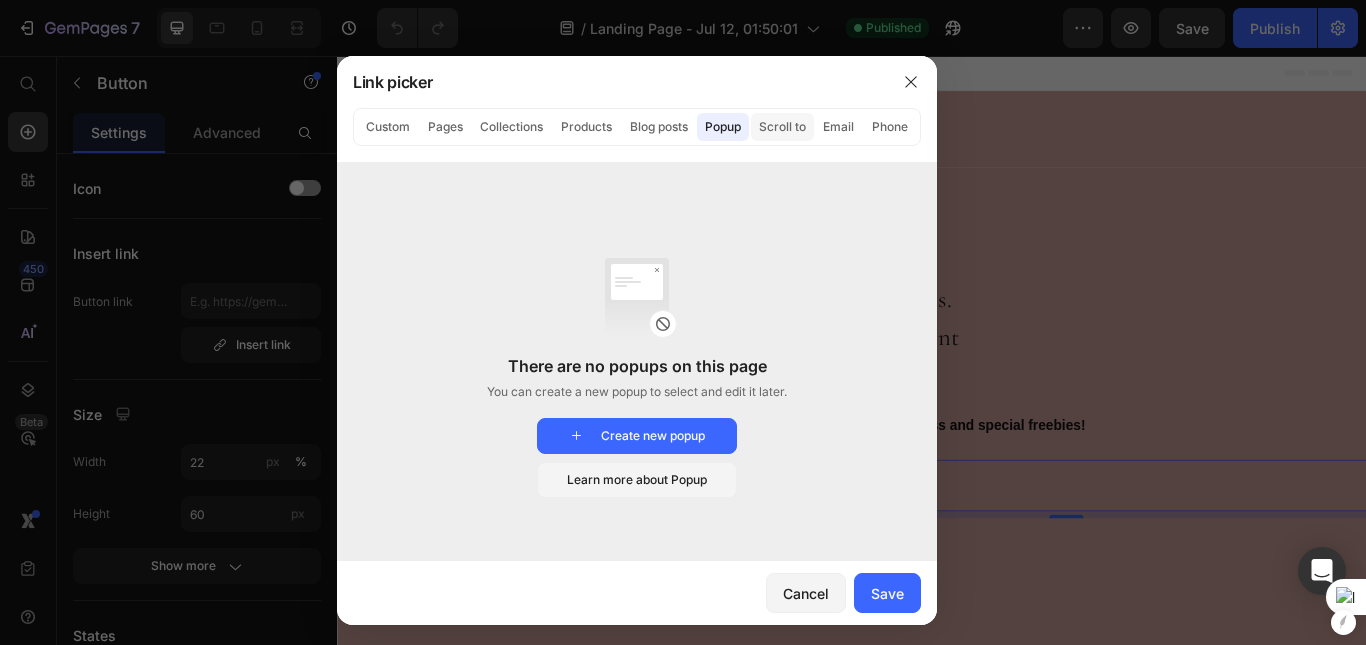click on "Scroll to" 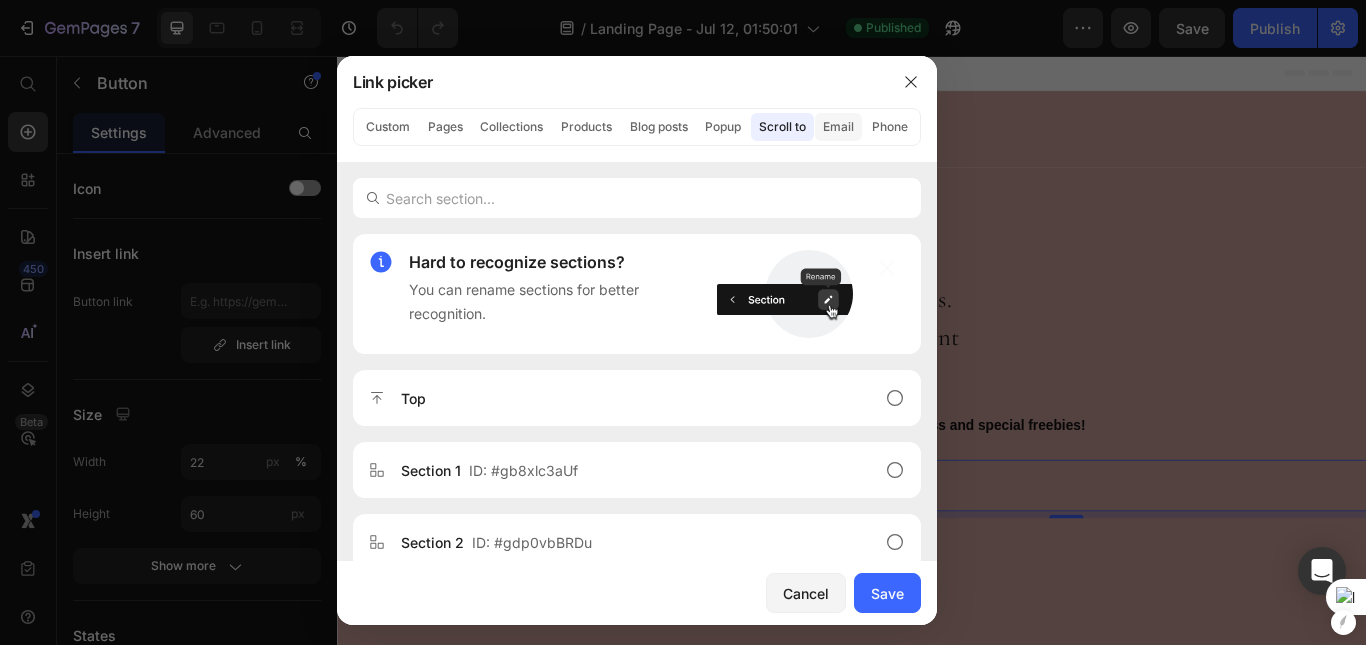 click on "Email" 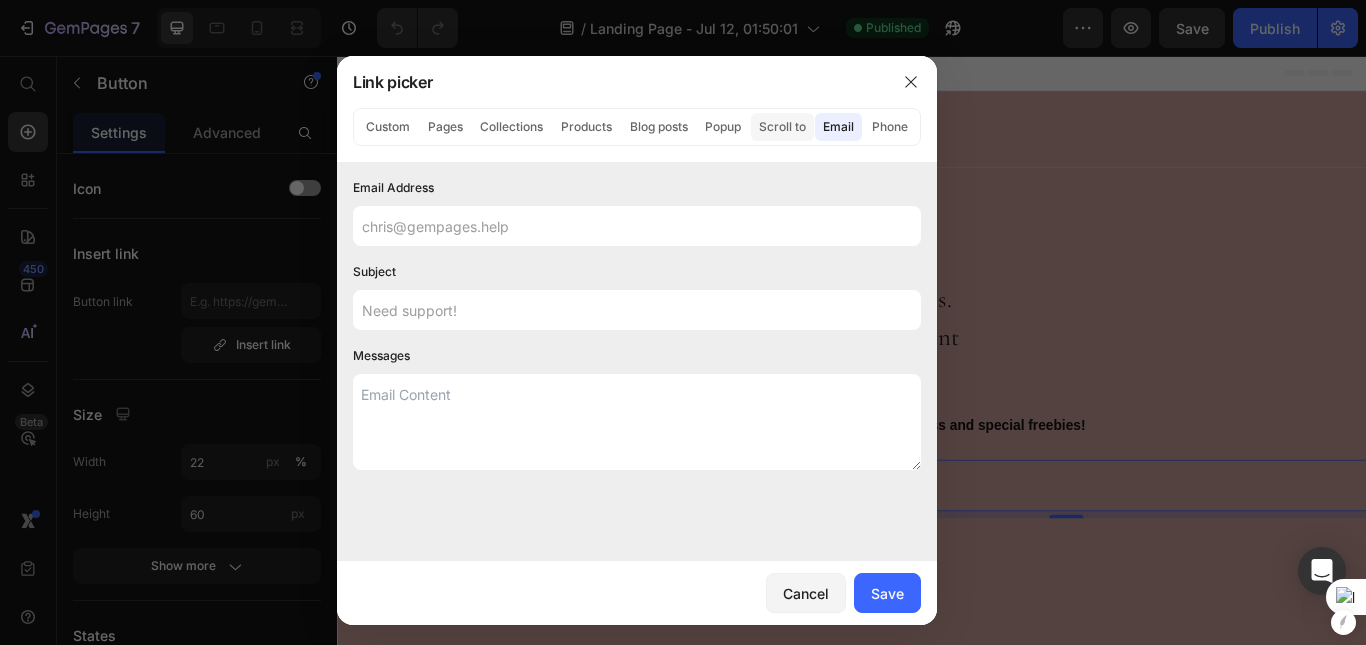 click on "Scroll to" 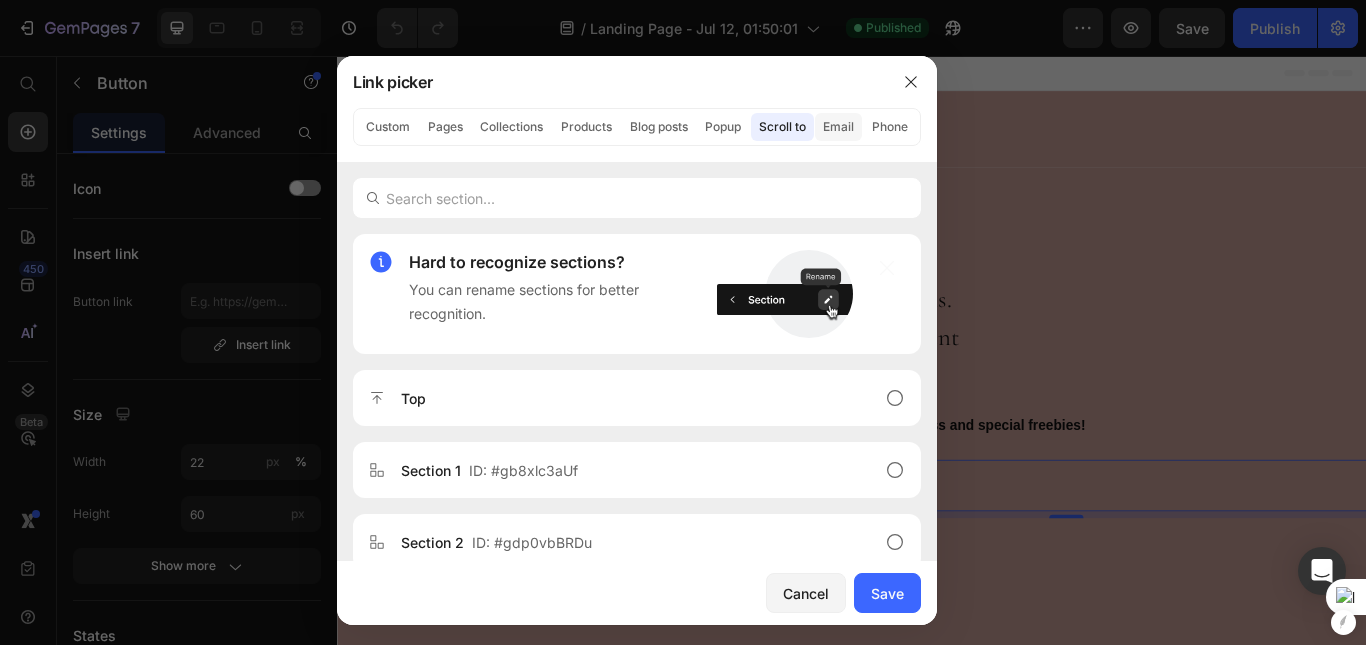 click on "Email" 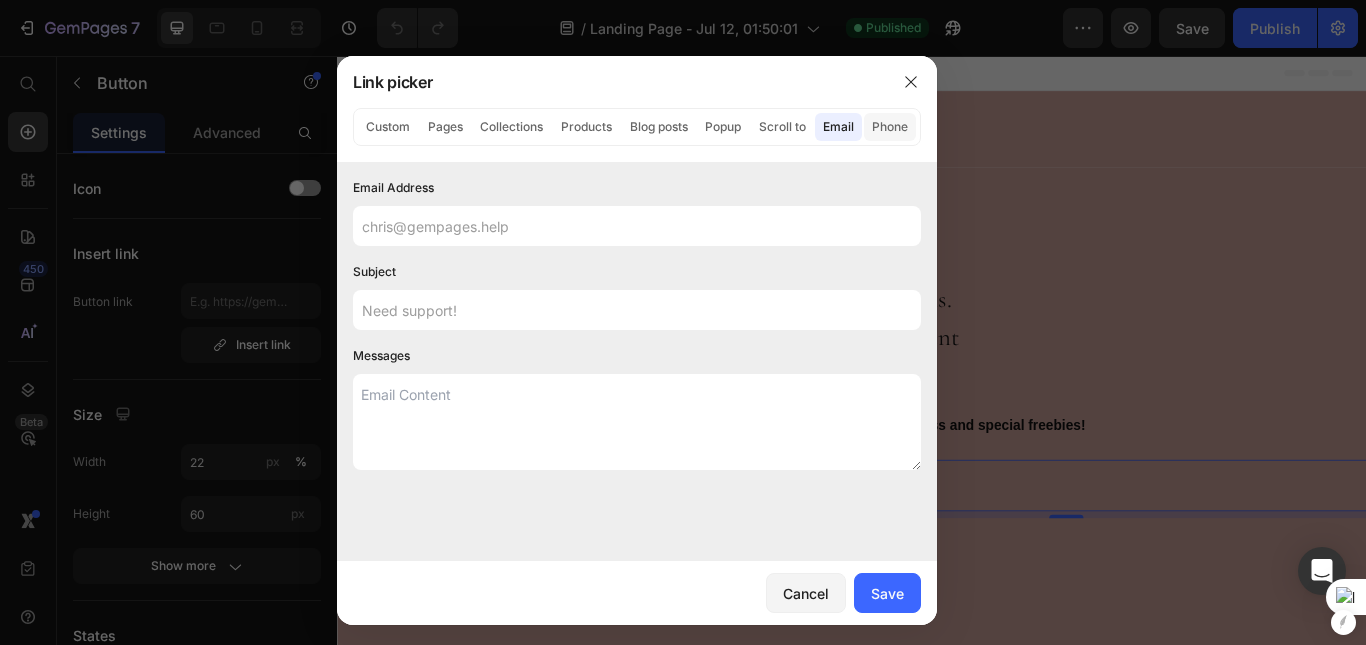 click on "Phone" 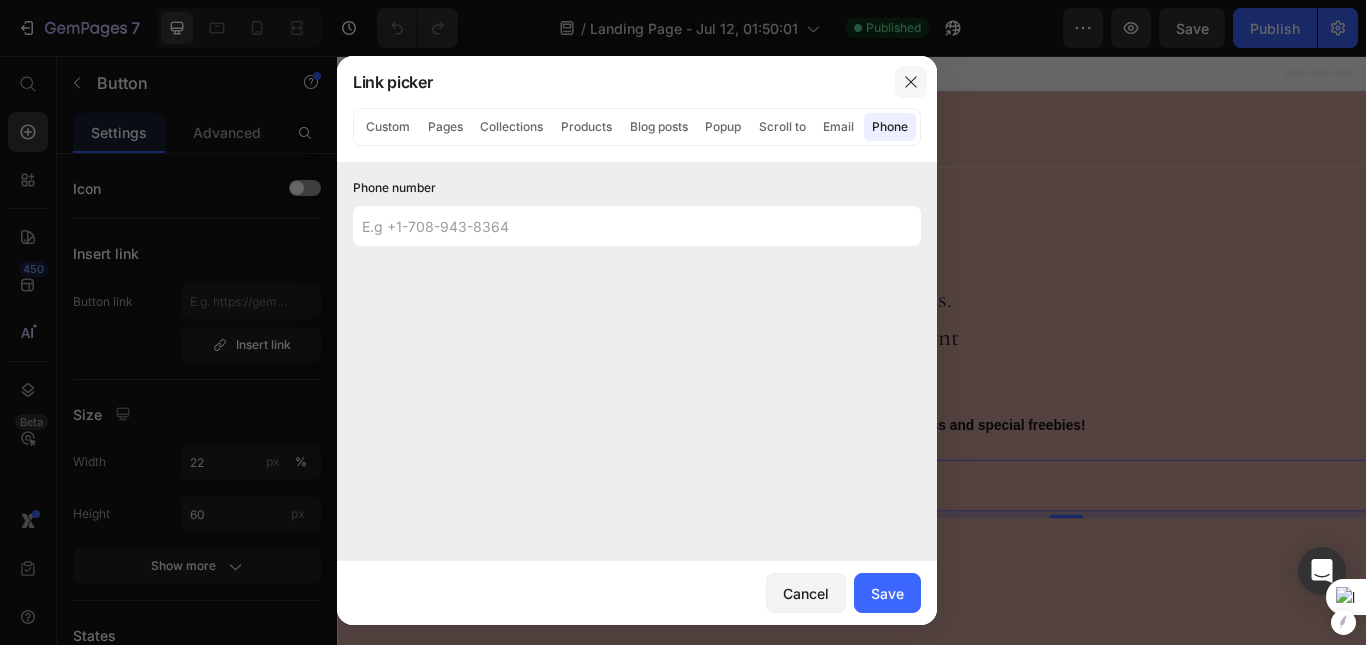 click at bounding box center [911, 82] 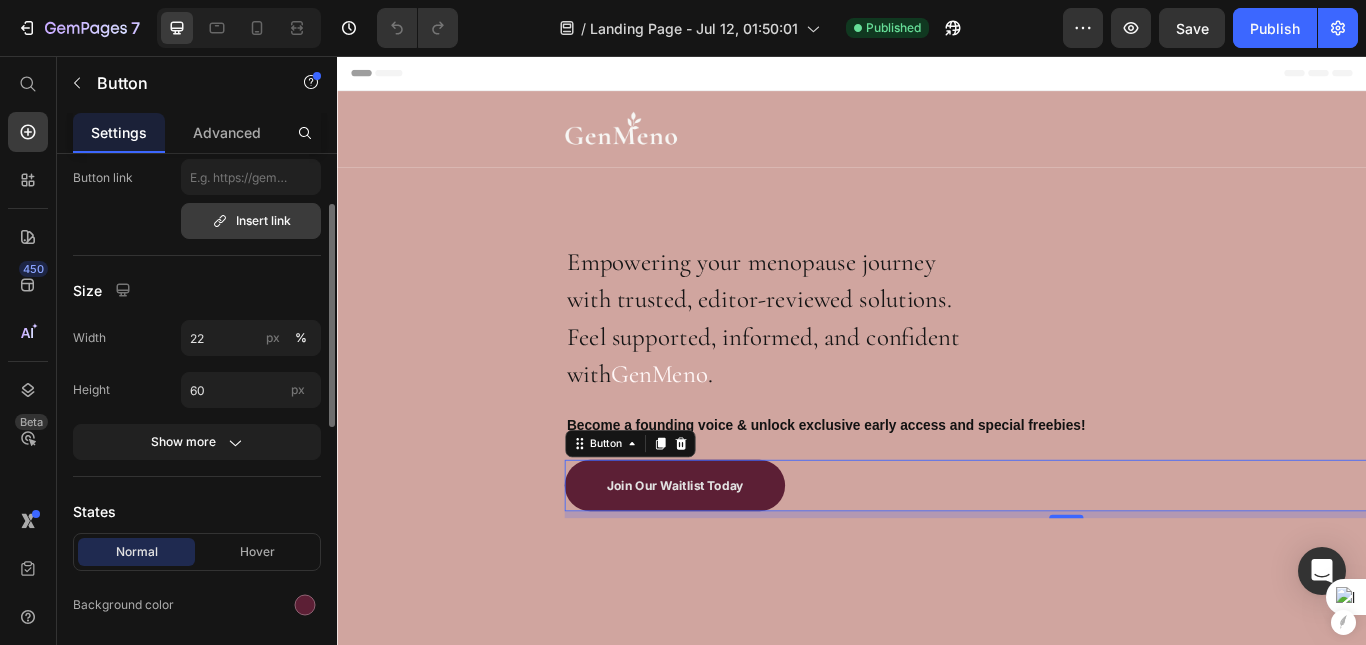 scroll, scrollTop: 0, scrollLeft: 0, axis: both 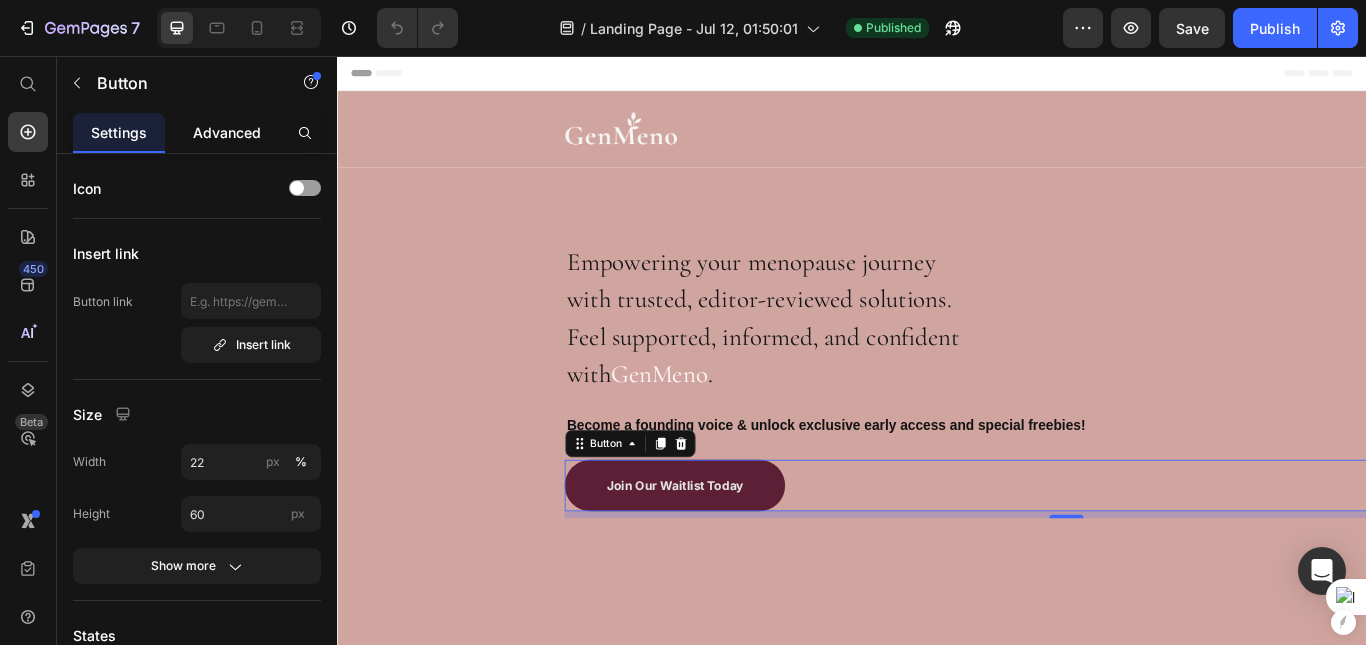 click on "Advanced" at bounding box center (227, 132) 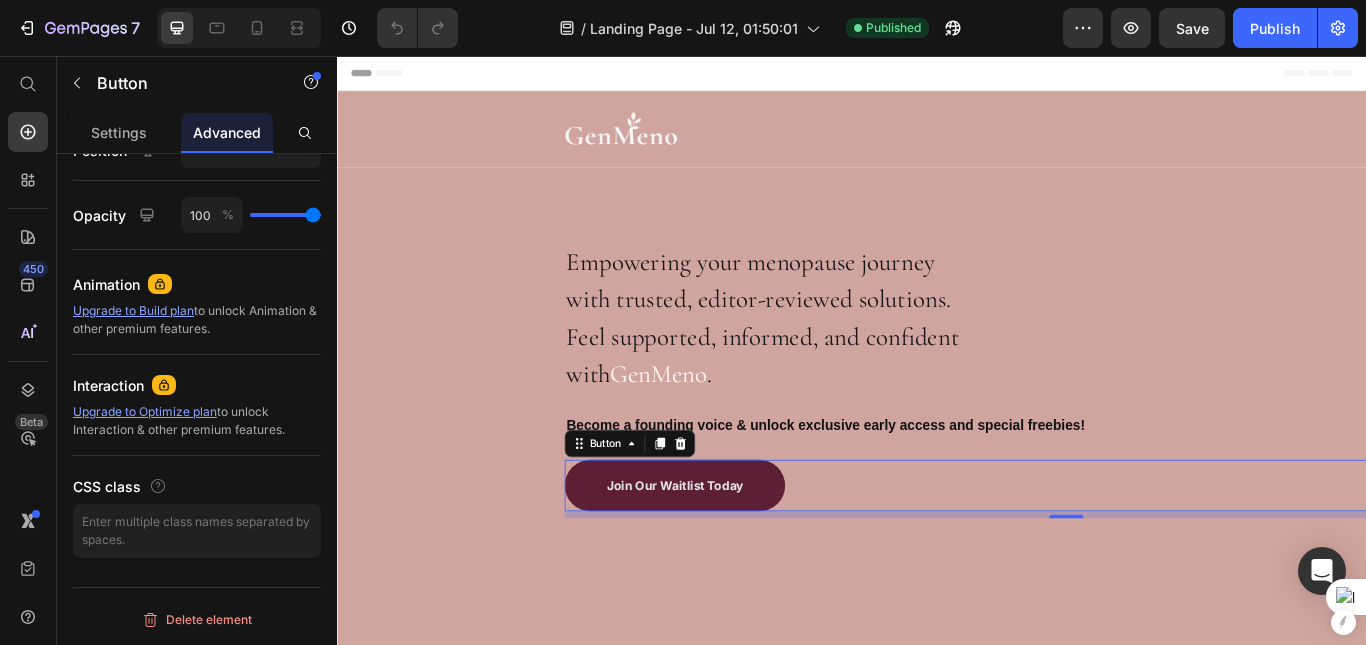 scroll, scrollTop: 0, scrollLeft: 0, axis: both 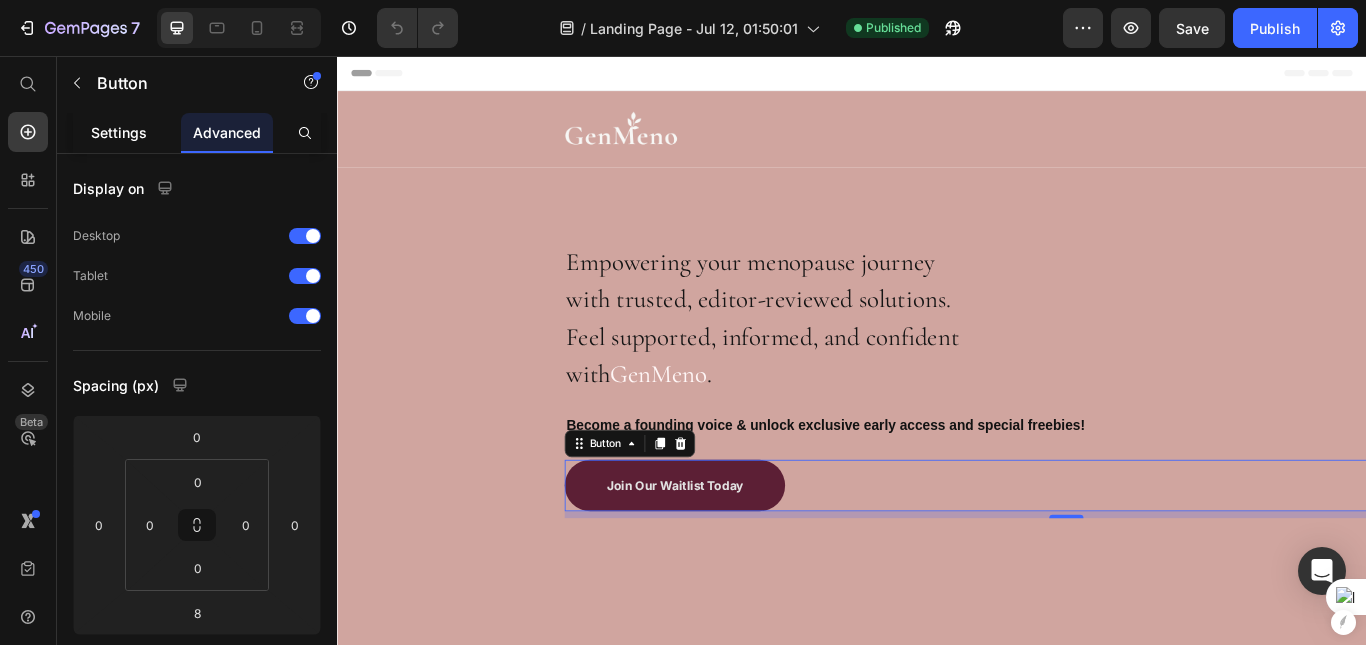 click on "Settings" at bounding box center (119, 132) 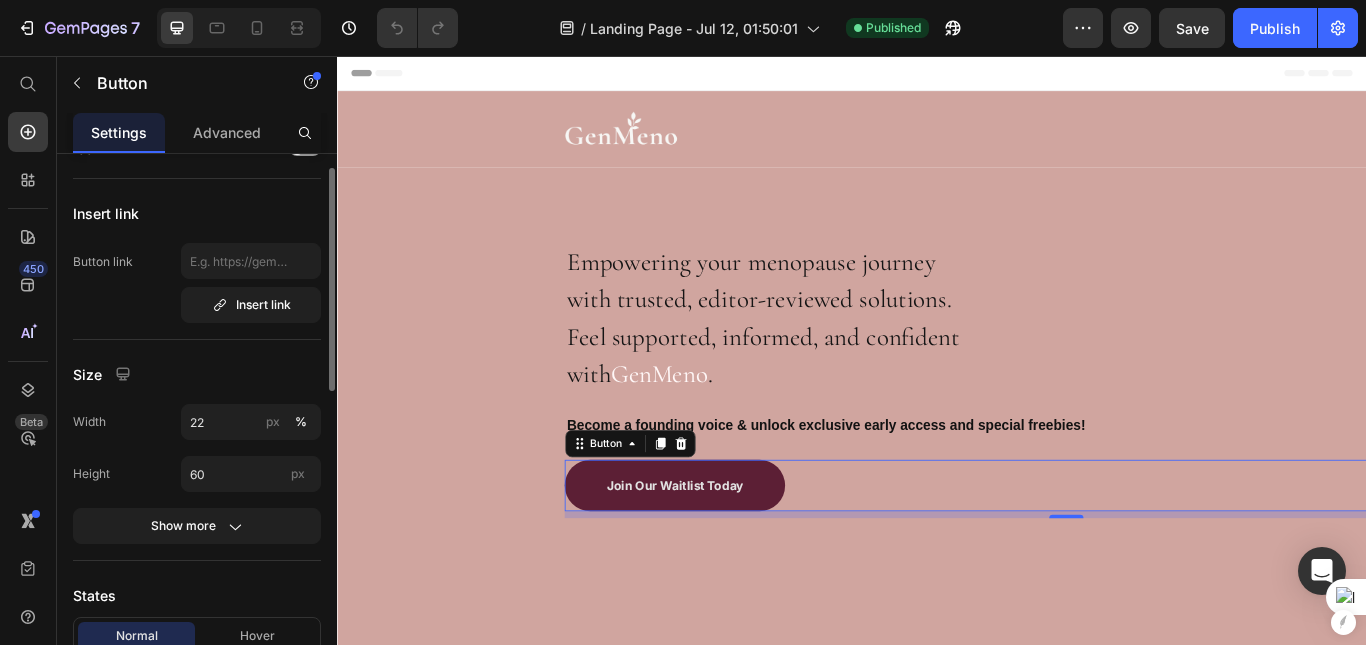 scroll, scrollTop: 0, scrollLeft: 0, axis: both 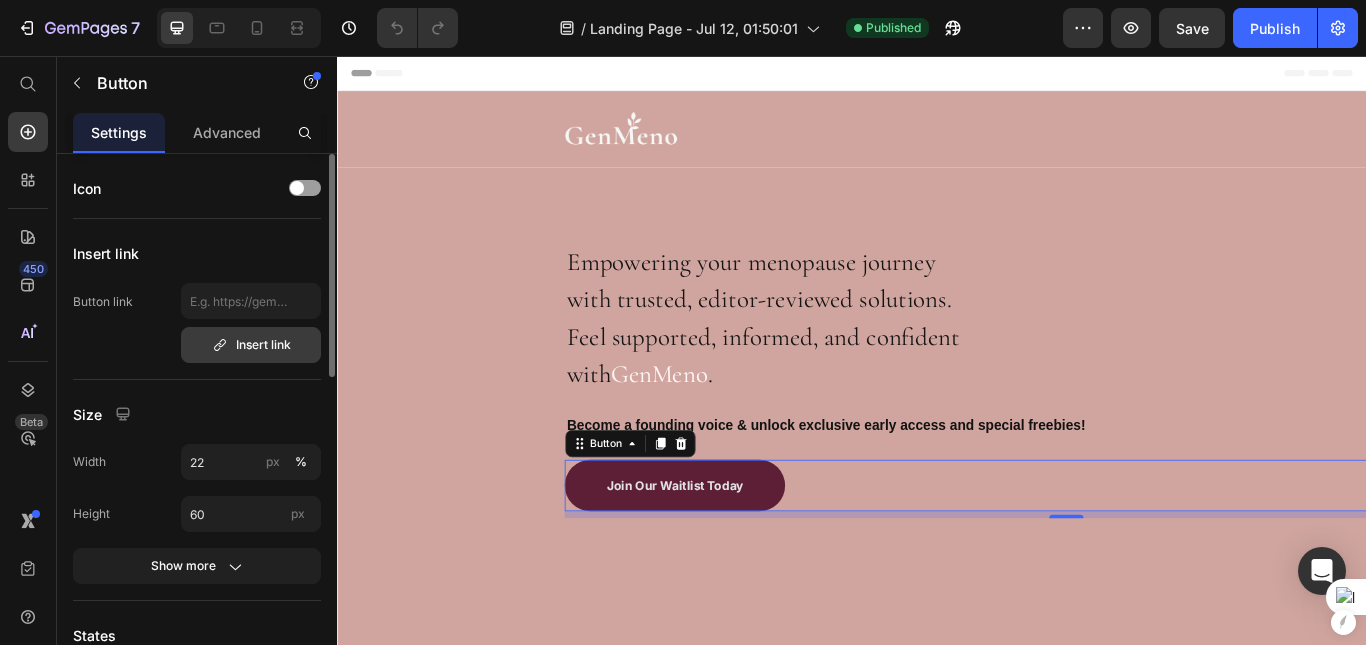 click 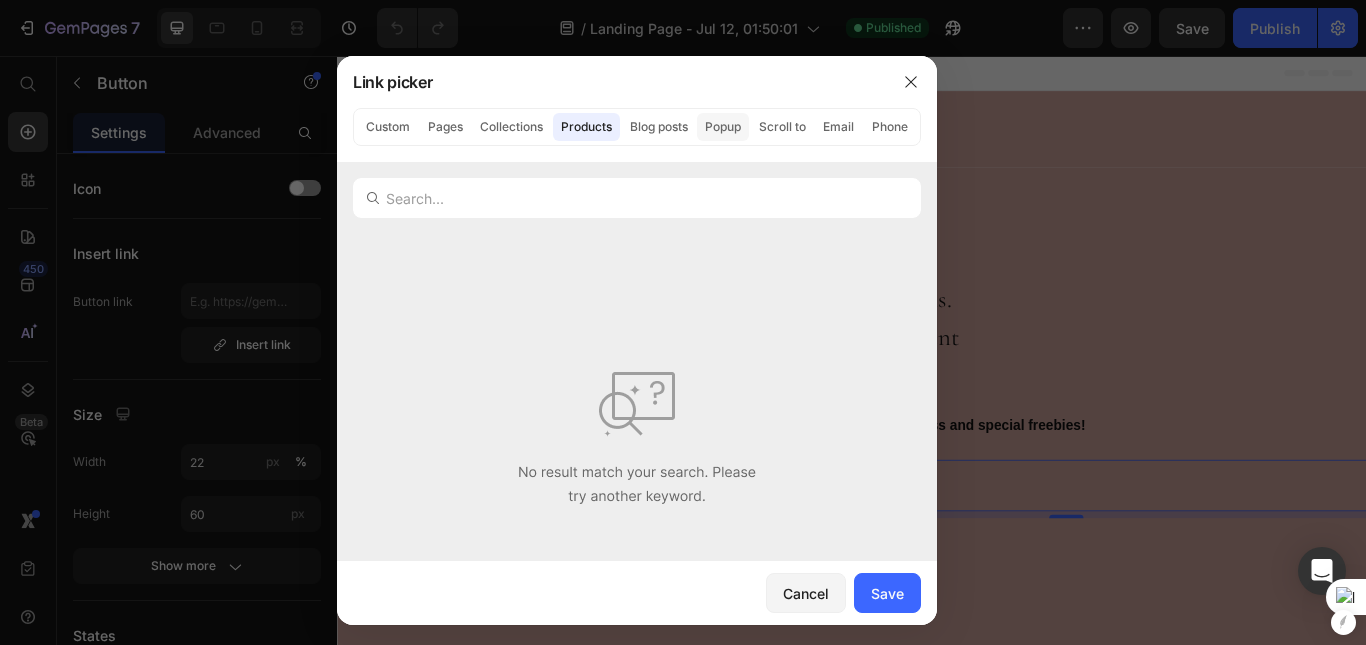 click on "Popup" 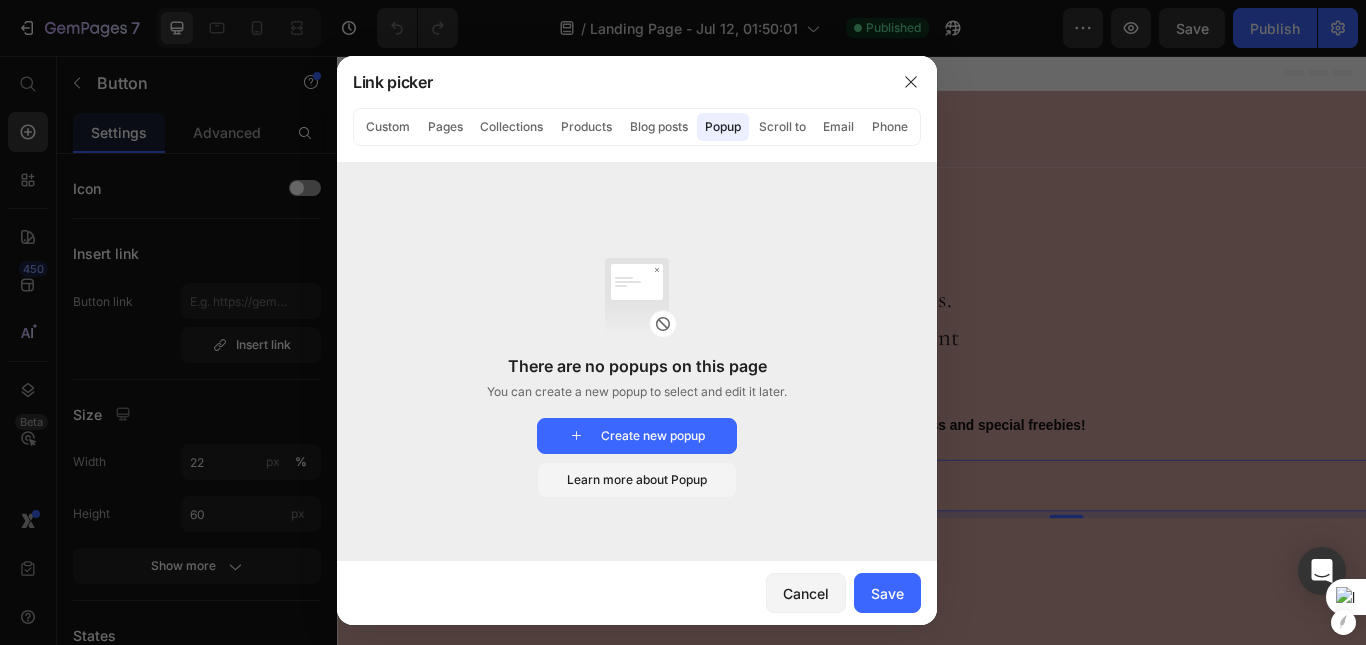 click on "There are no popups on this page  You can create a new popup to select and edit it later.   Create new popup   Learn more about Popup" at bounding box center (637, 382) 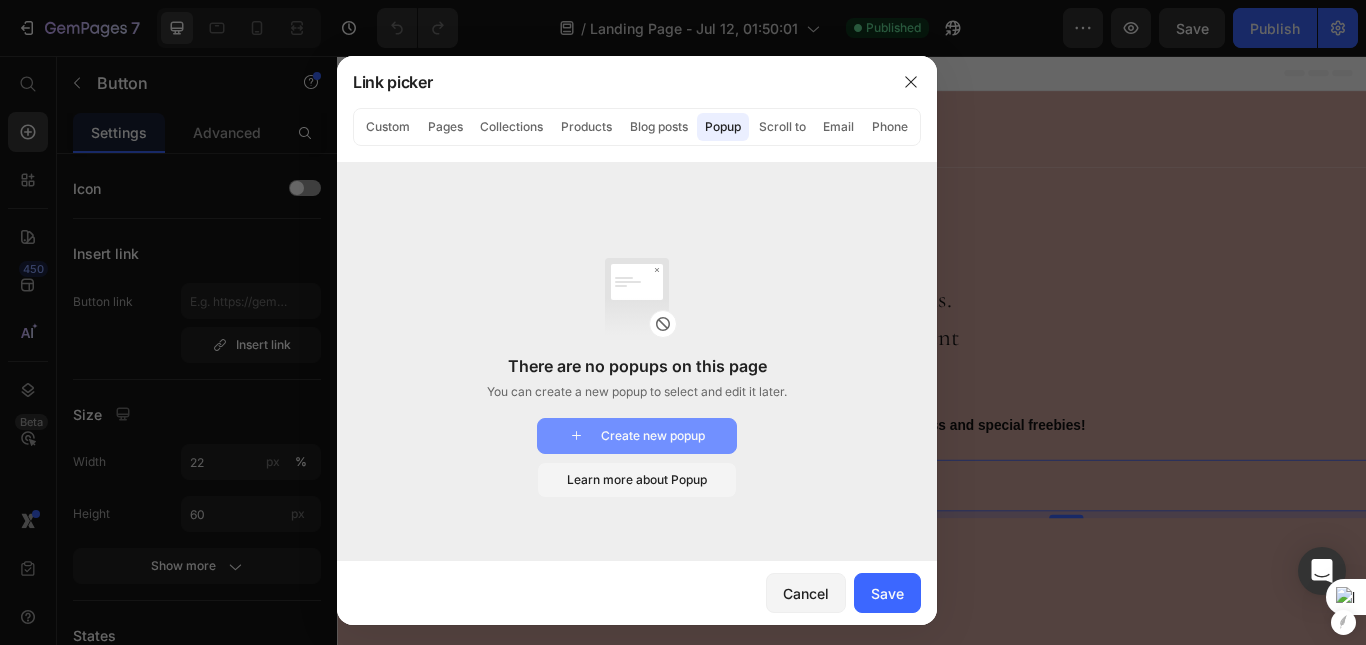 click on "Create new popup" at bounding box center [637, 436] 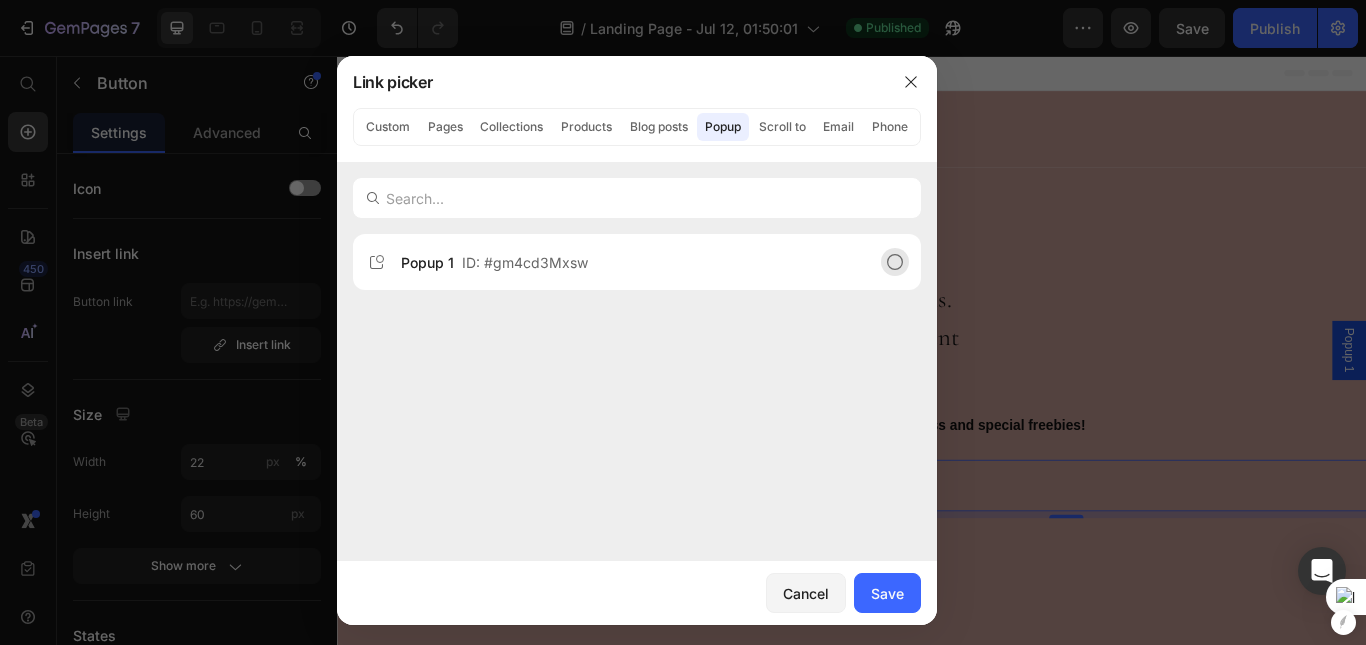 click on "Popup 1  ID: #gm4cd3Mxsw" at bounding box center [494, 262] 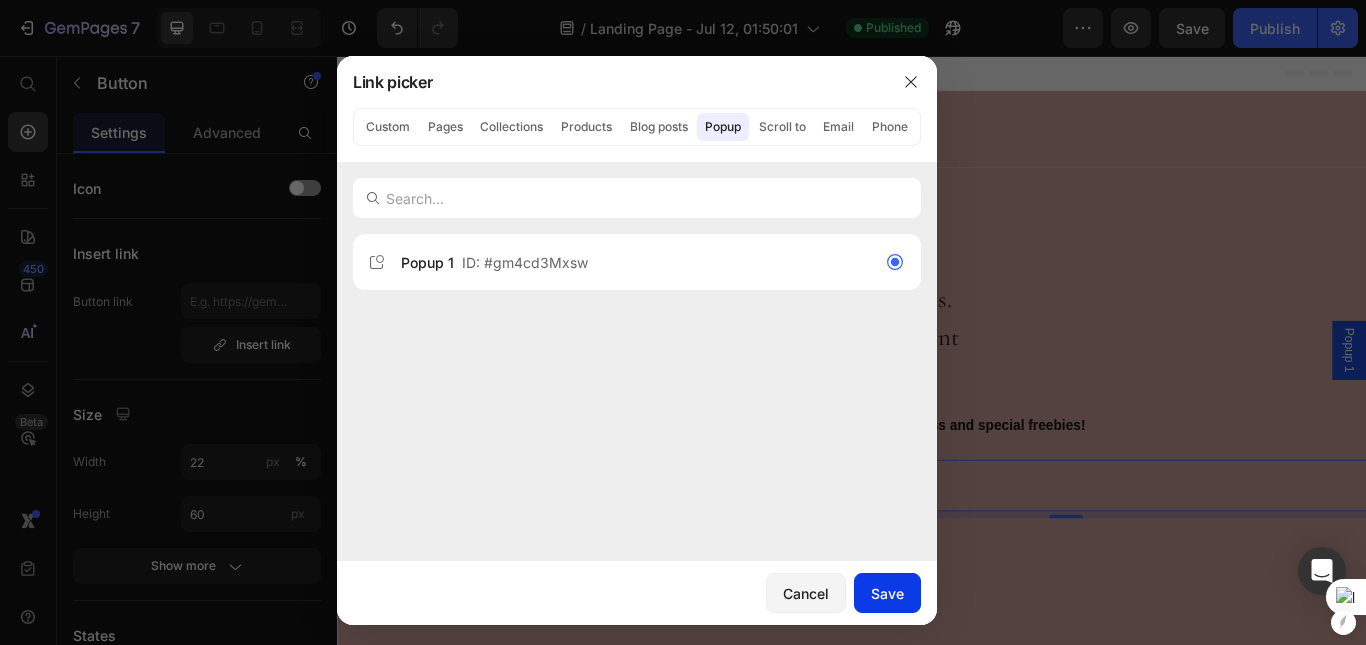 click on "Save" at bounding box center [887, 593] 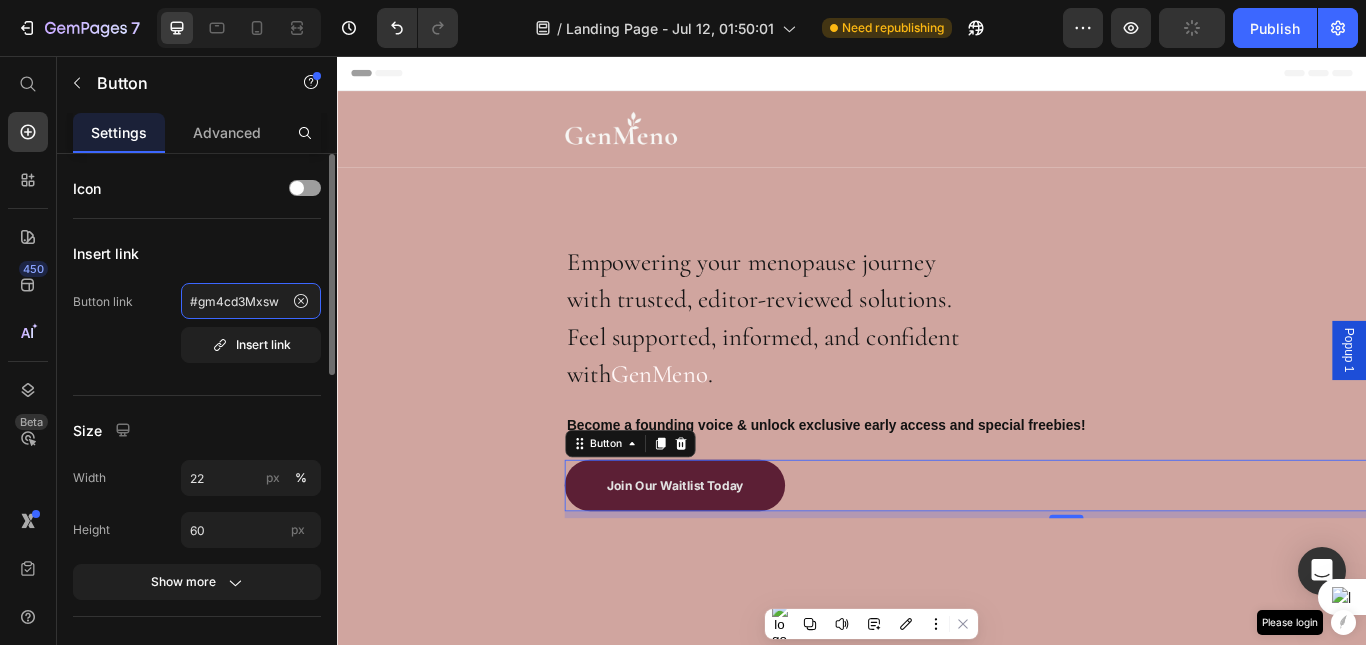 click on "#gm4cd3Mxsw" 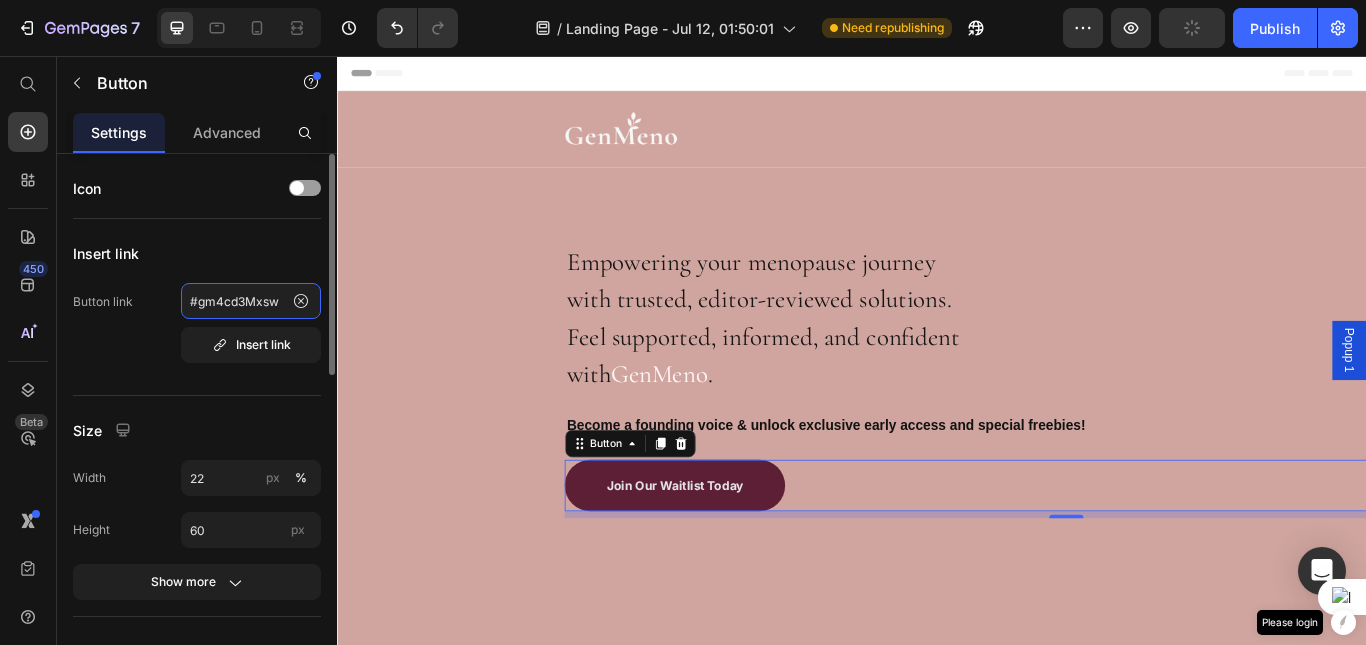 click on "#gm4cd3Mxsw" 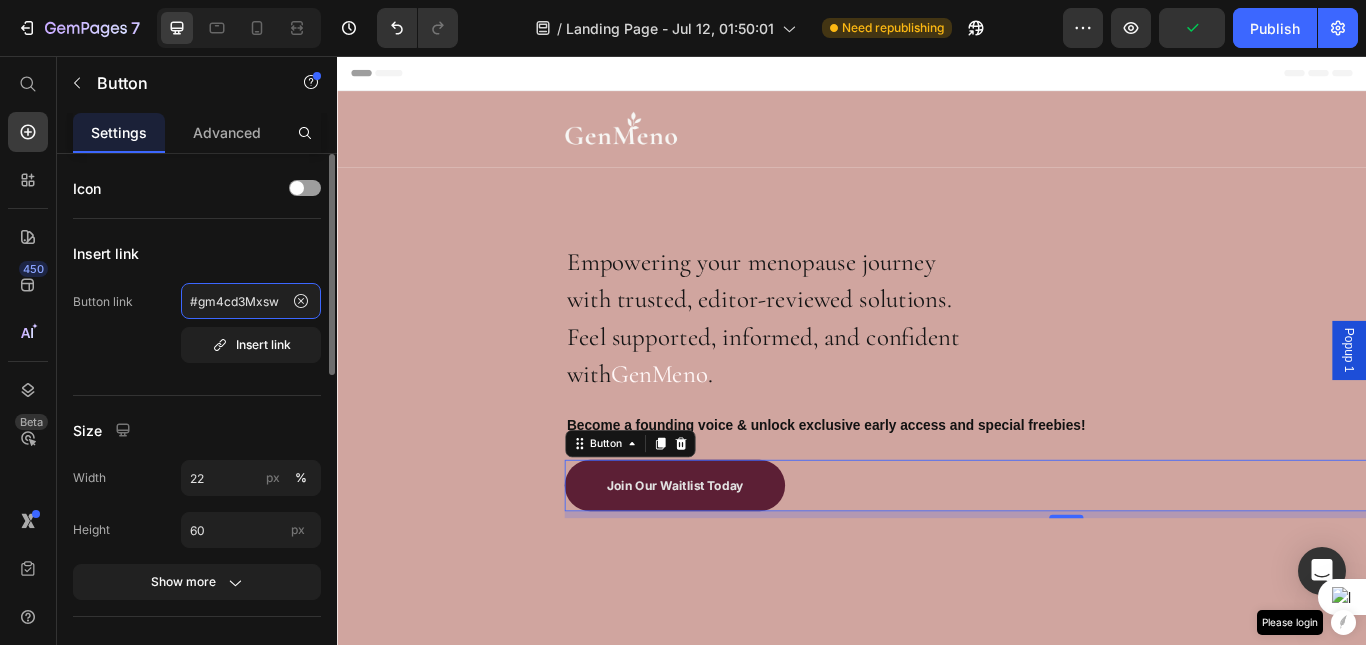 click on "#gm4cd3Mxsw" 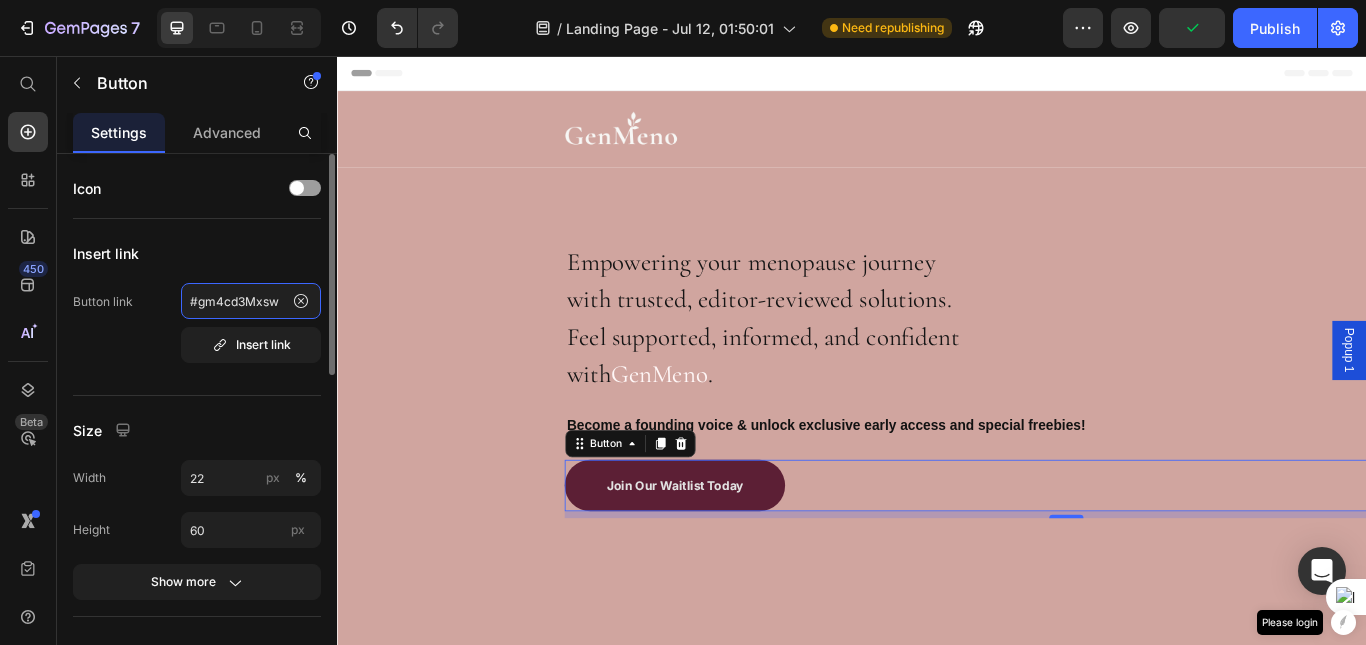 click on "#gm4cd3Mxsw" 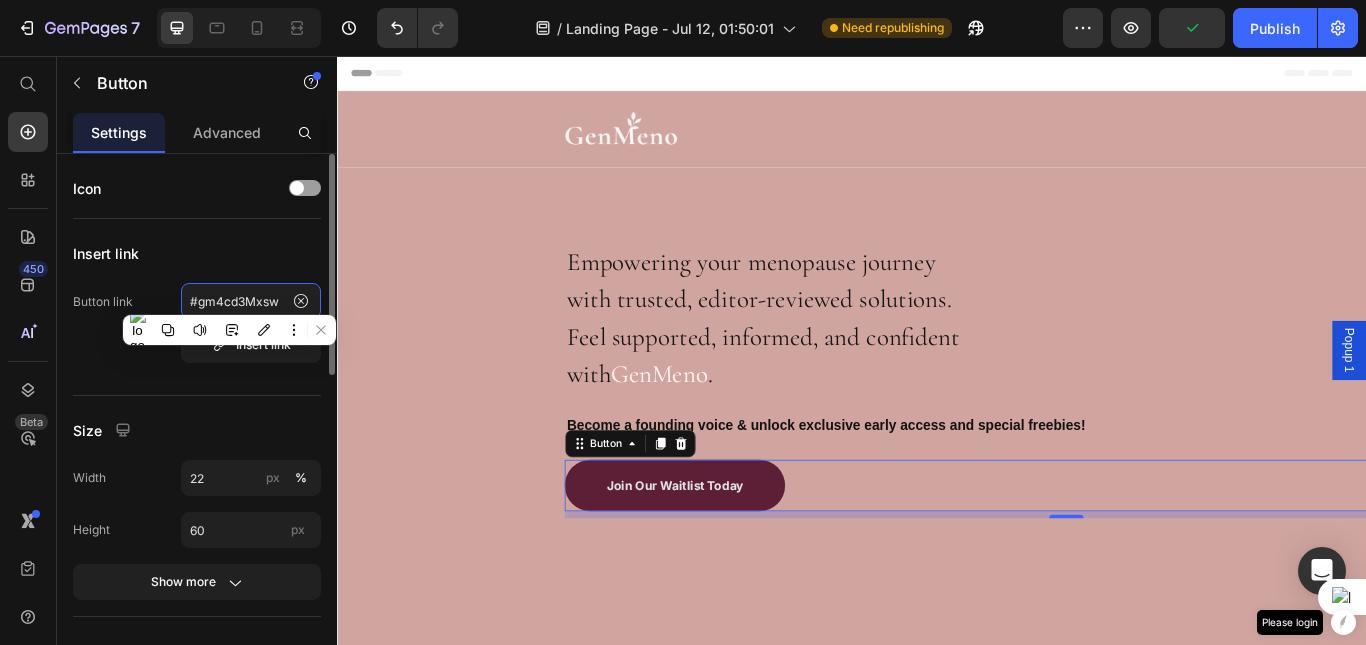 click on "#gm4cd3Mxsw" 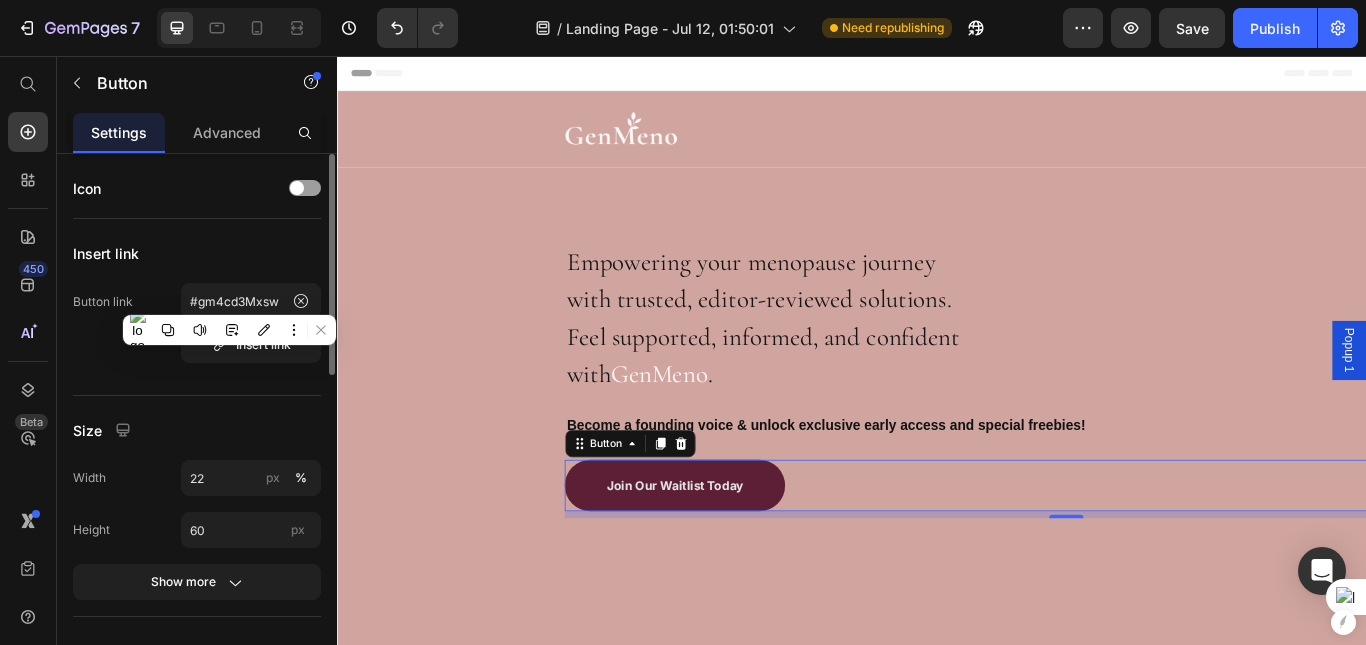click on "Insert link" at bounding box center (197, 253) 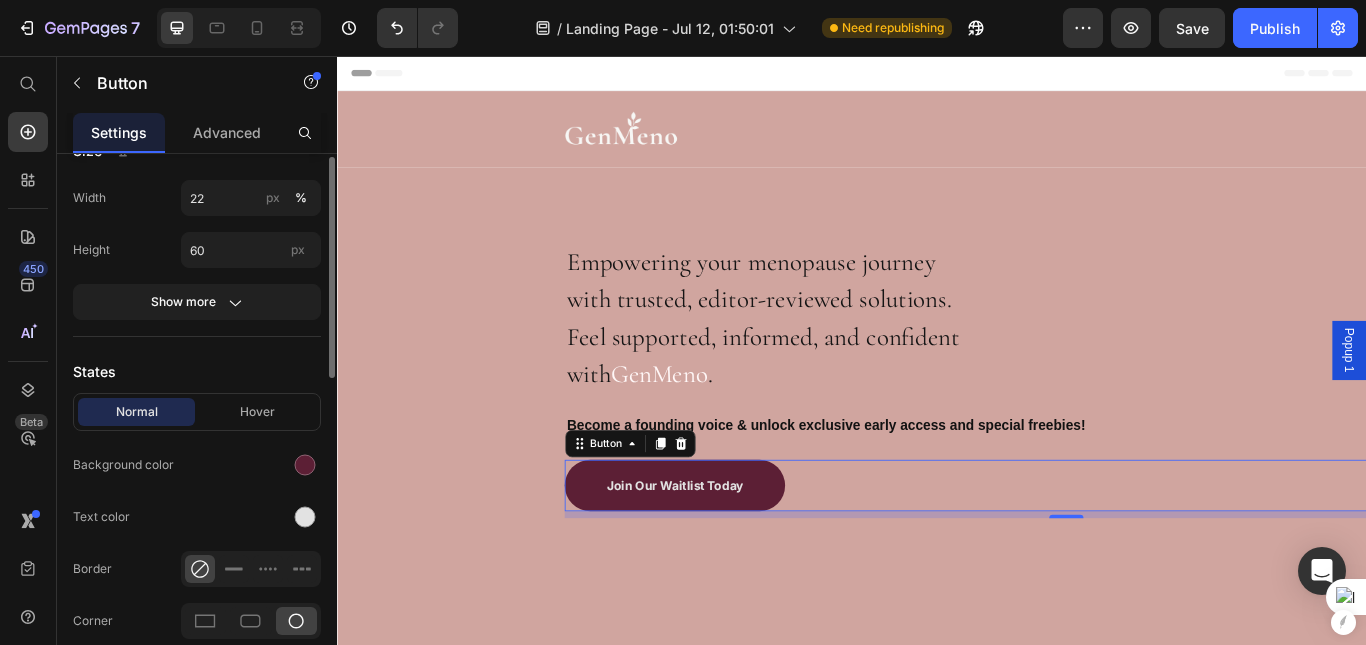 scroll, scrollTop: 0, scrollLeft: 0, axis: both 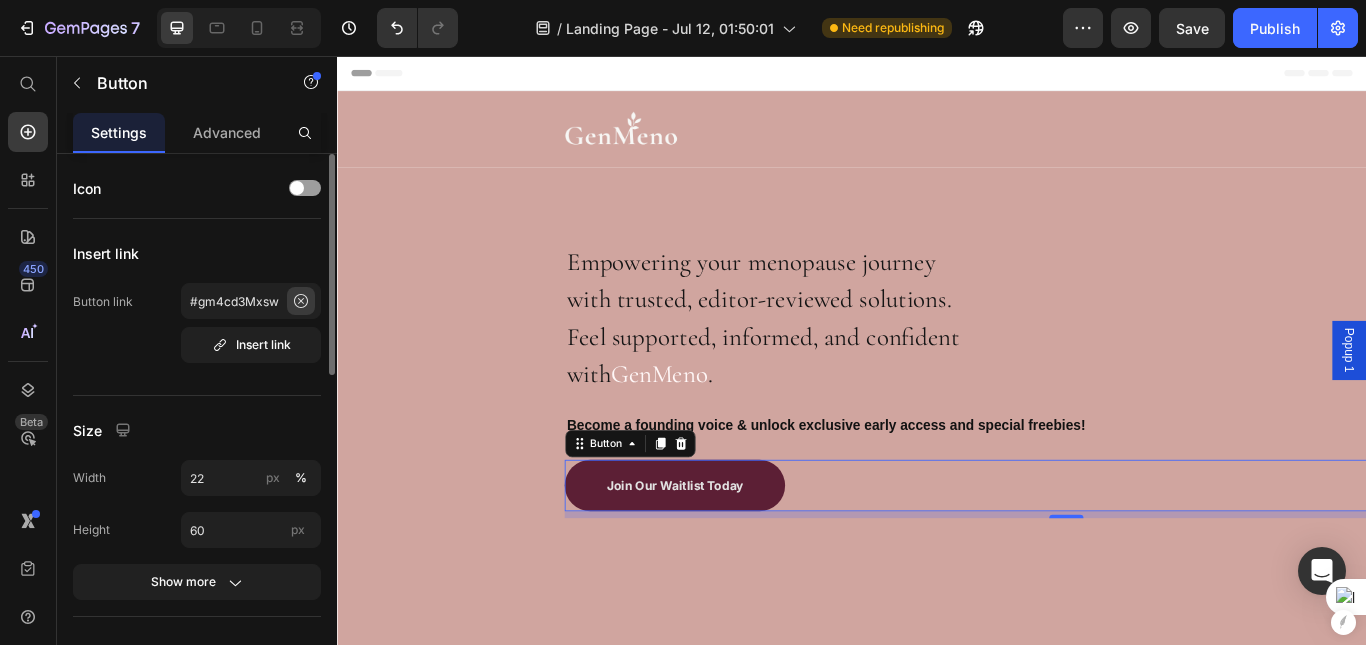 click 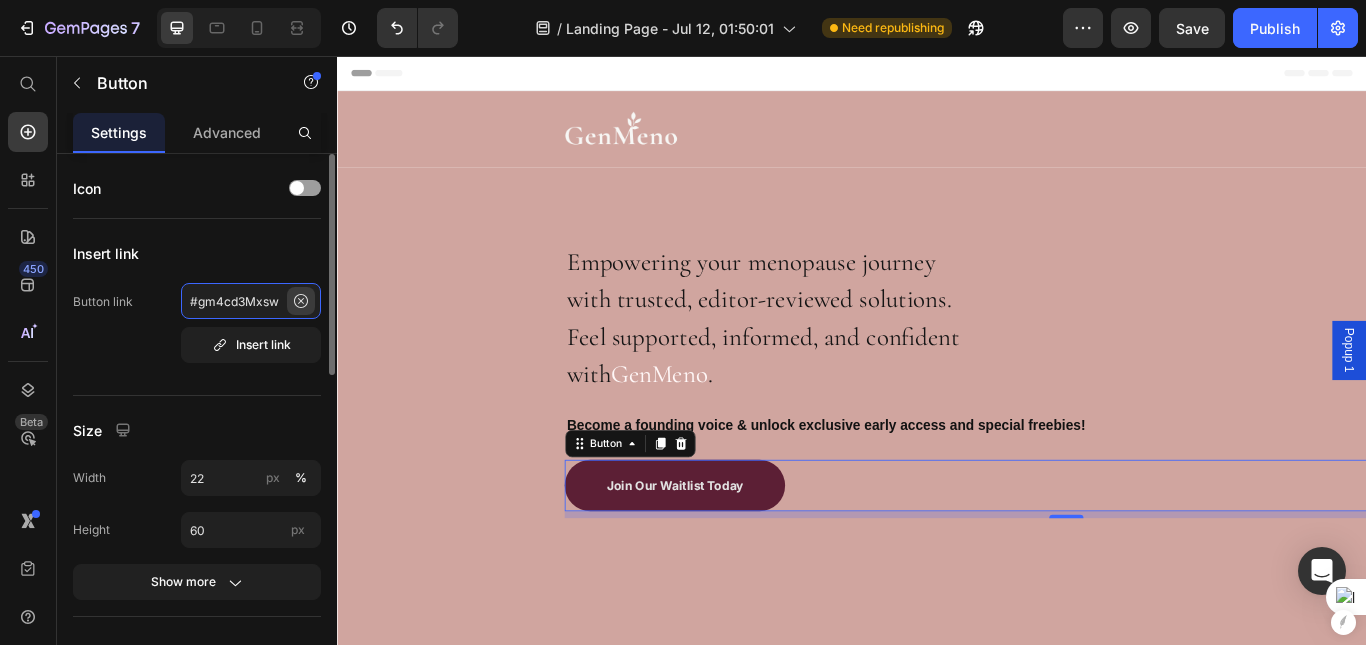 type 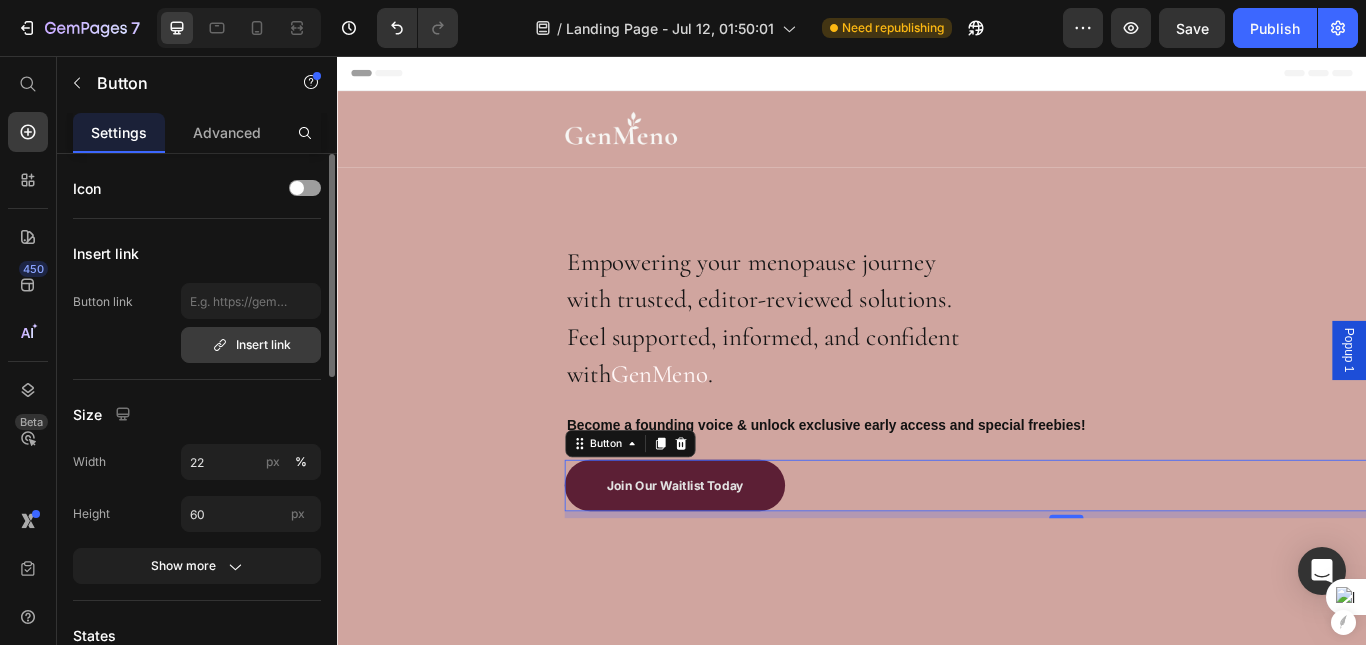 click 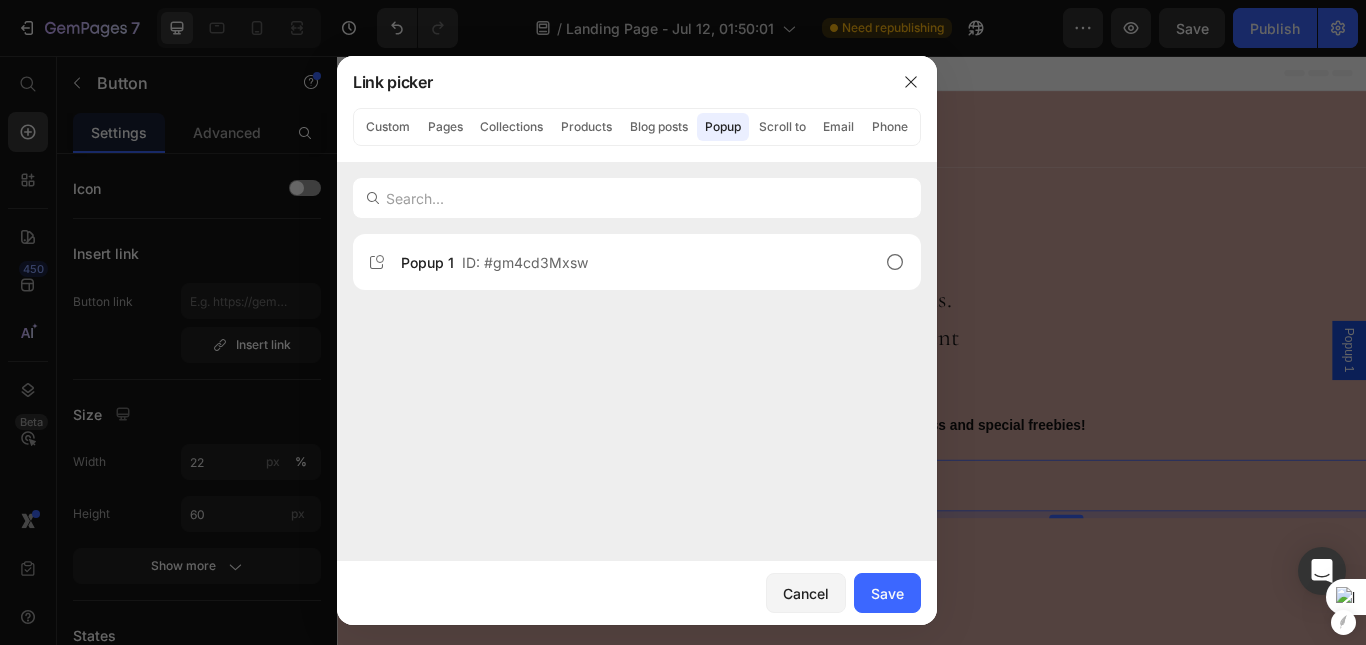 click on "Popup" 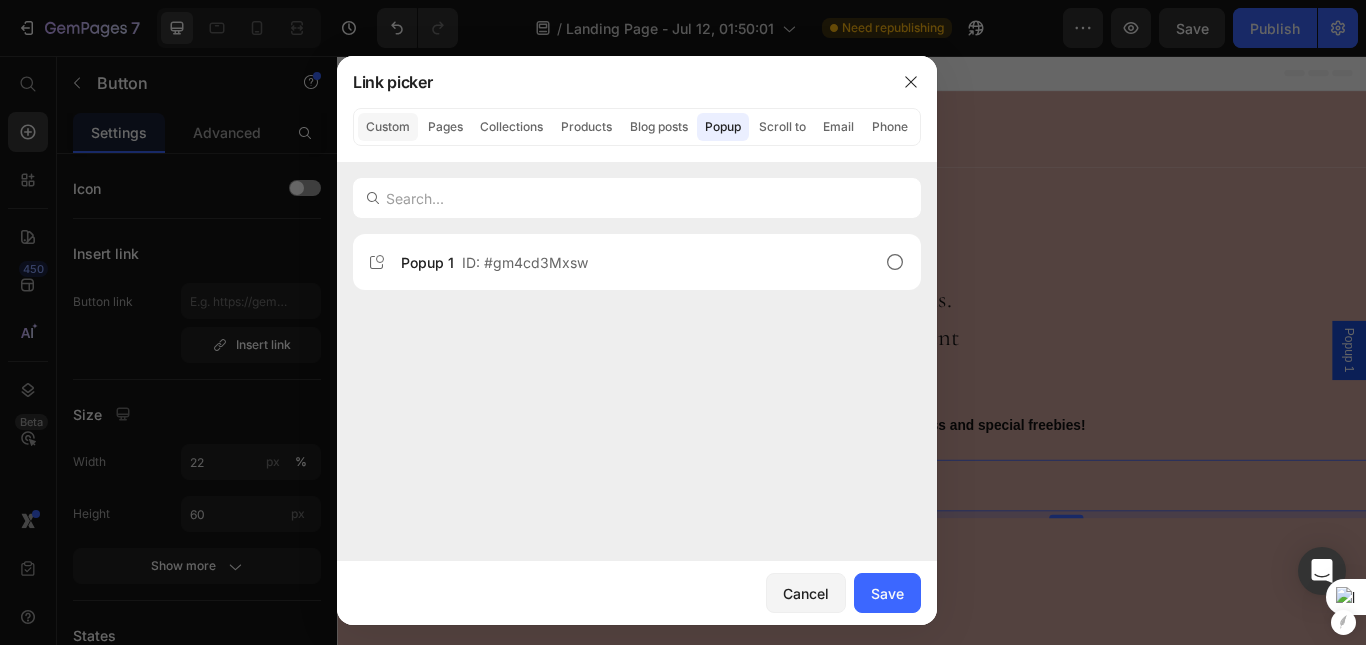 click on "Custom" 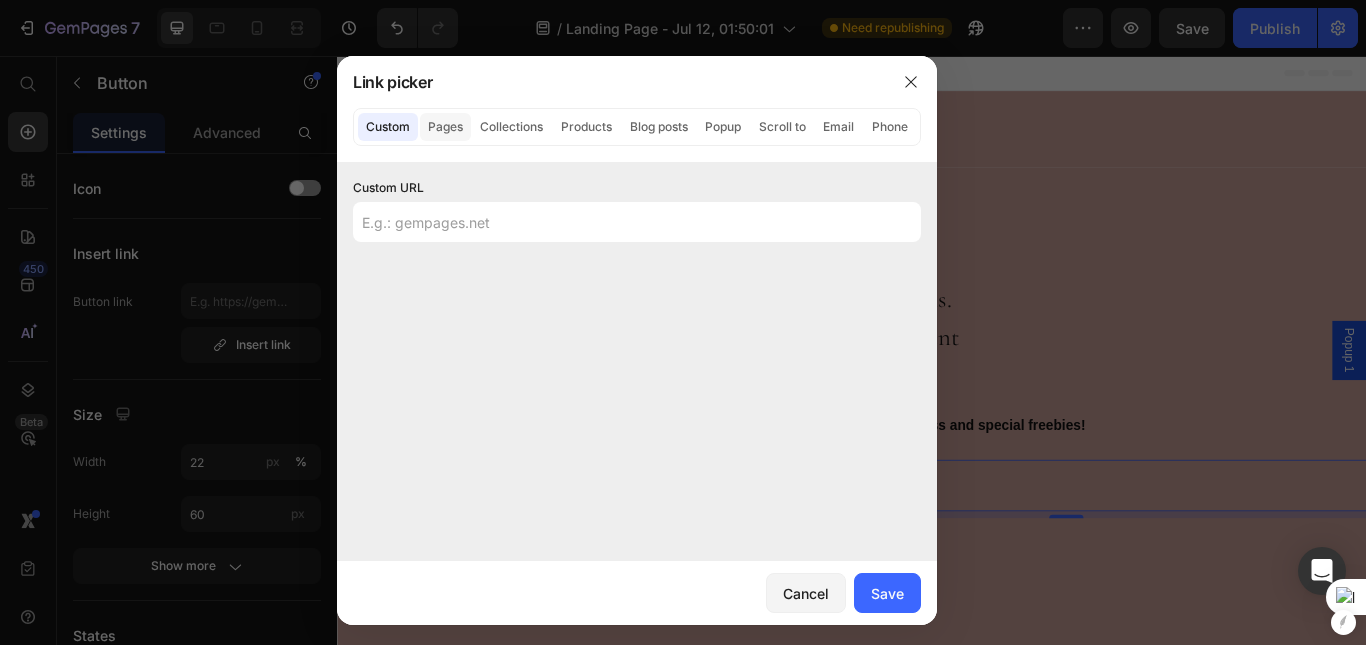 click on "Pages" 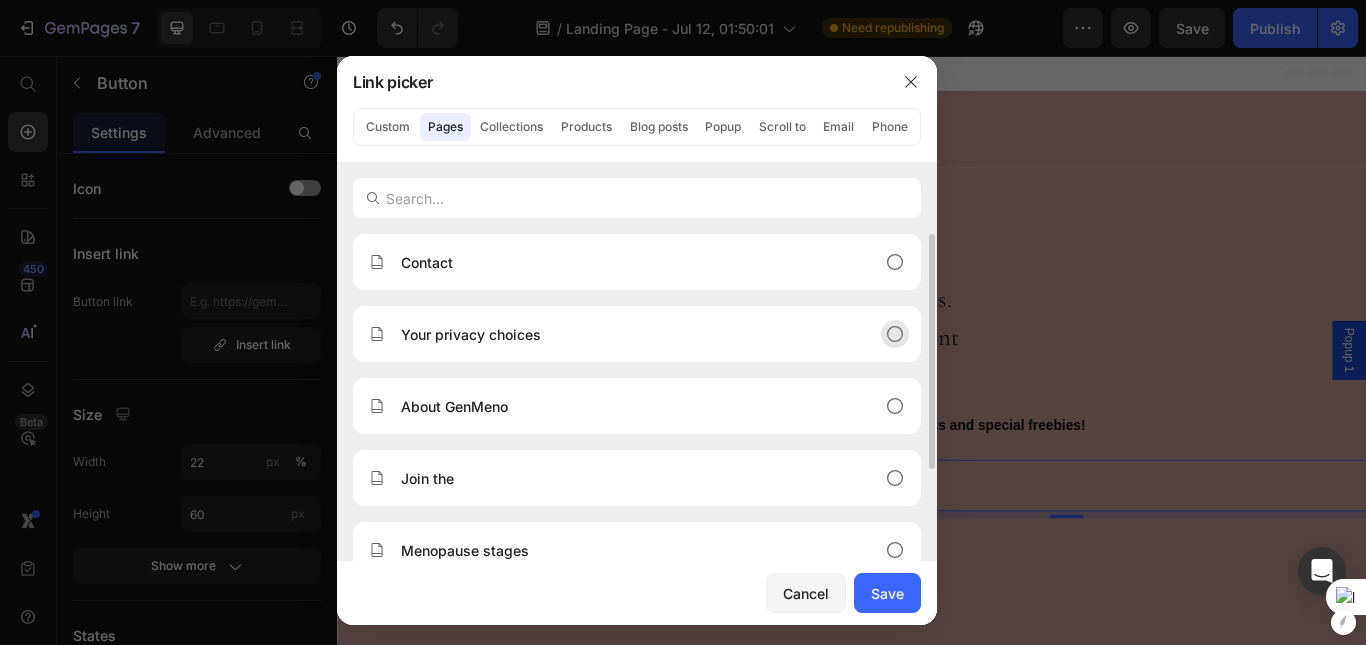 scroll, scrollTop: 208, scrollLeft: 0, axis: vertical 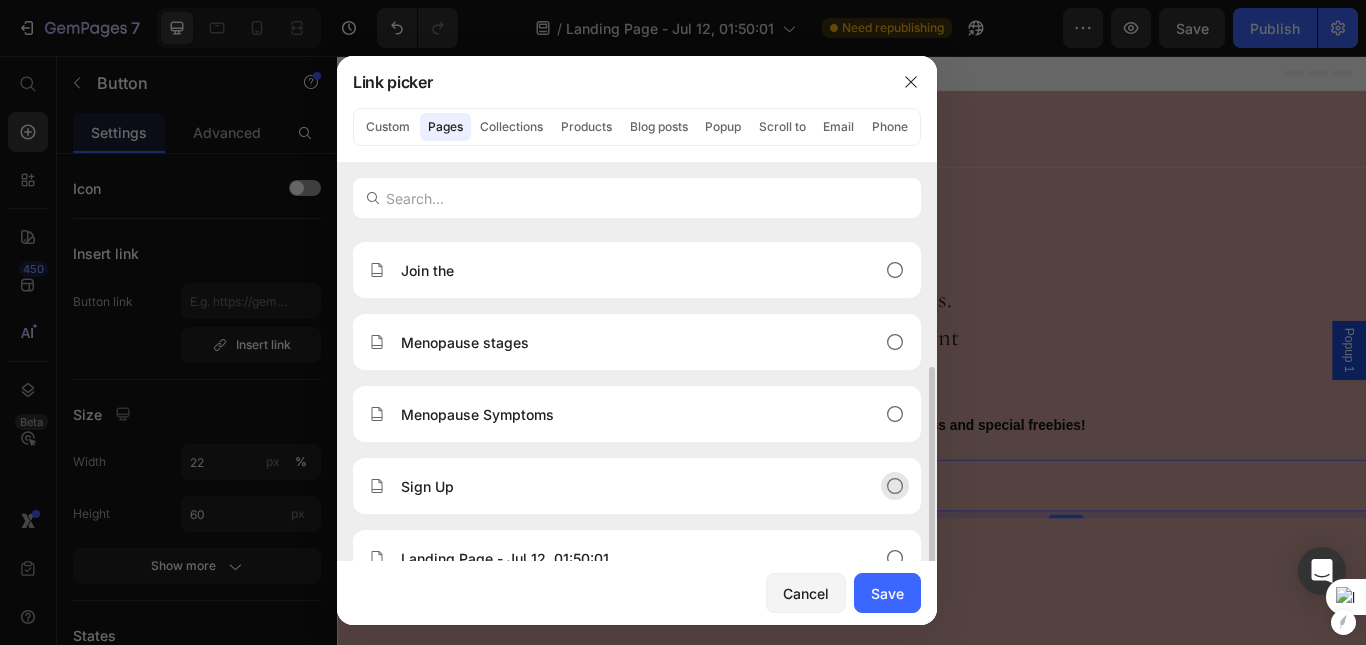 click on "Sign Up" 